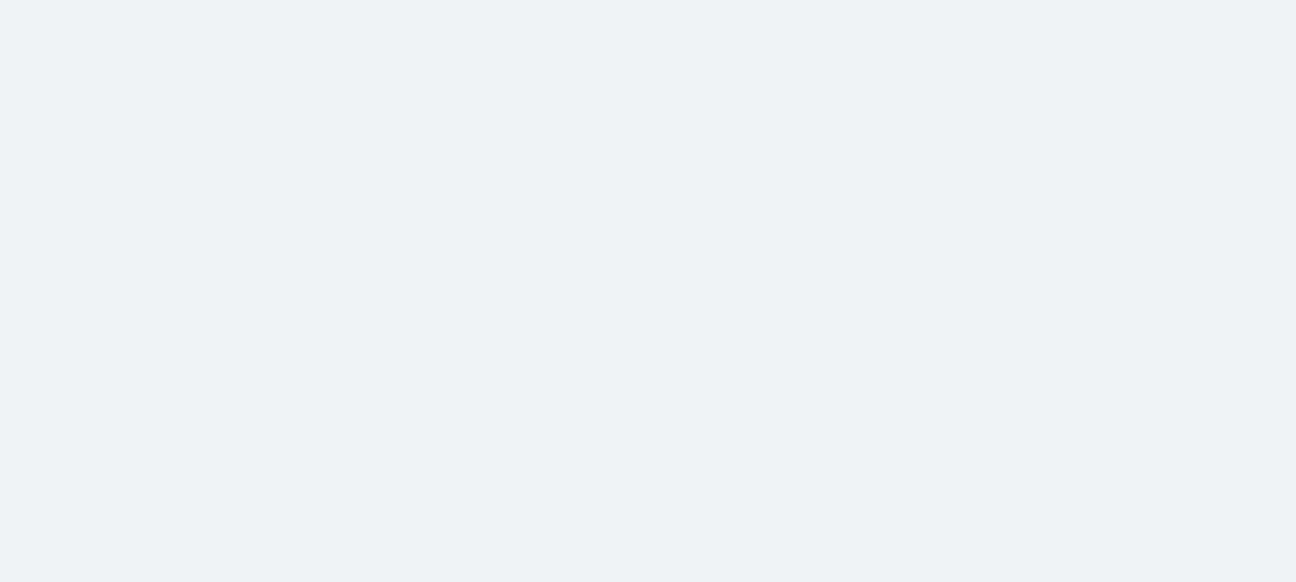 scroll, scrollTop: 0, scrollLeft: 0, axis: both 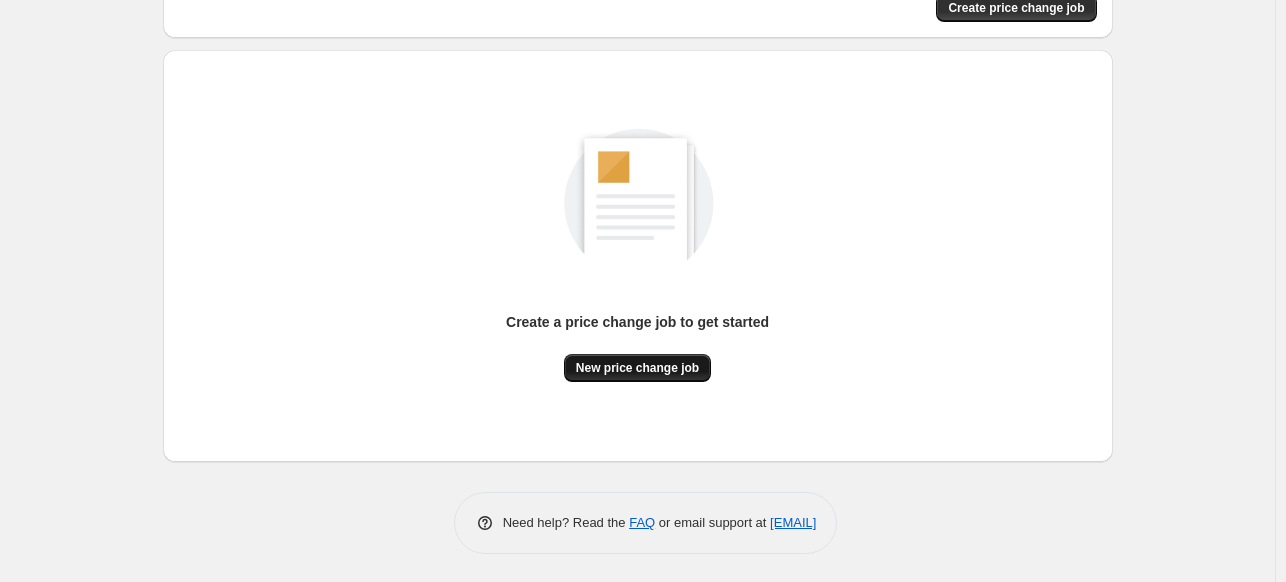 click on "New price change job" at bounding box center (637, 368) 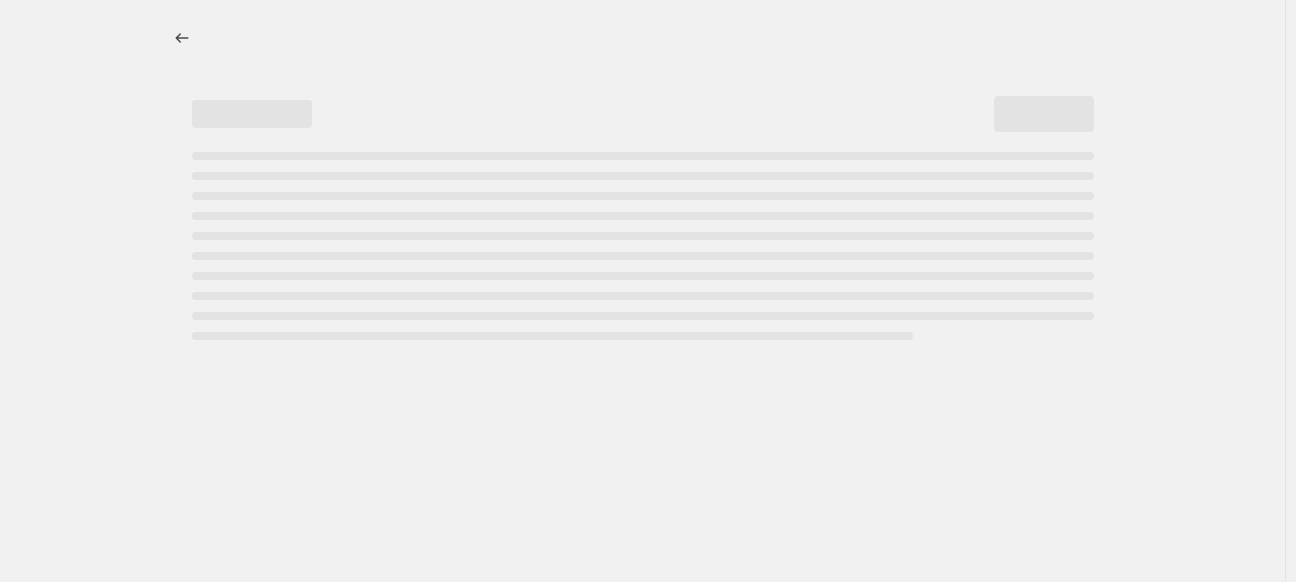 select on "percentage" 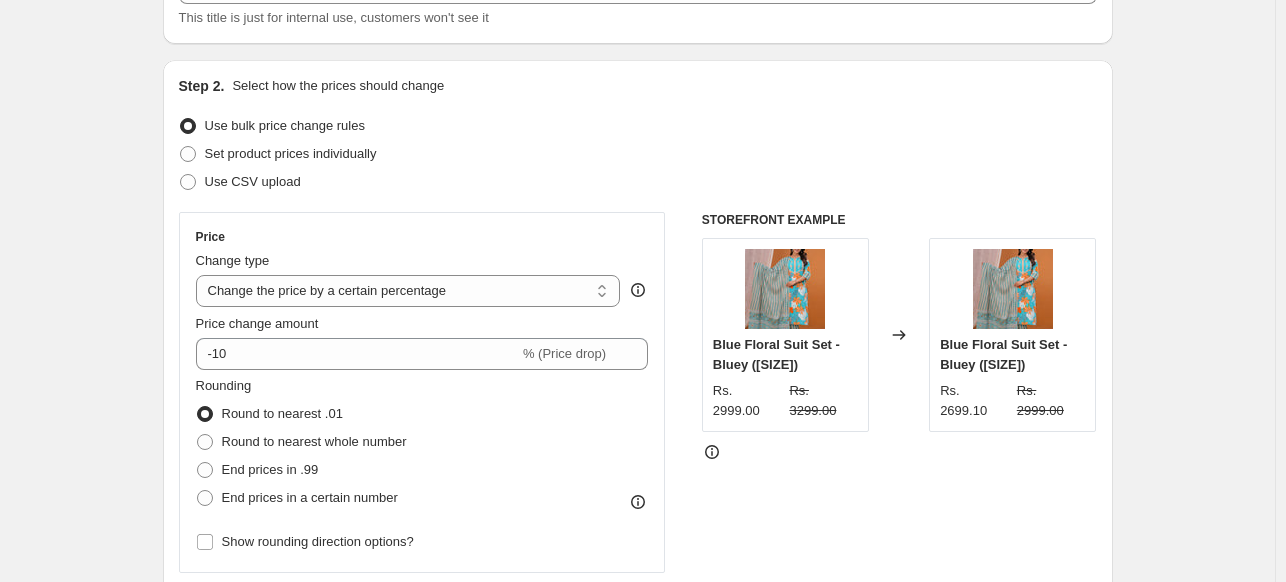 scroll, scrollTop: 0, scrollLeft: 0, axis: both 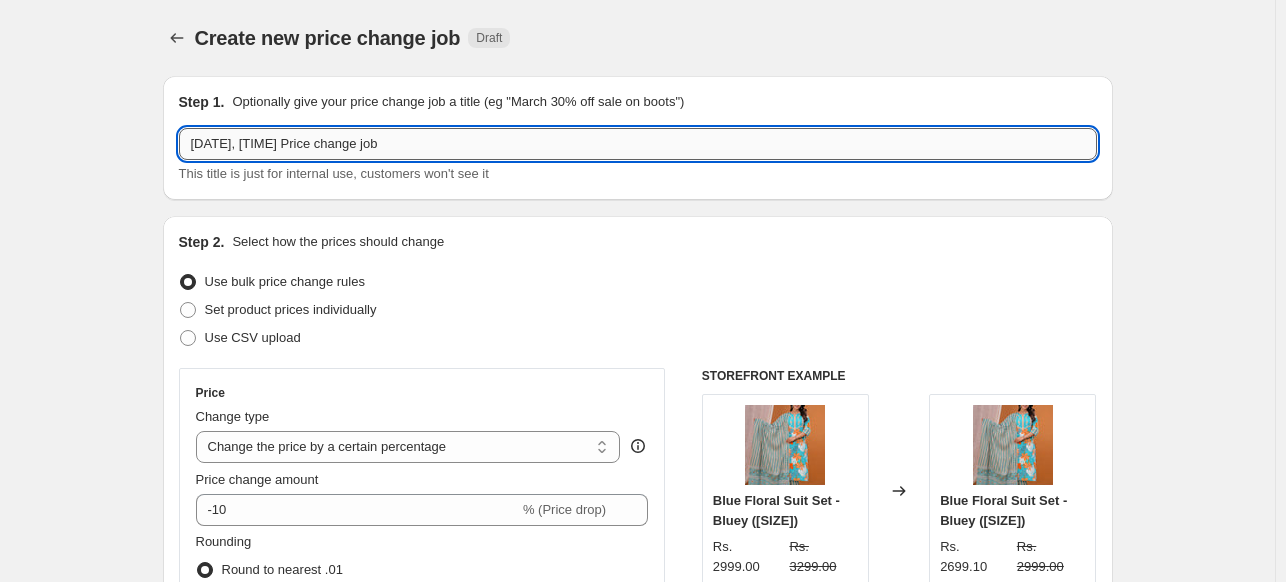 click on "[DATE], [TIME] Price change job" at bounding box center (638, 144) 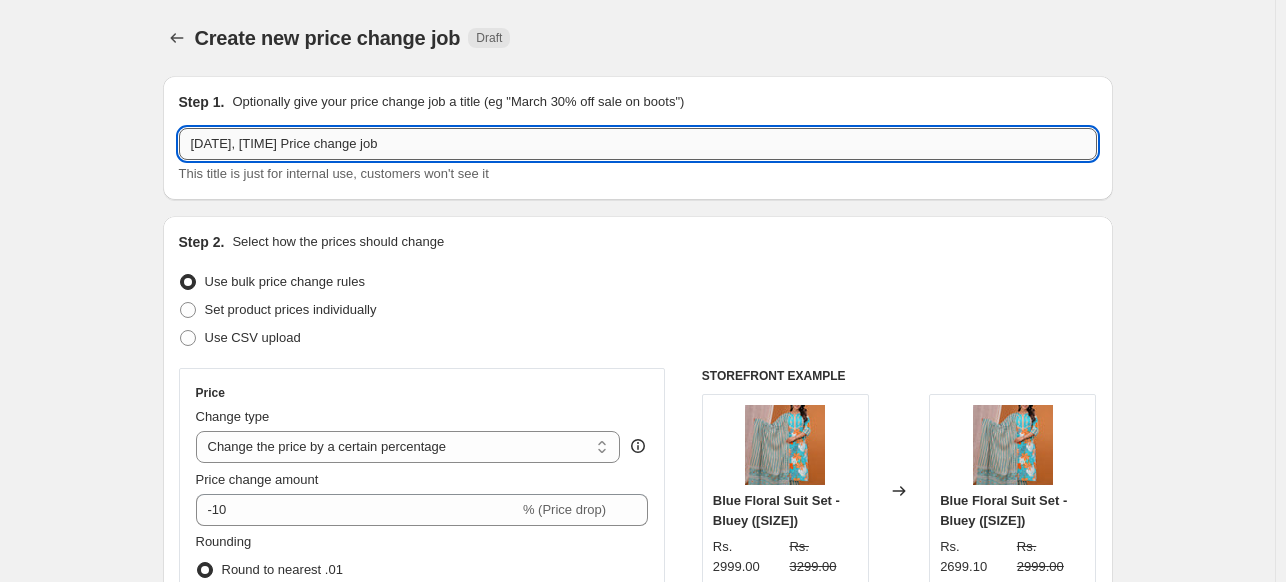click on "[DATE], [TIME] Price change job" at bounding box center (638, 144) 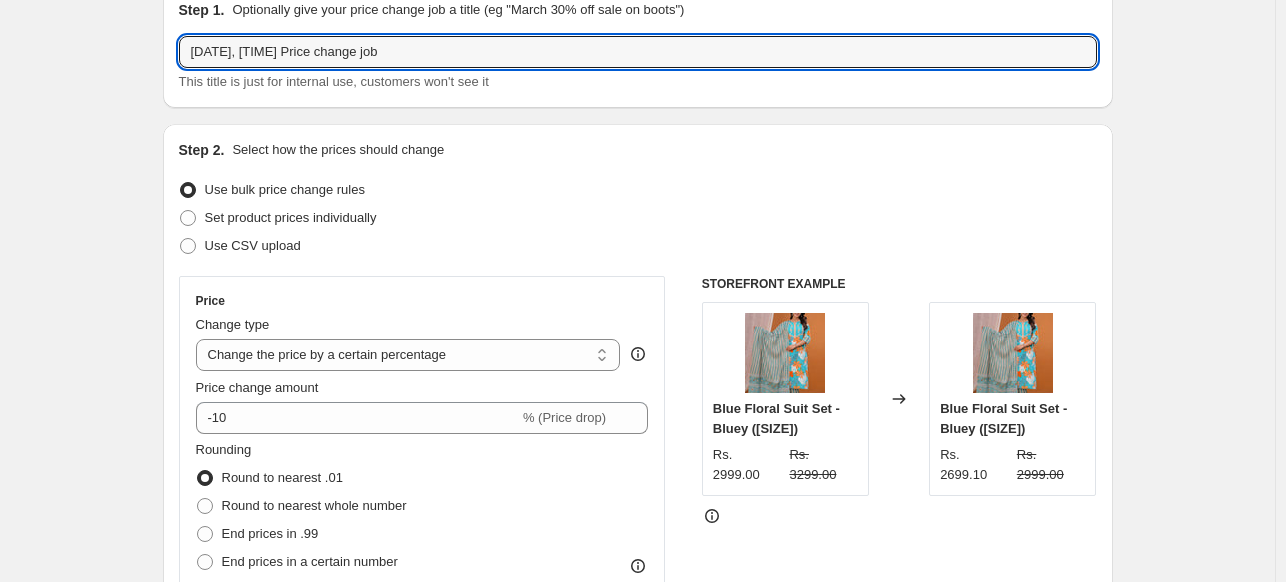scroll, scrollTop: 92, scrollLeft: 0, axis: vertical 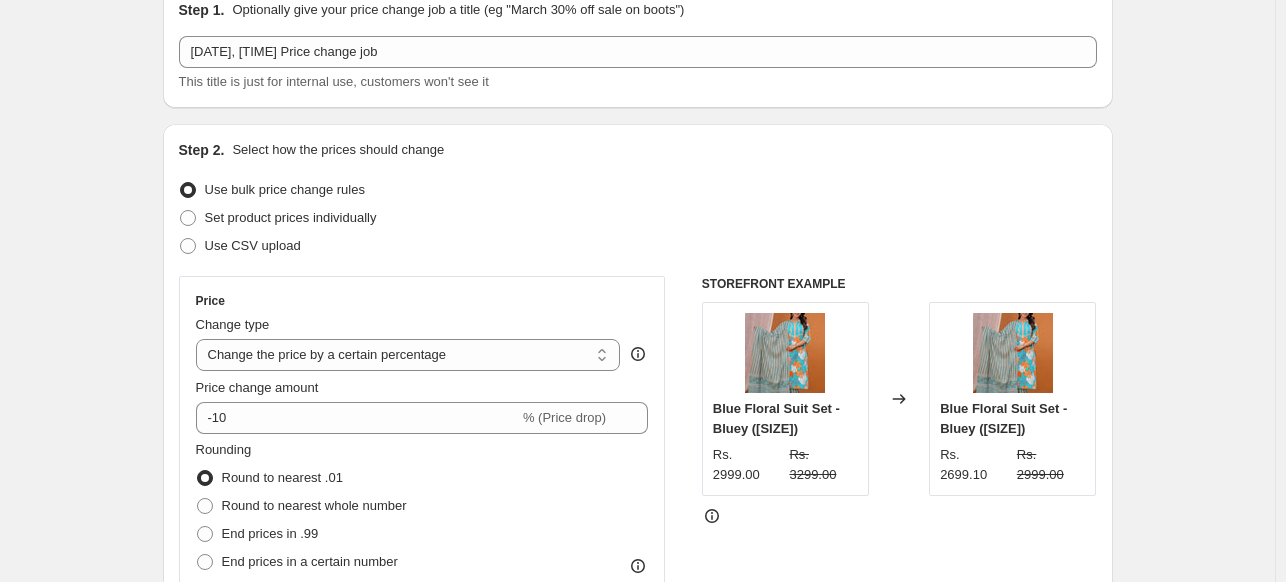 click on "Use bulk price change rules" at bounding box center (285, 189) 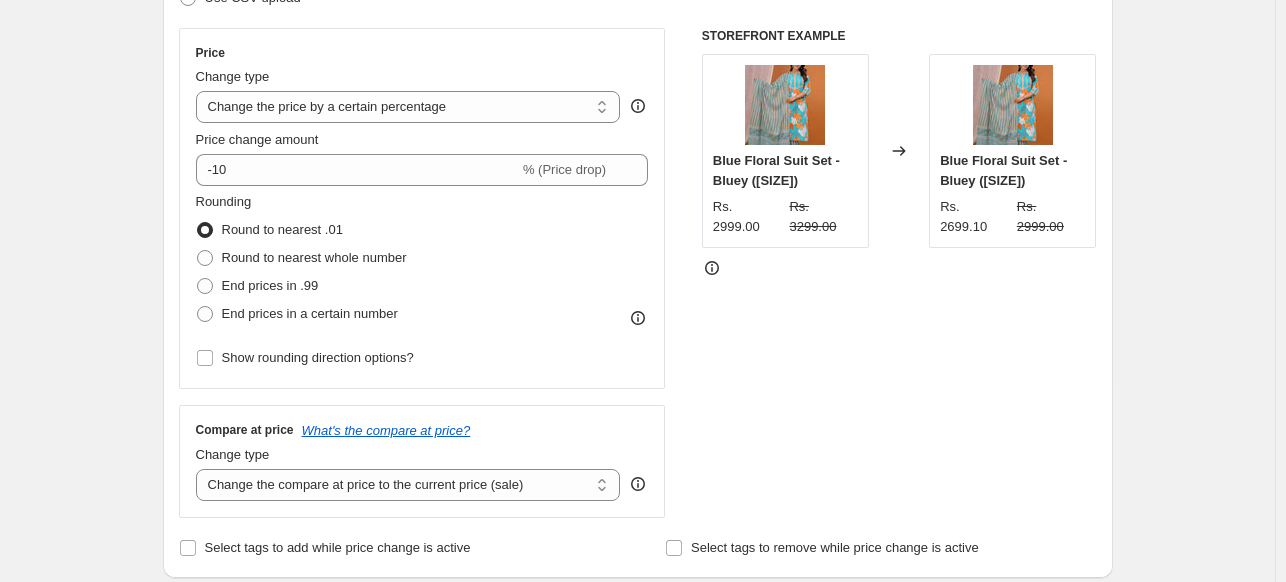 scroll, scrollTop: 344, scrollLeft: 0, axis: vertical 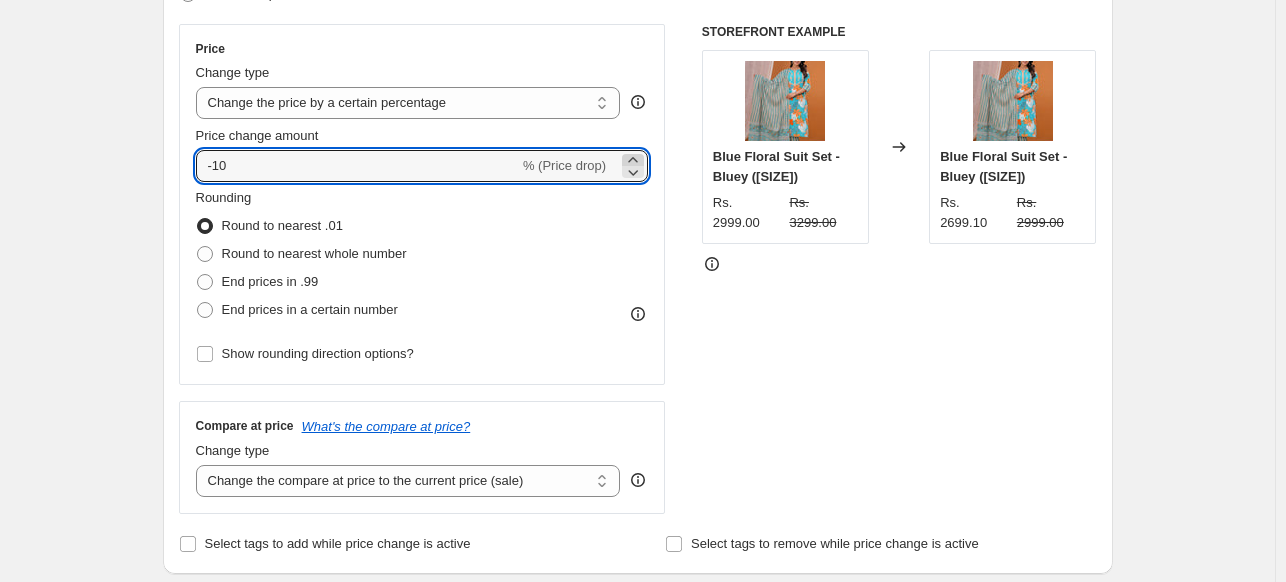 click 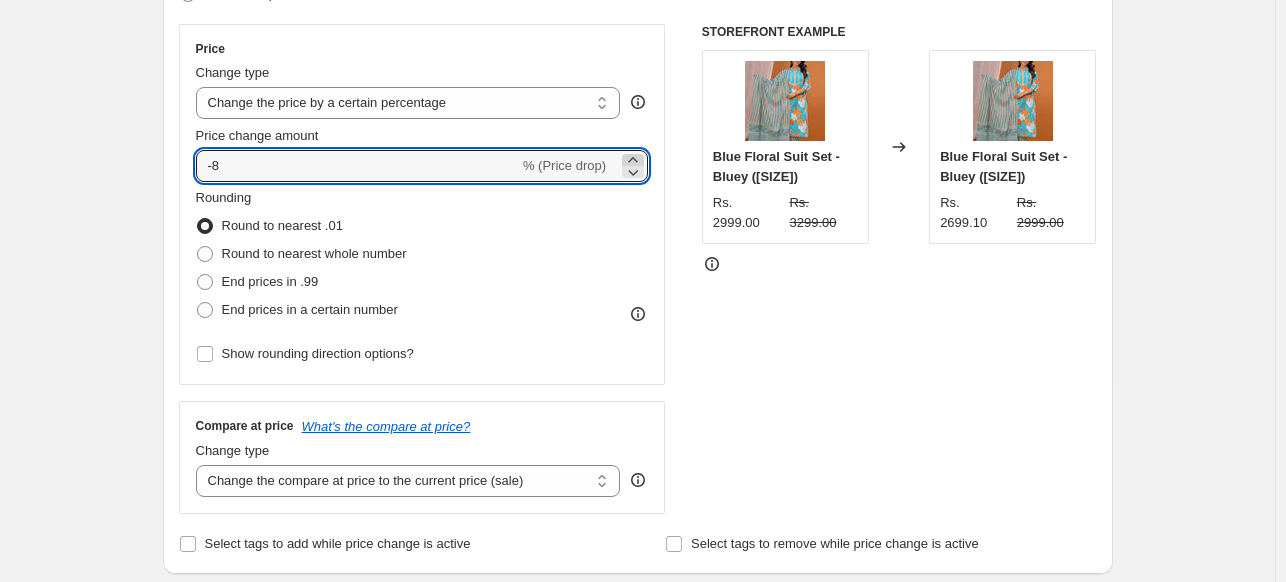 click 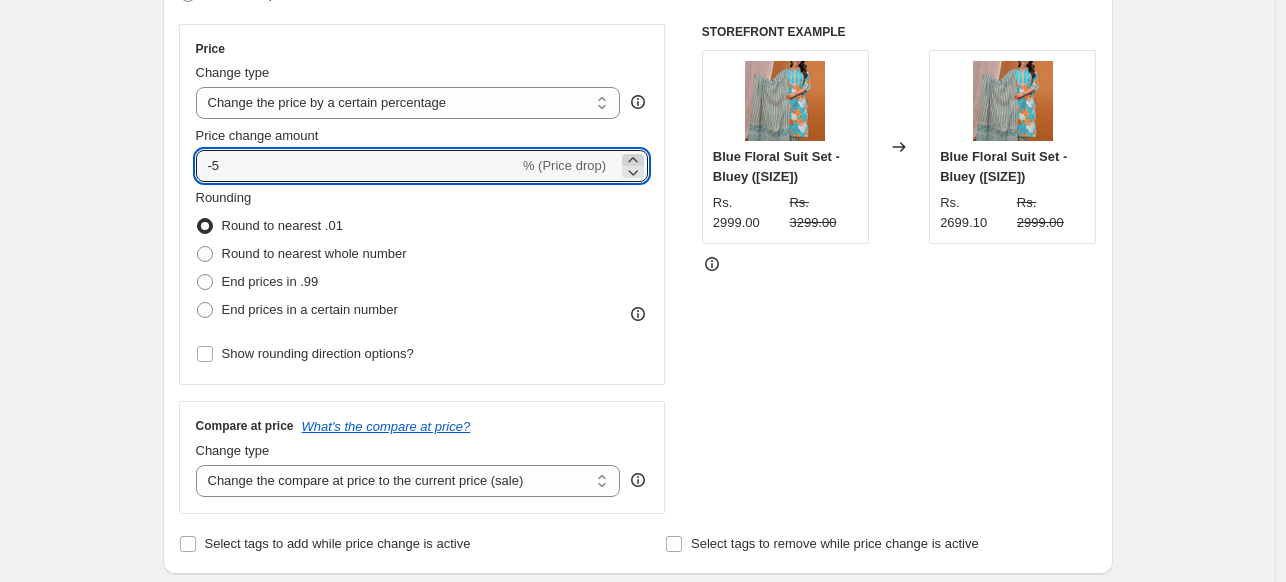 click 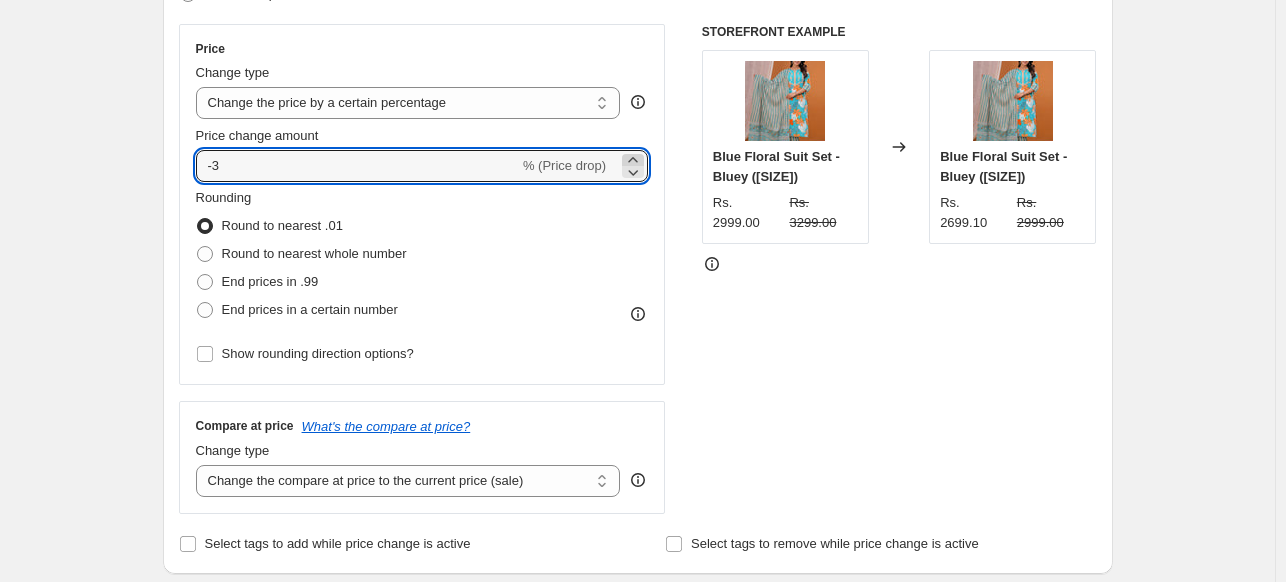 click 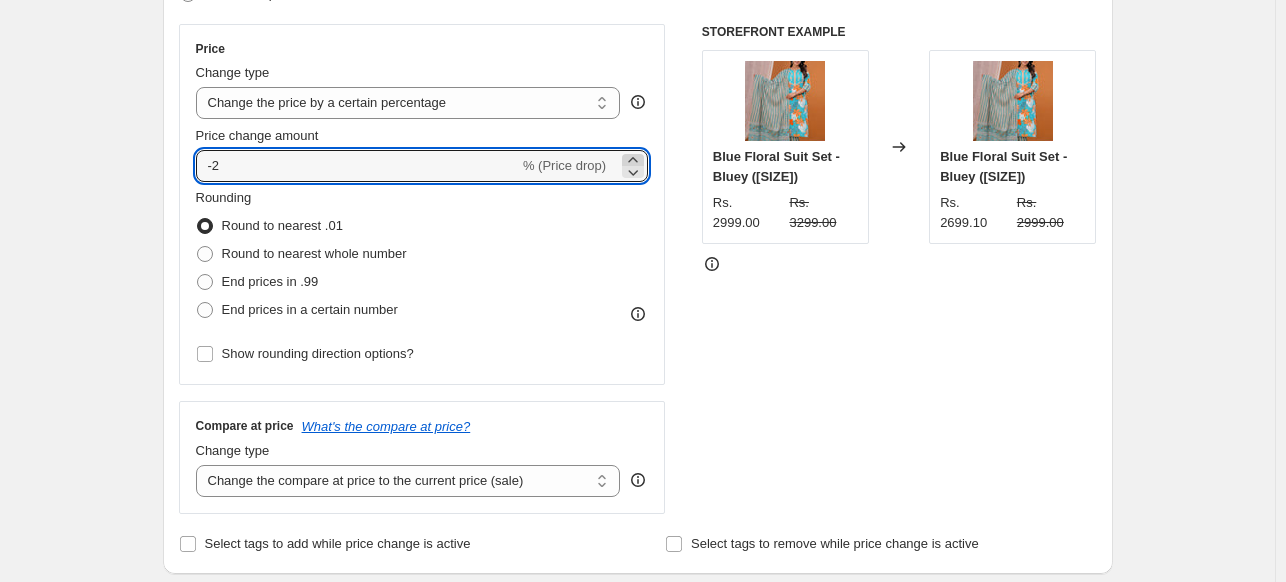 click 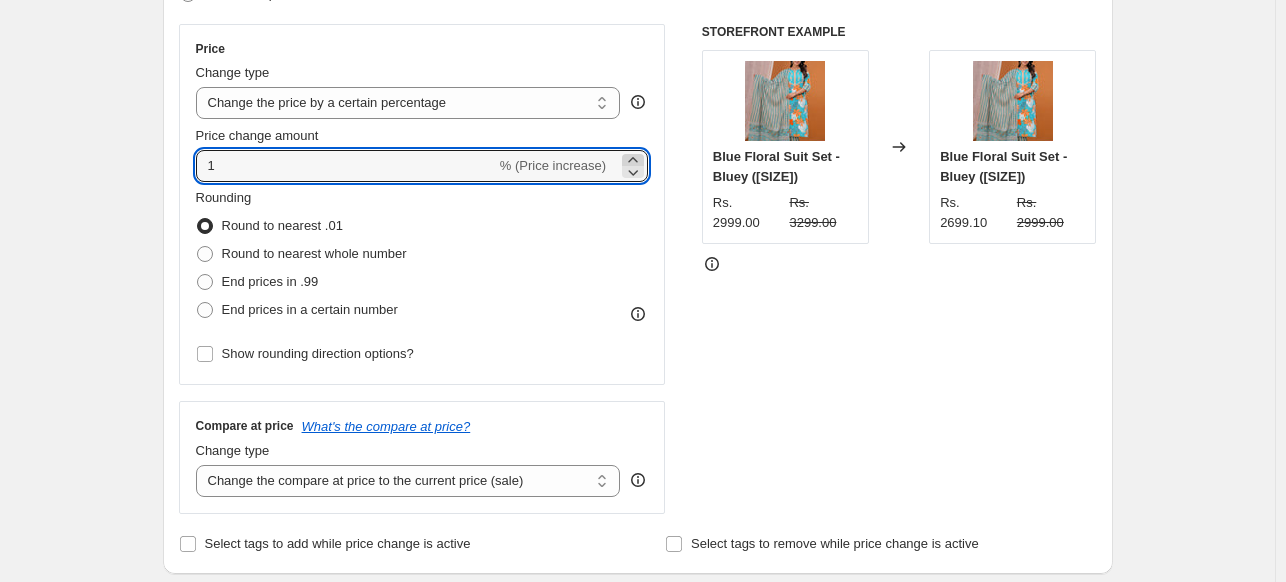 click 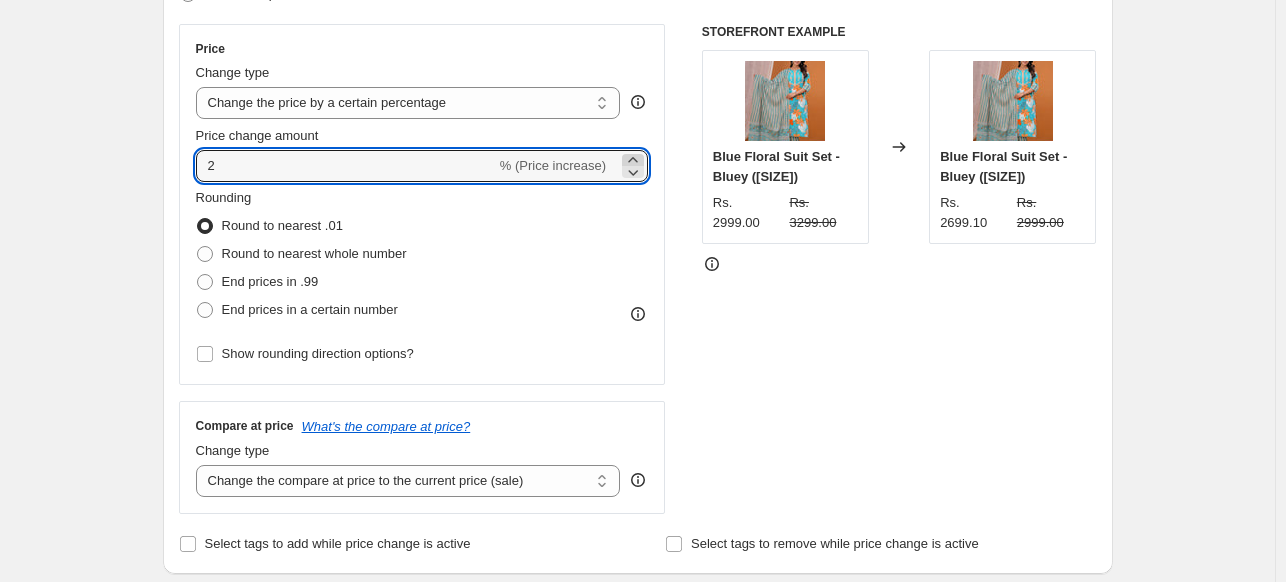 click 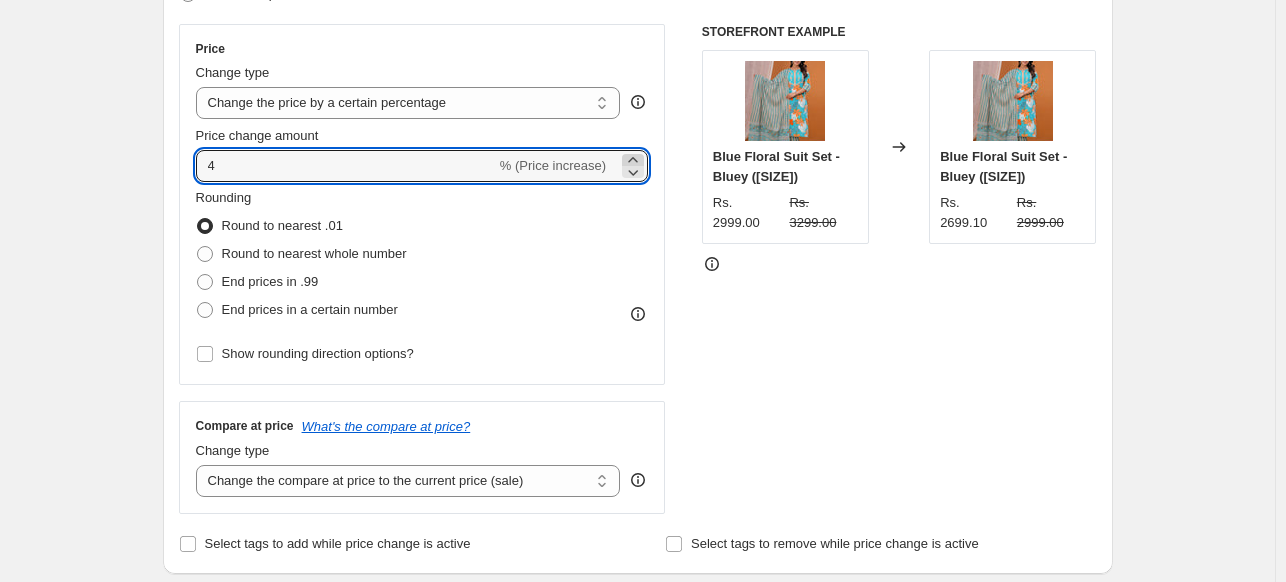 click 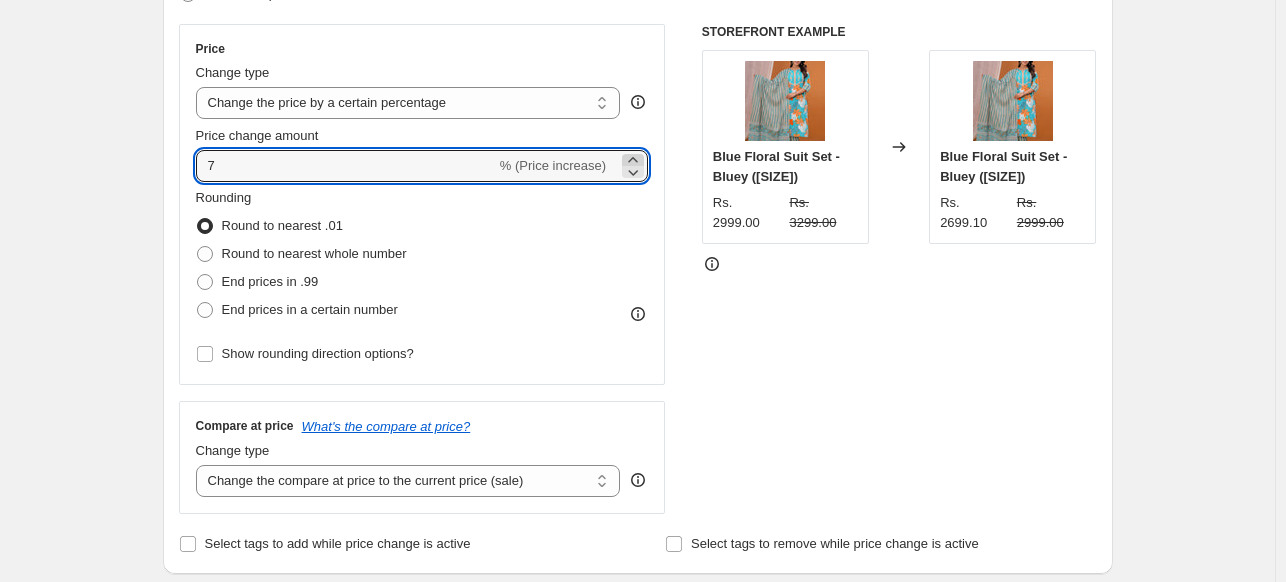 click 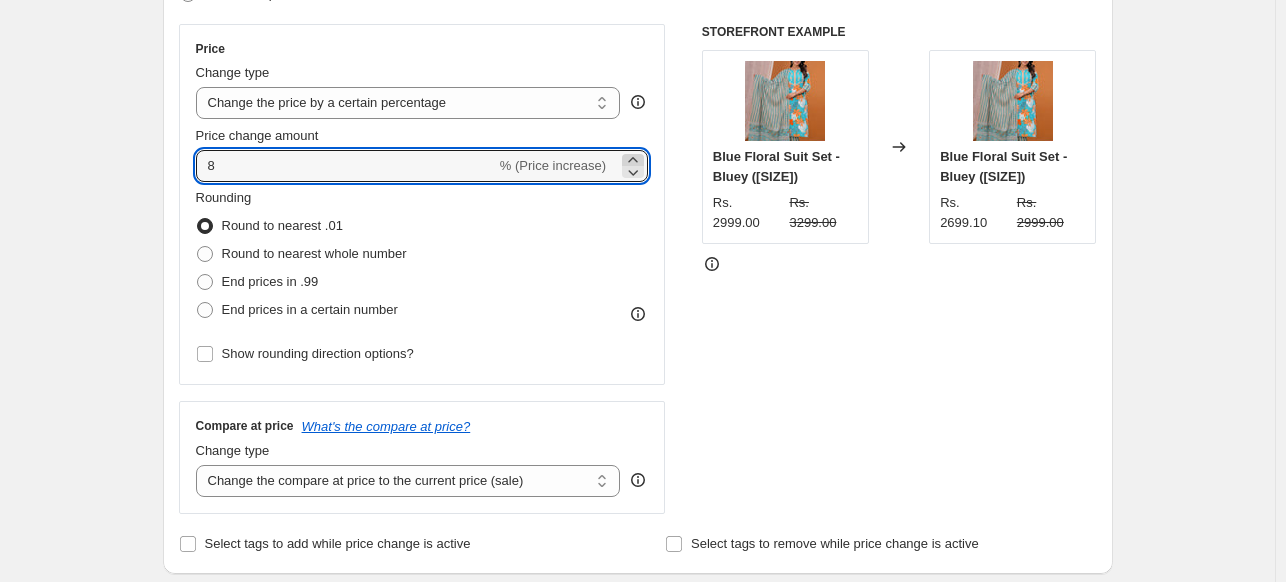 click 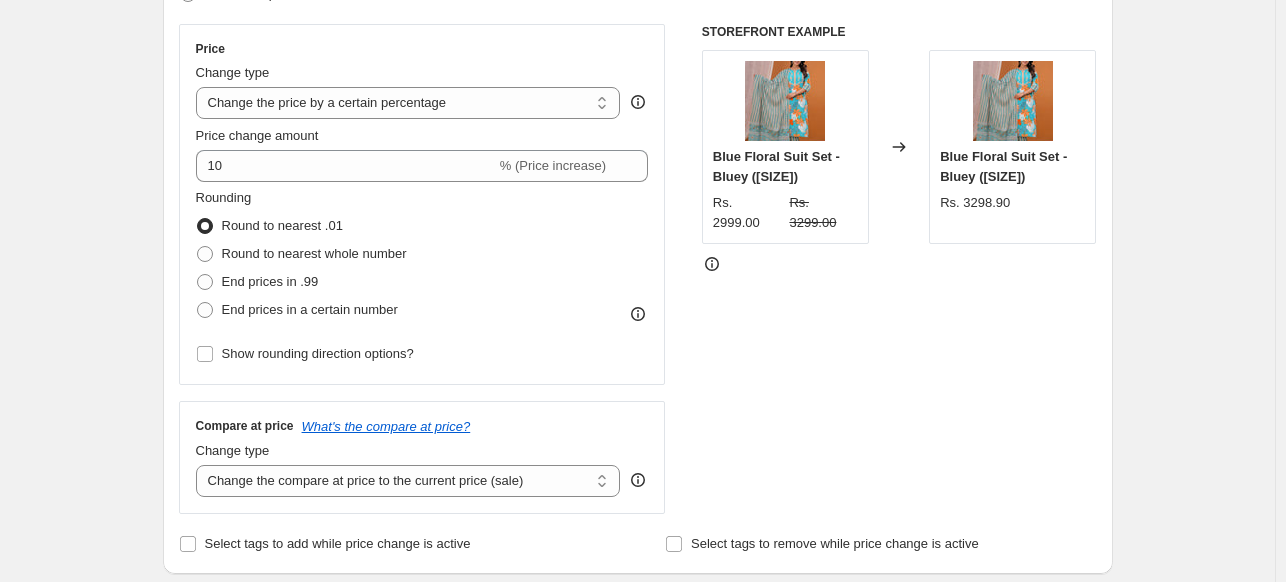 click on "STOREFRONT EXAMPLE Blue Floral Suit Set - Bluey ([SIZE]) Rs. 2999.00 Rs. 3299.00 Changed to Blue Floral Suit Set - Bluey ([SIZE]) Rs. 3298.90" at bounding box center [899, 269] 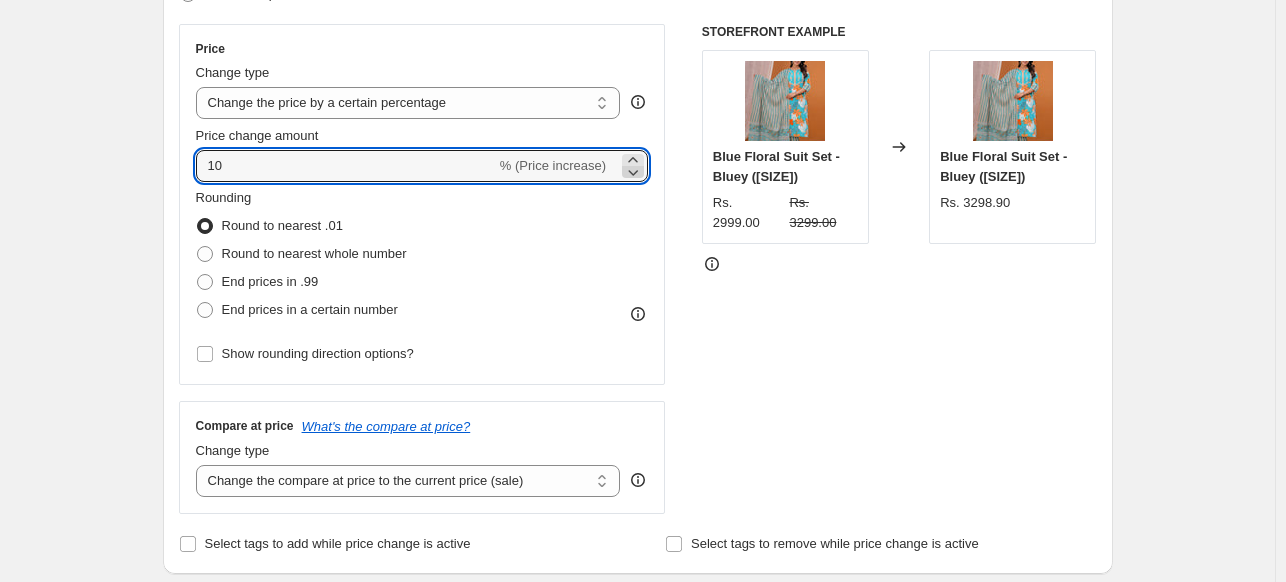 click 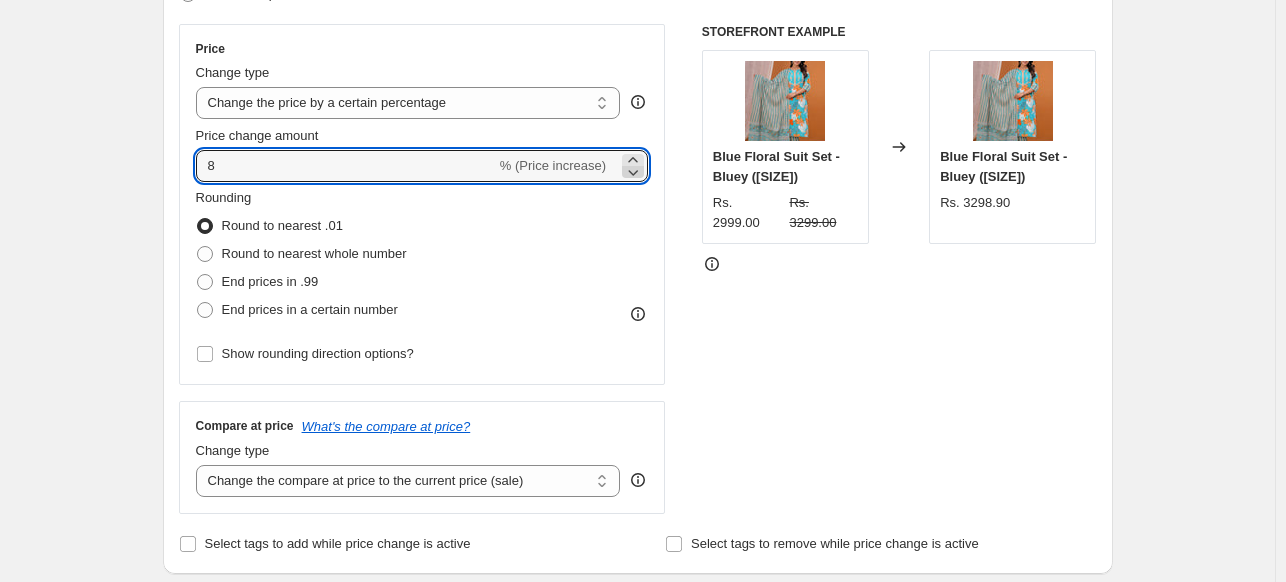 click 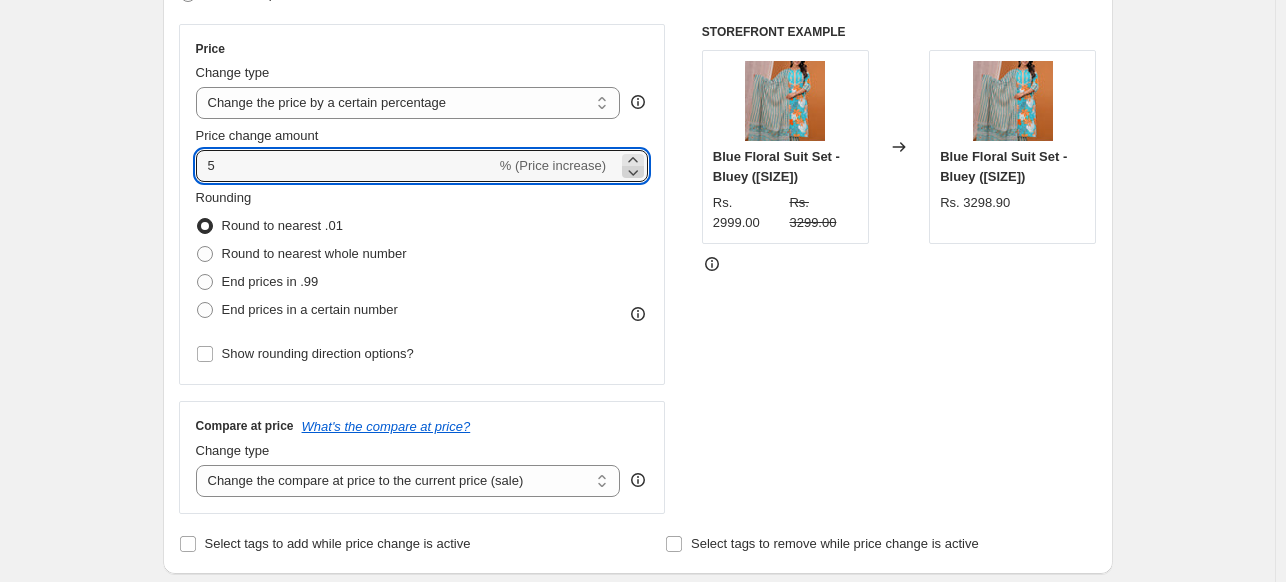 click 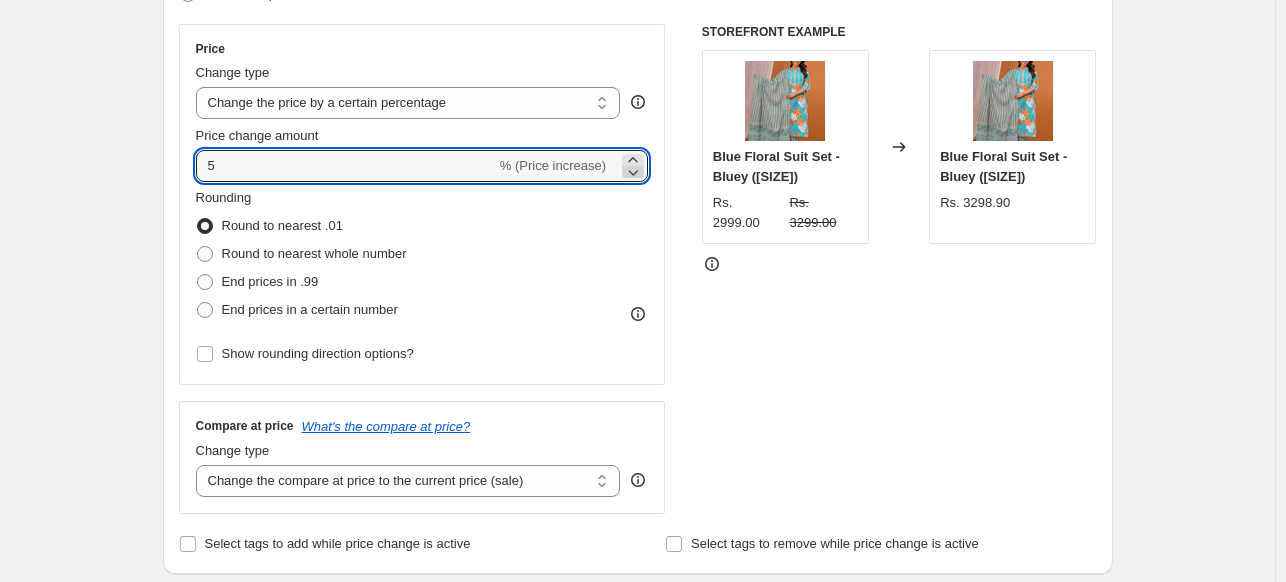 type on "4" 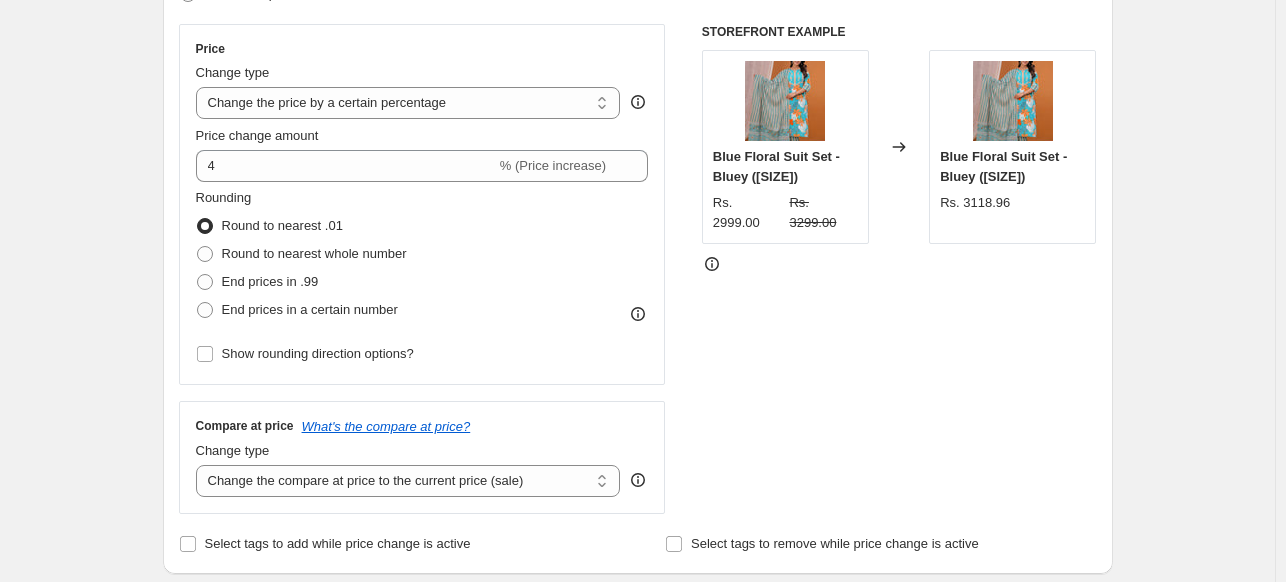 click on "STOREFRONT EXAMPLE Blue Floral Suit Set - Bluey ([SIZE]) Rs. 2999.00 Rs. 3299.00 Changed to Blue Floral Suit Set - Bluey ([SIZE]) Rs. 3118.96" at bounding box center [899, 269] 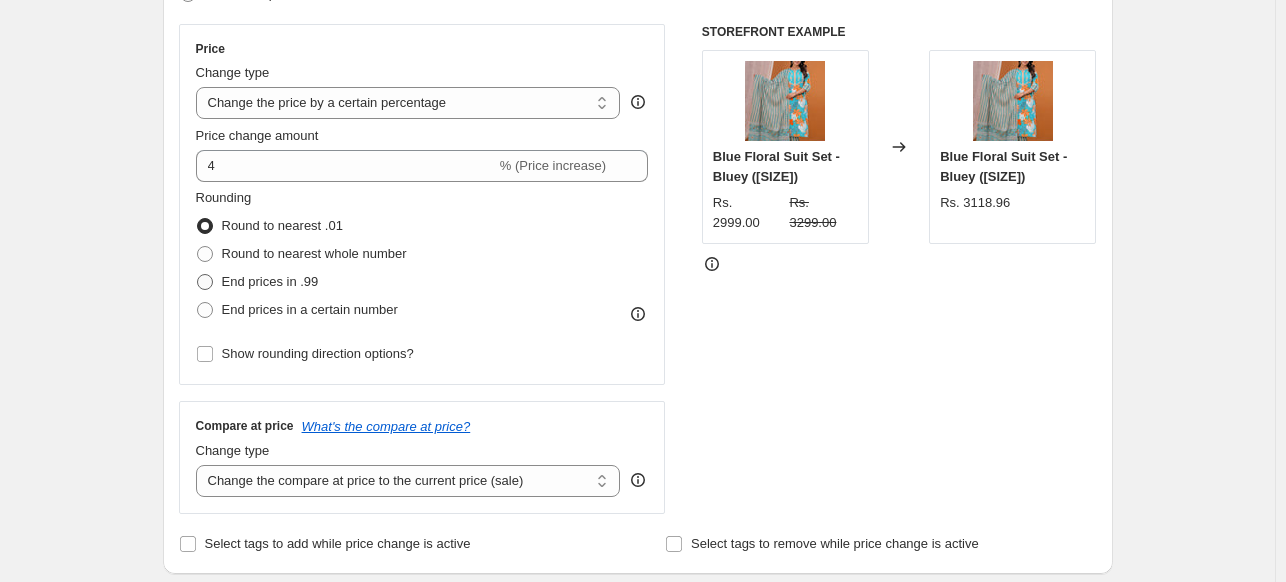 click on "End prices in .99" at bounding box center [270, 281] 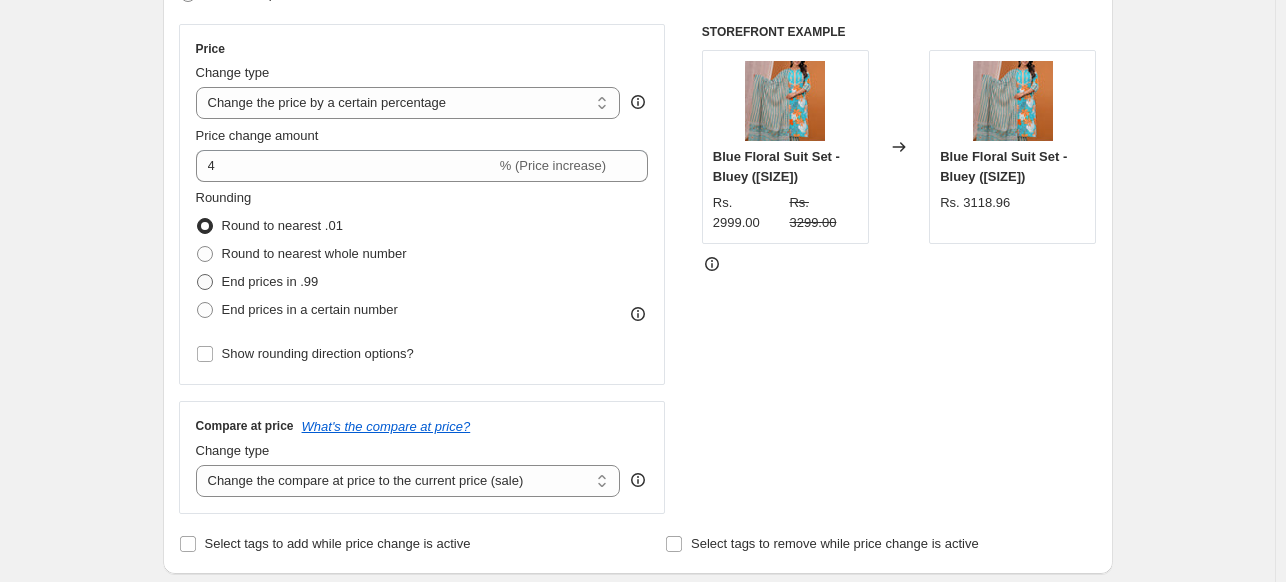 radio on "true" 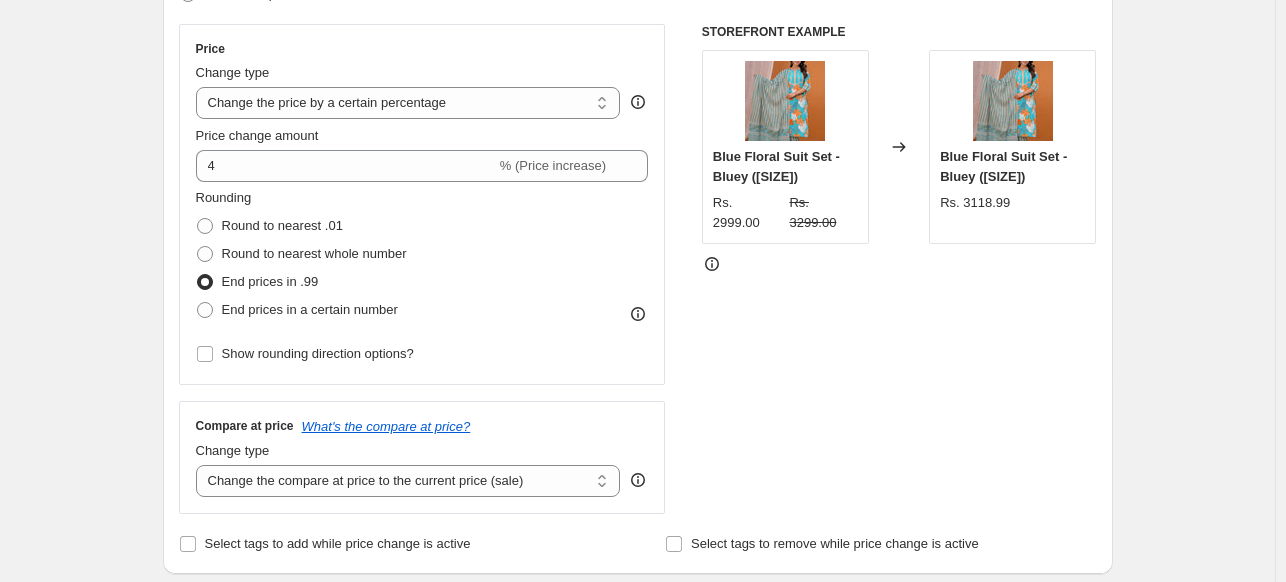click on "End prices in .99" at bounding box center (270, 281) 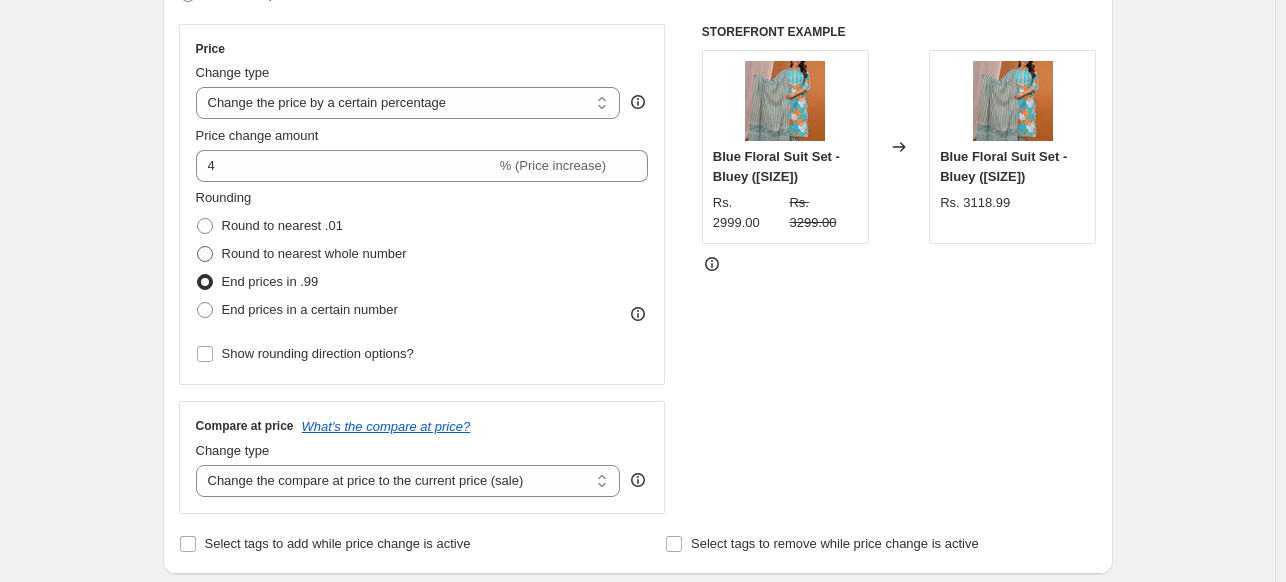 click on "Round to nearest whole number" at bounding box center (314, 253) 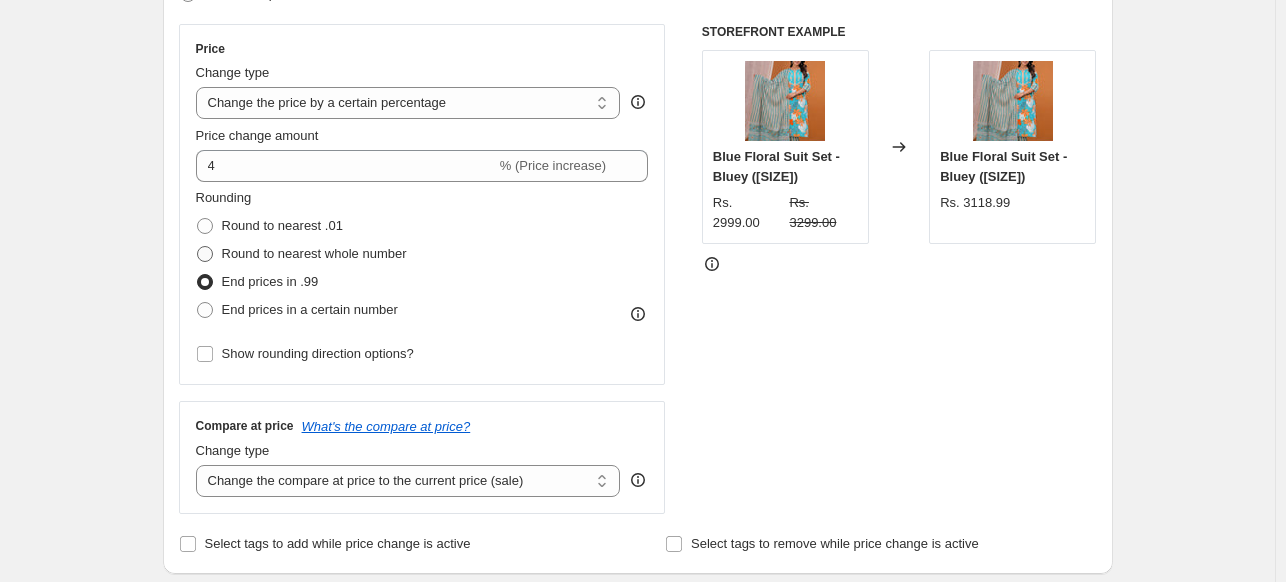 radio on "true" 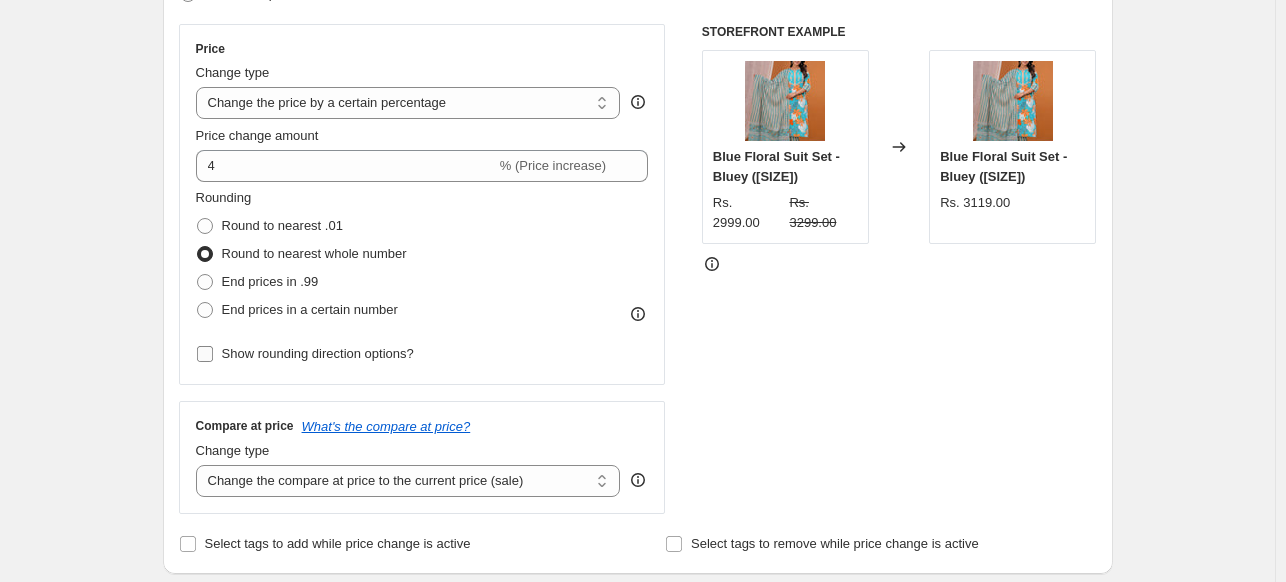 click on "Show rounding direction options?" at bounding box center [318, 353] 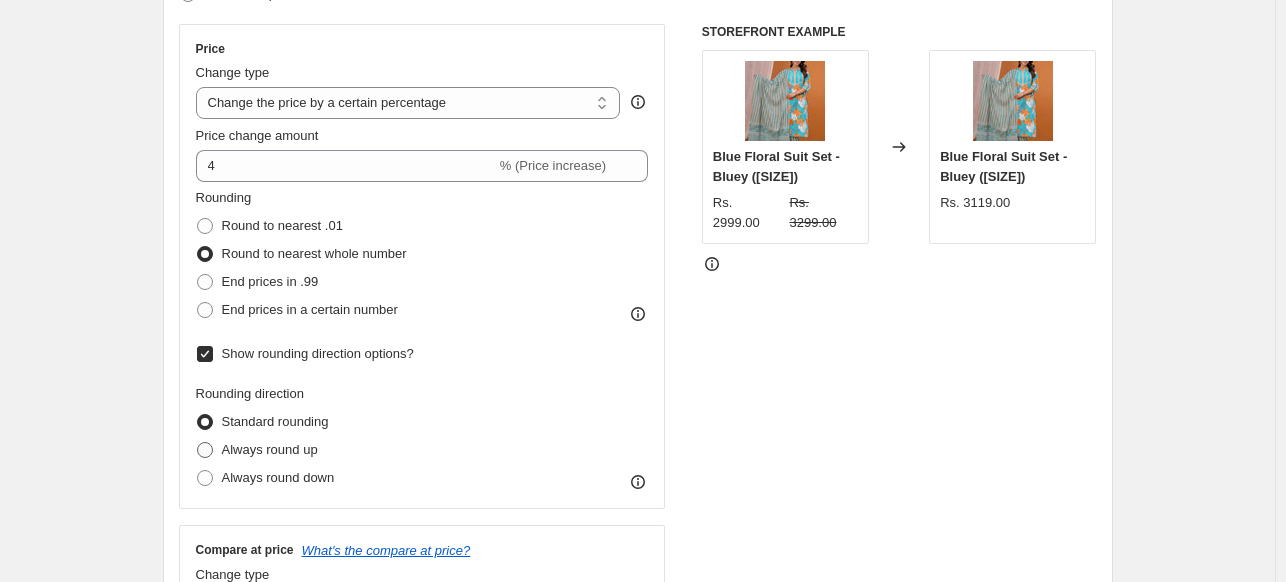 click on "Always round up" at bounding box center (270, 449) 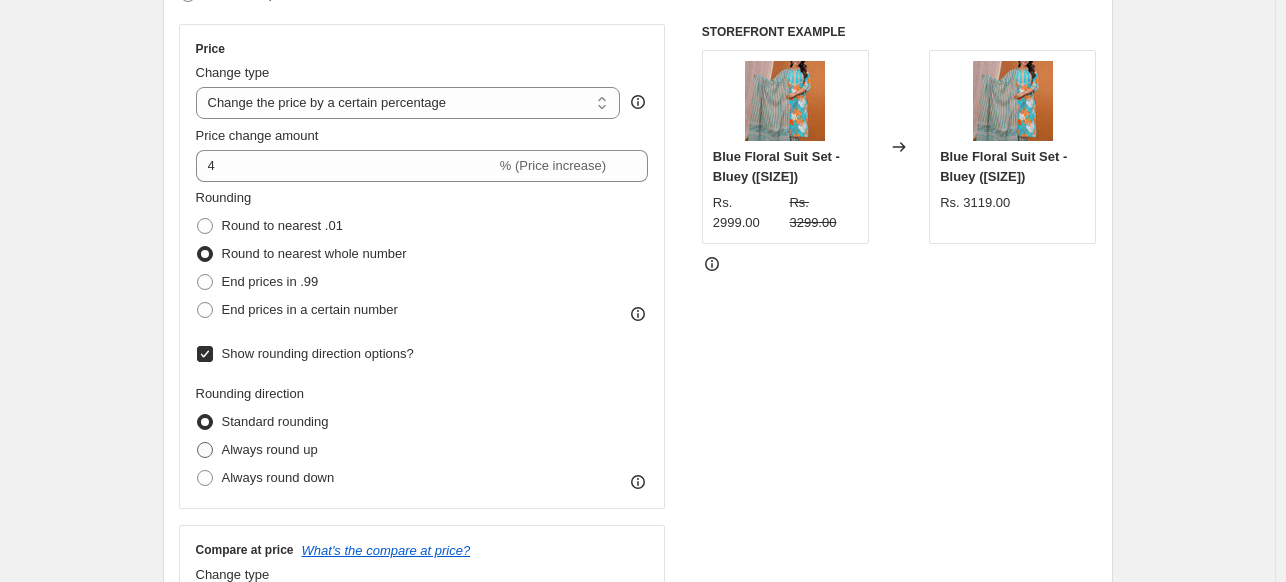 radio on "true" 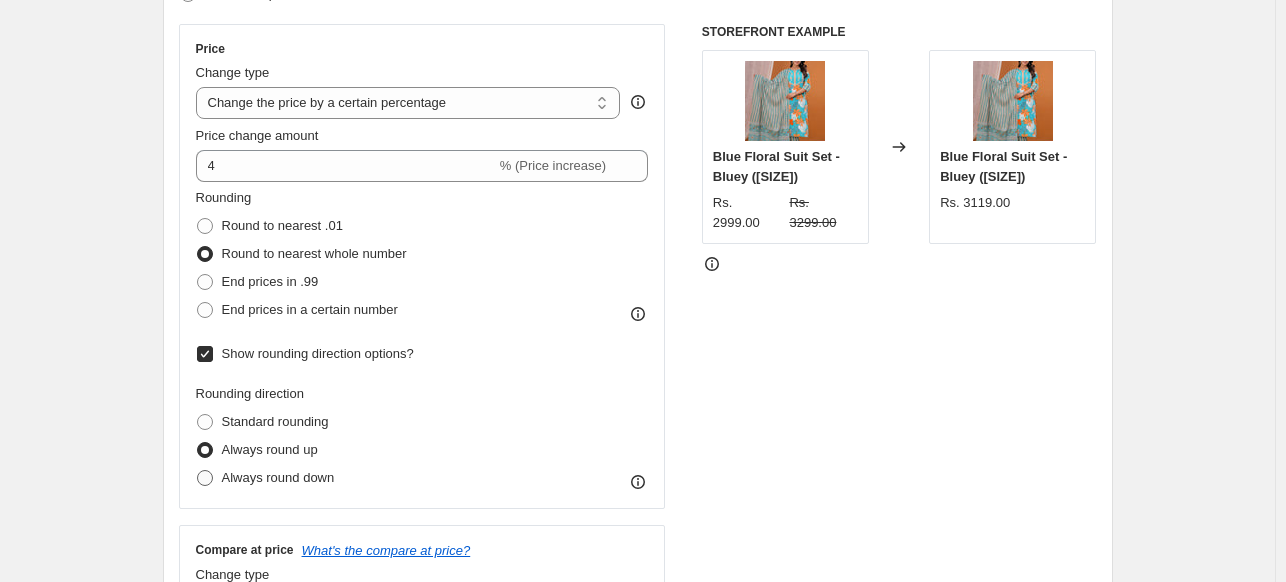 click on "Always round down" at bounding box center [278, 477] 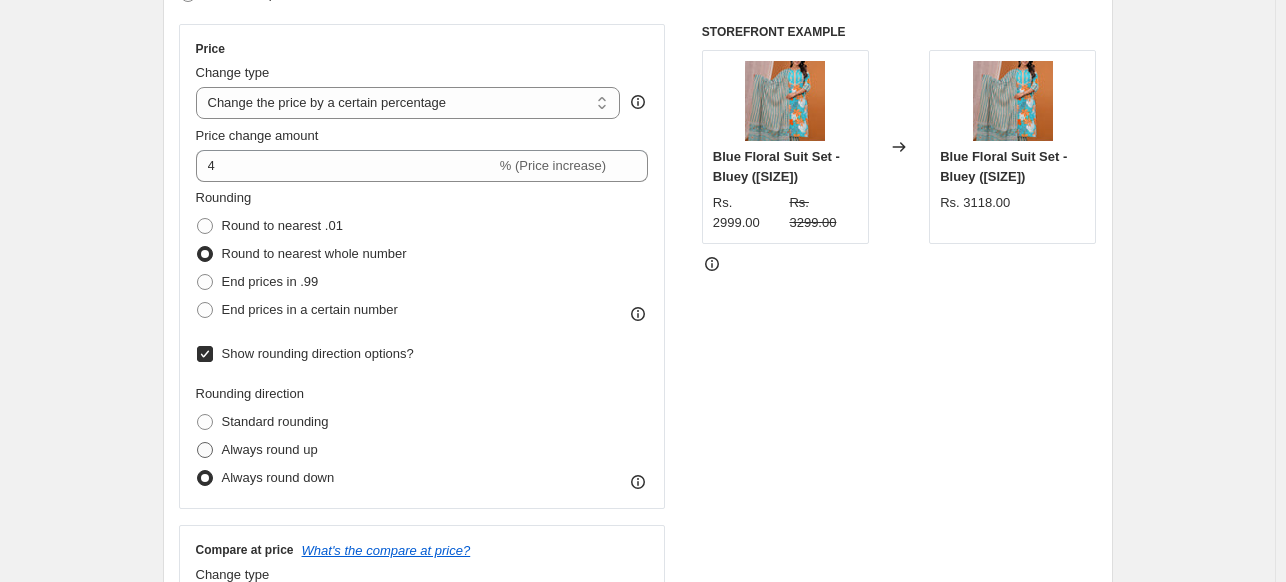 click on "Always round up" at bounding box center [270, 449] 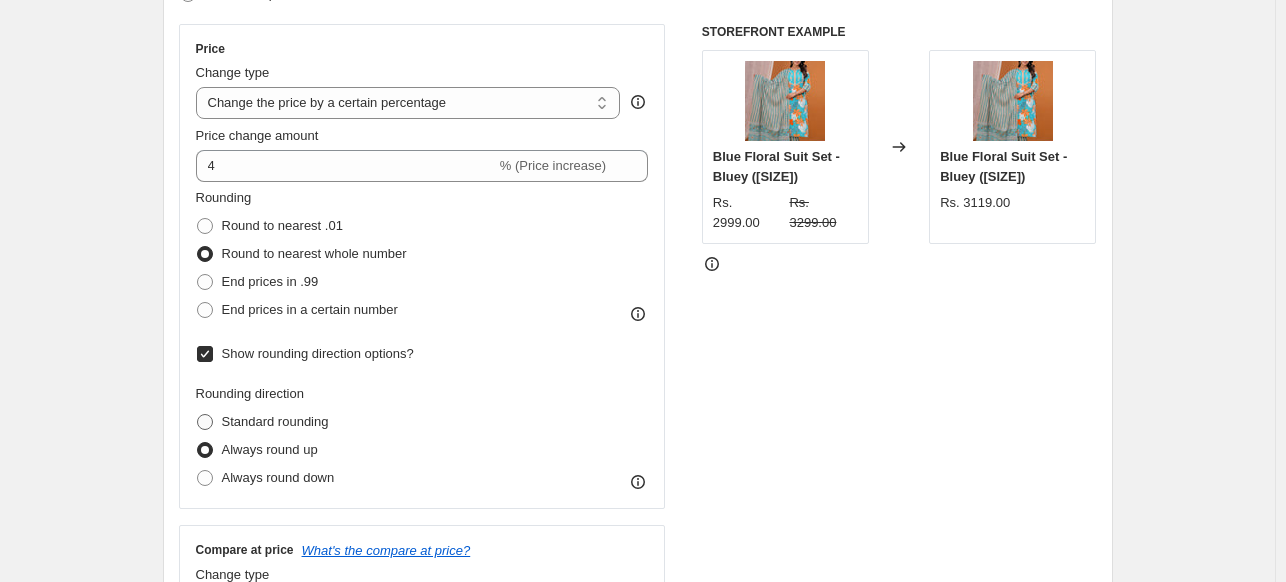 click on "Standard rounding" at bounding box center (275, 421) 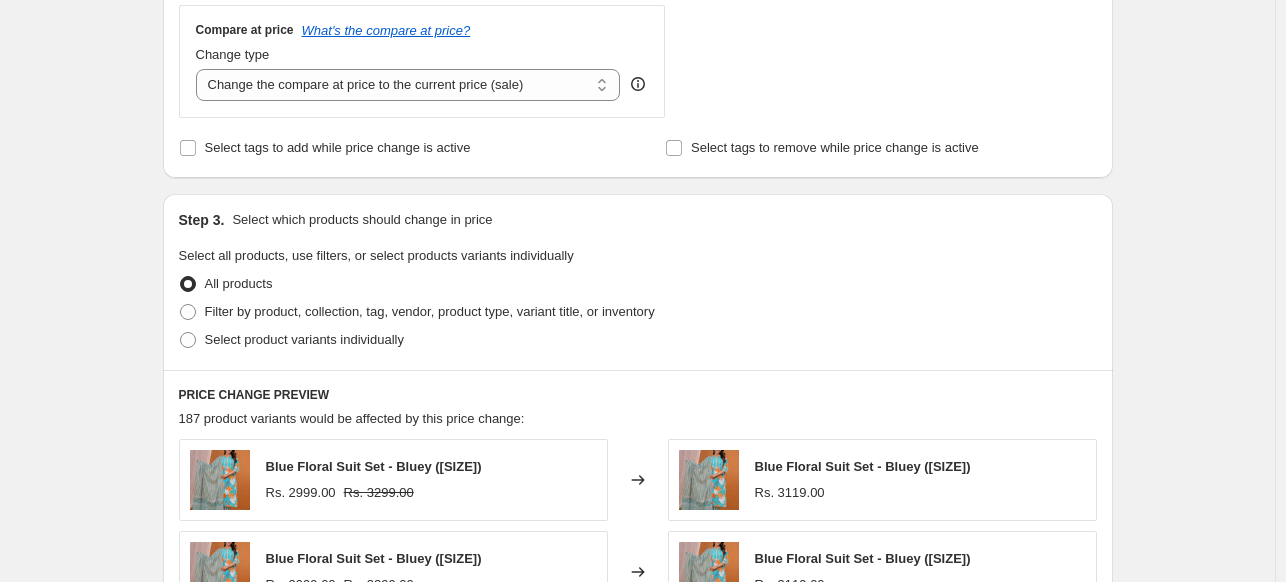 scroll, scrollTop: 867, scrollLeft: 0, axis: vertical 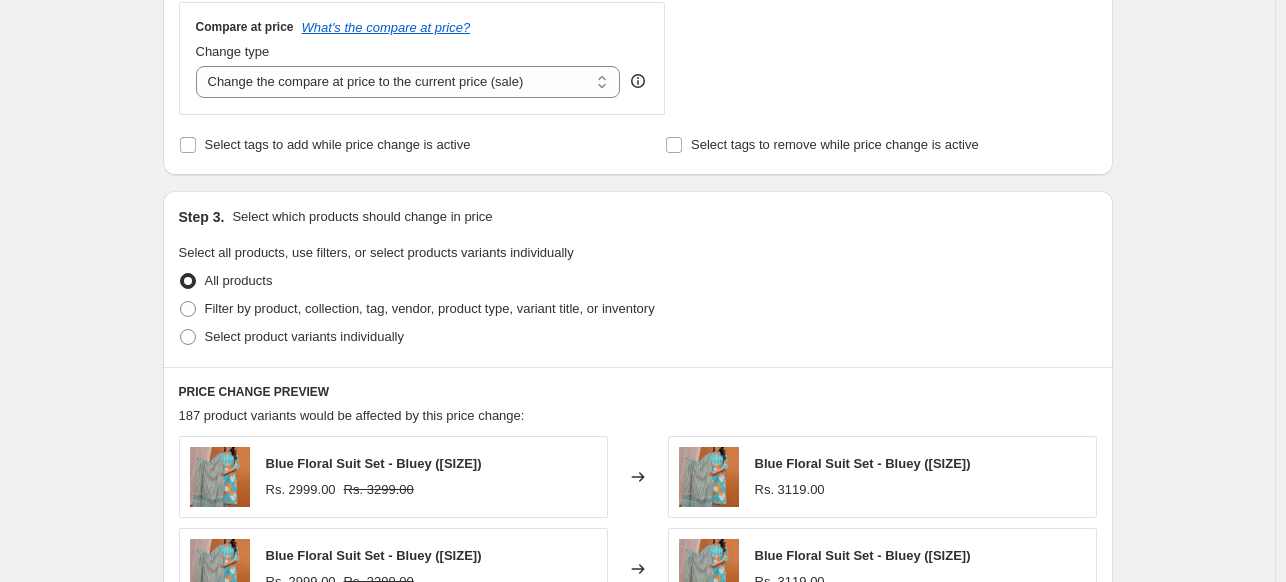 click on "Filter by product, collection, tag, vendor, product type, variant title, or inventory" at bounding box center [430, 308] 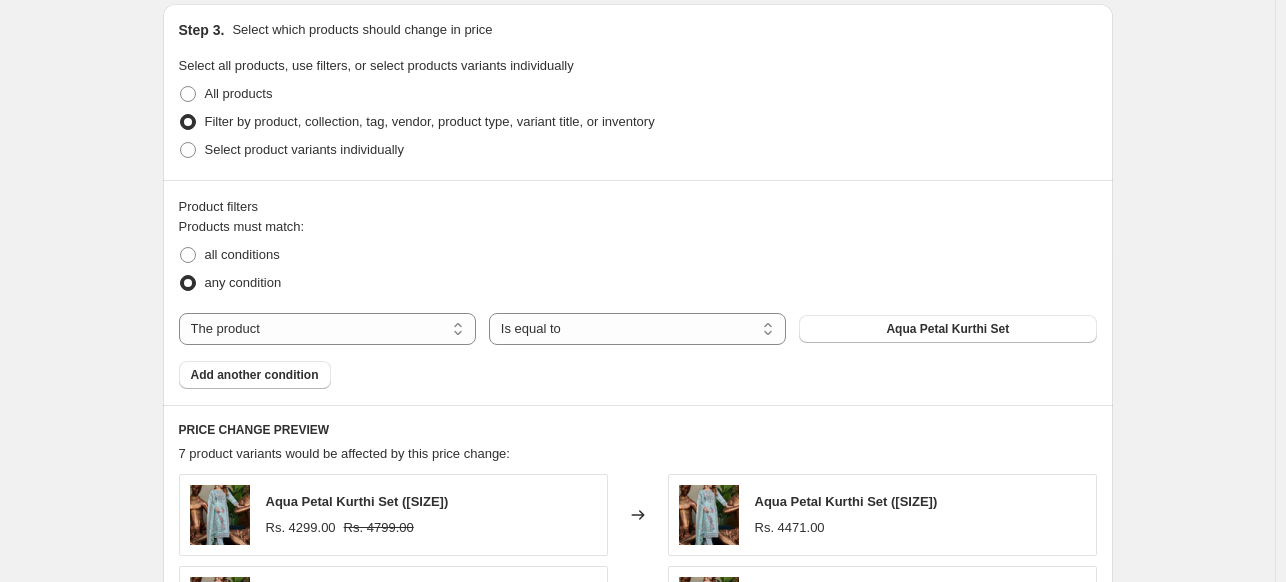 scroll, scrollTop: 1055, scrollLeft: 0, axis: vertical 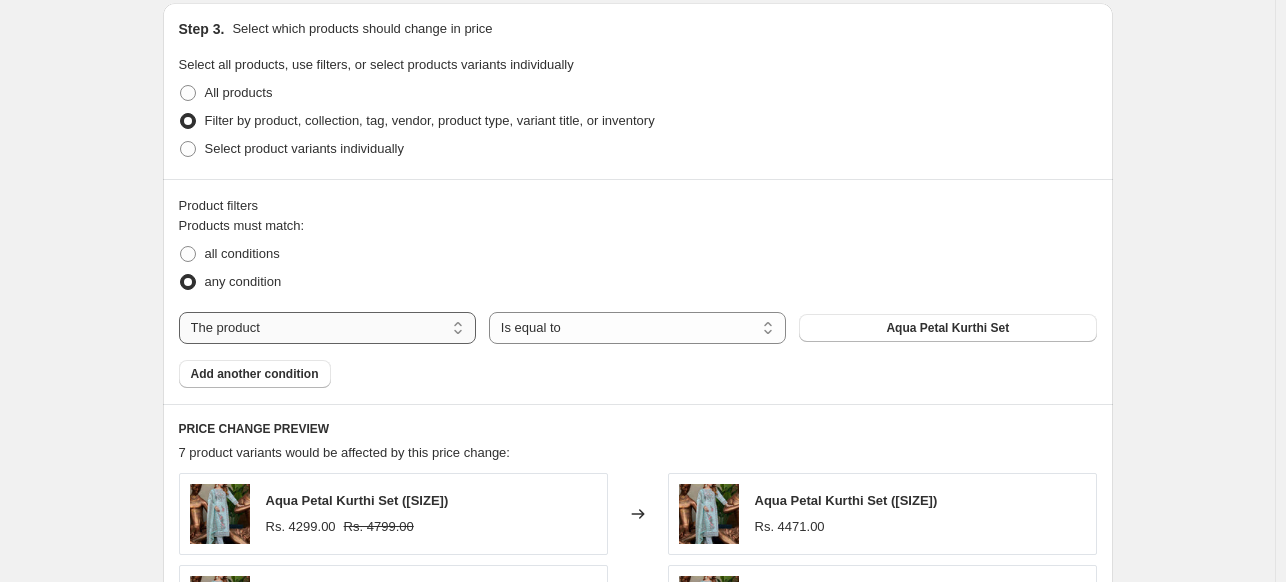 click on "The product The product's collection The product's tag The product's vendor The product's type The product's status The variant's title Inventory quantity" at bounding box center (327, 328) 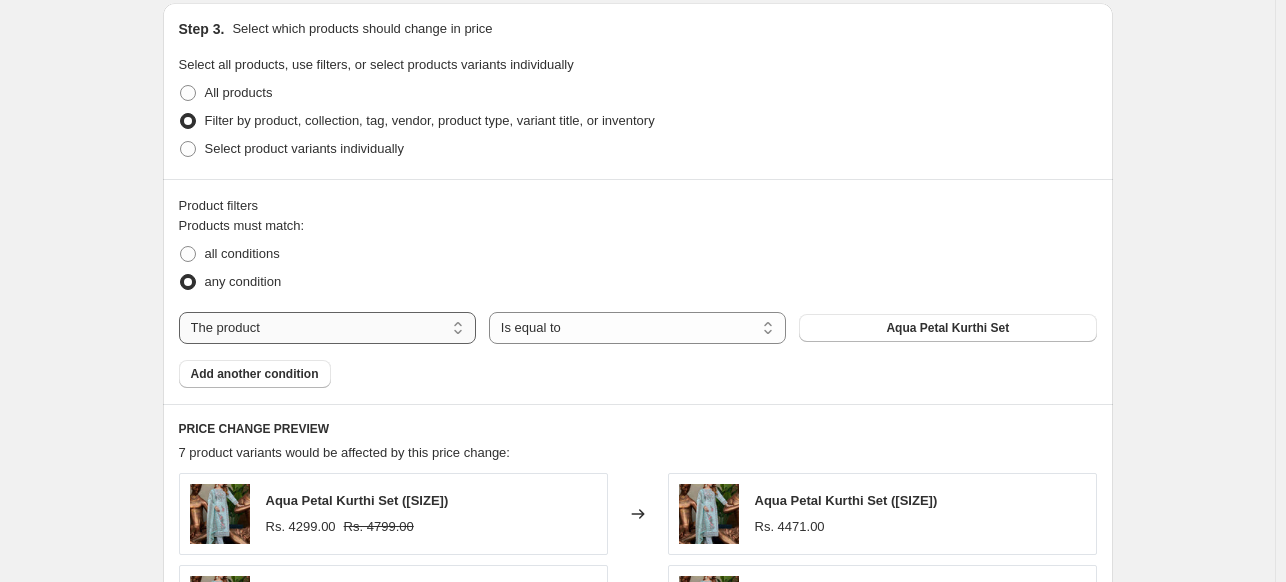 select on "collection" 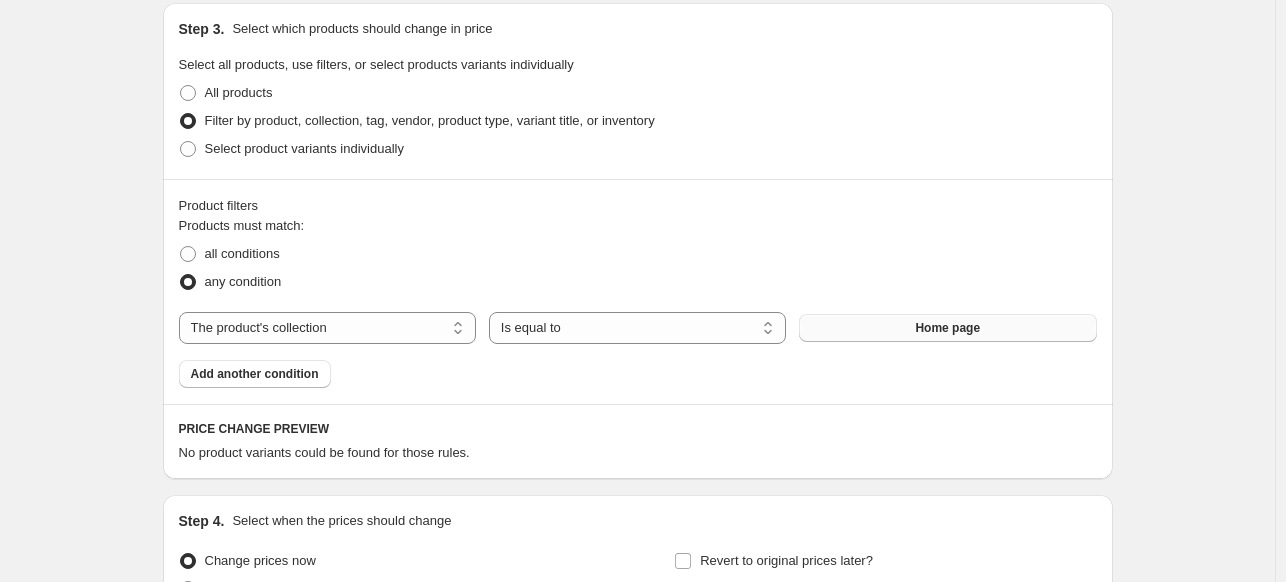 click on "Home page" at bounding box center (947, 328) 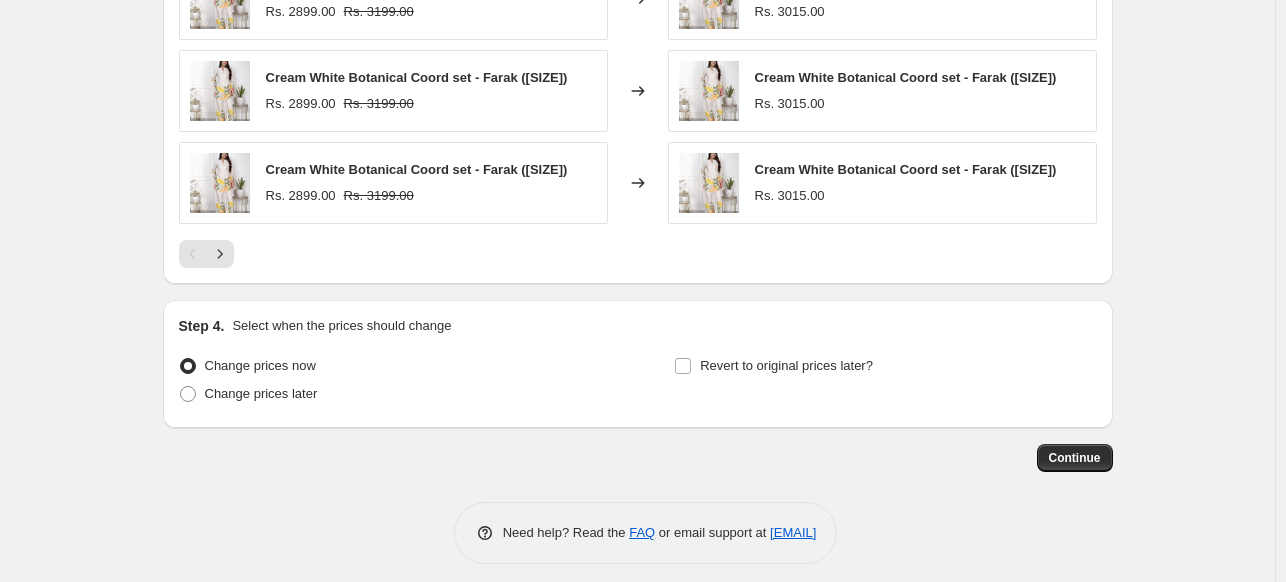 scroll, scrollTop: 1755, scrollLeft: 0, axis: vertical 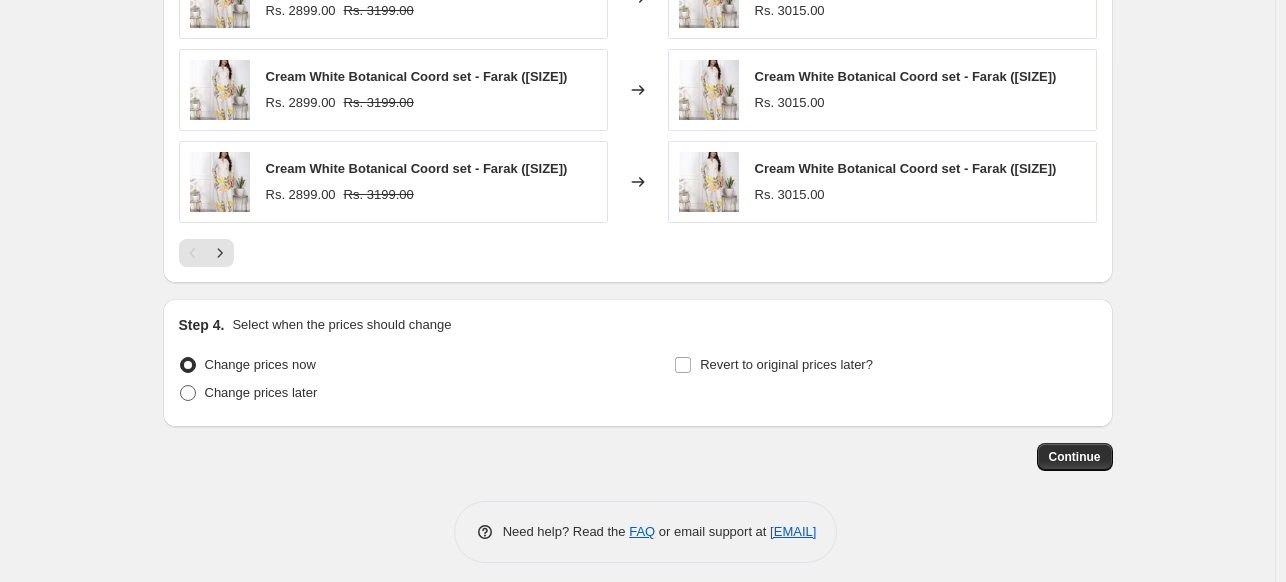 click on "Change prices later" at bounding box center (261, 392) 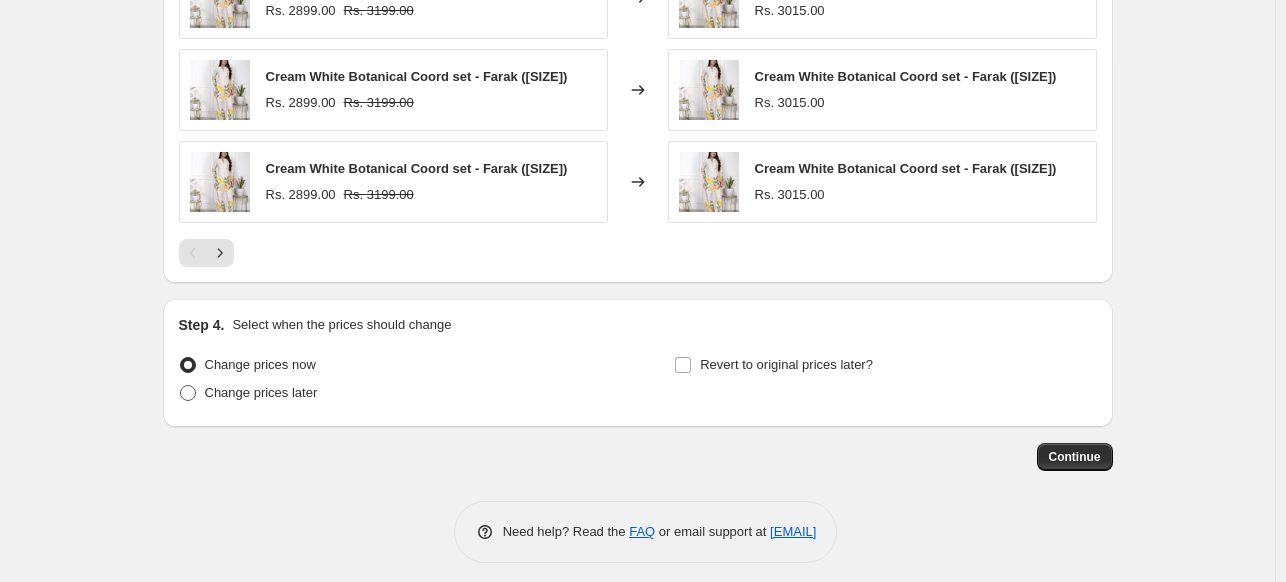 radio on "true" 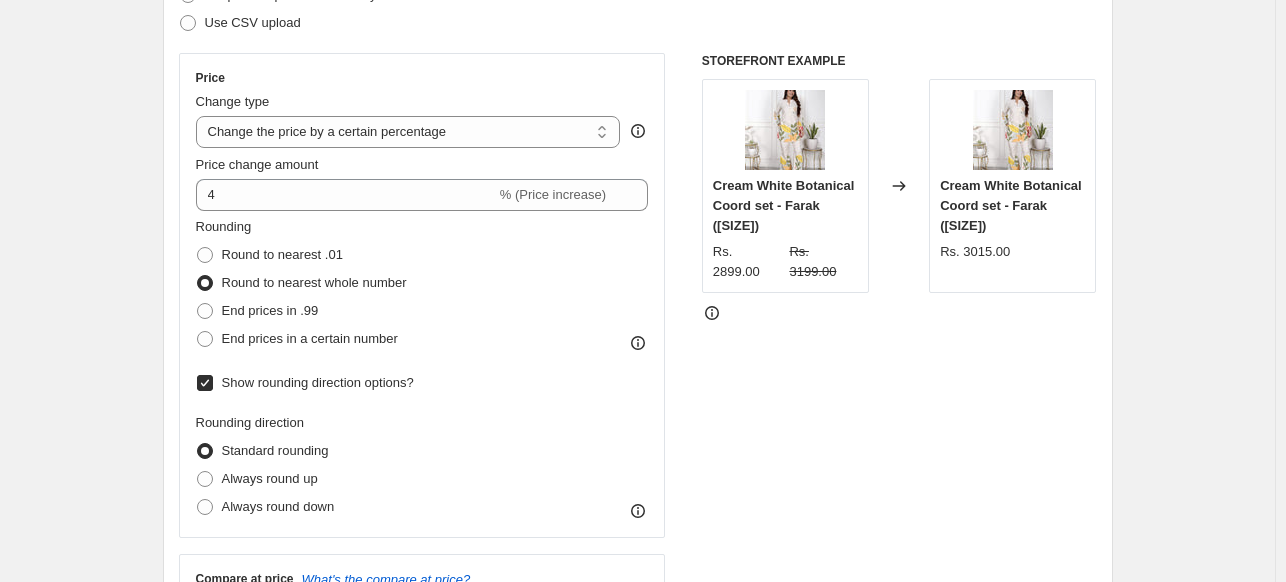 scroll, scrollTop: 316, scrollLeft: 0, axis: vertical 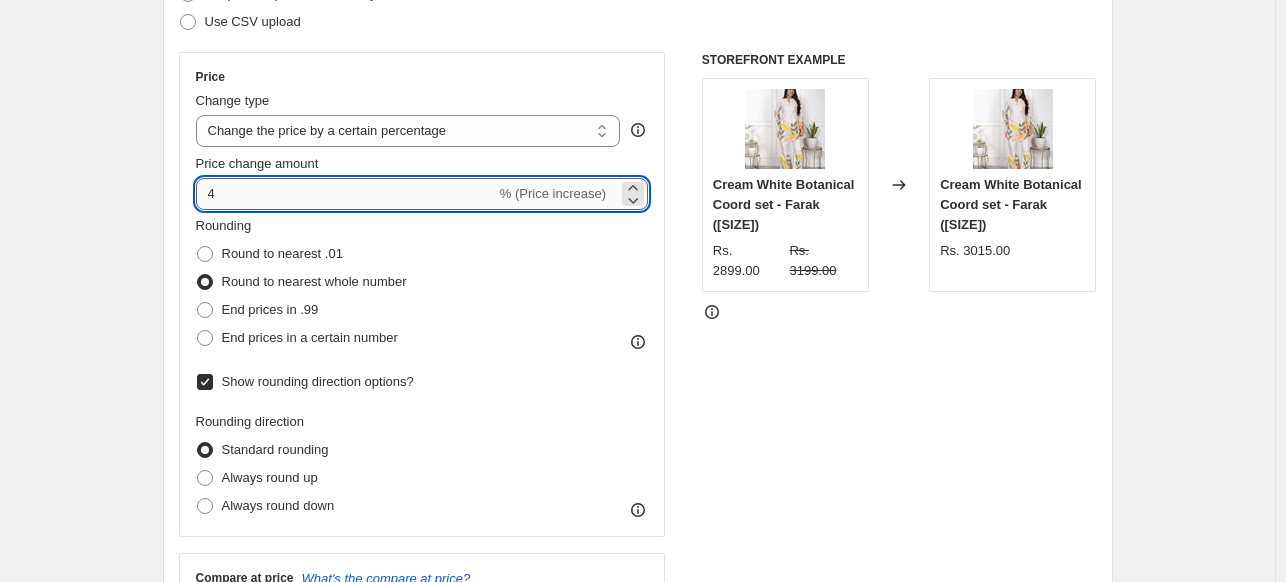 click on "4" at bounding box center [346, 194] 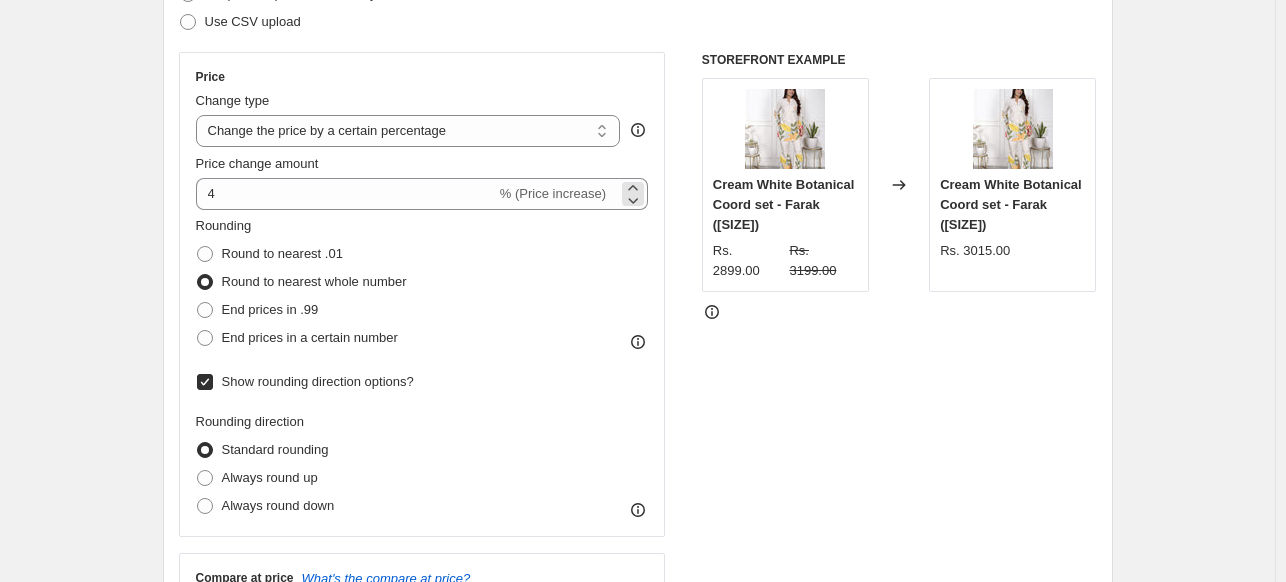 click on "% (Price increase)" at bounding box center (553, 193) 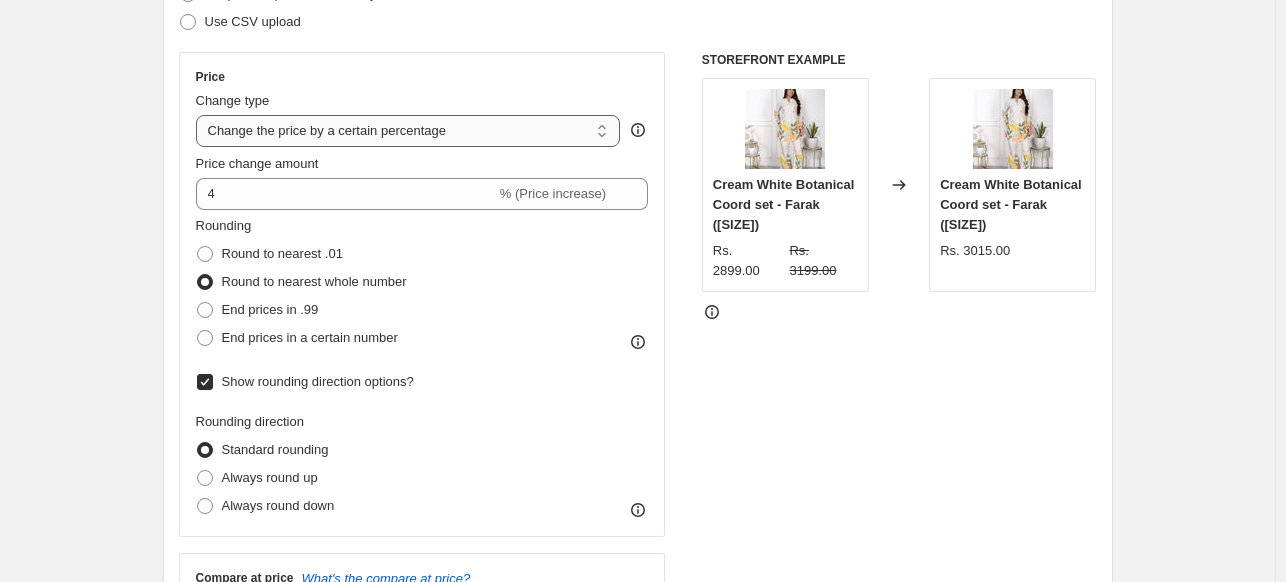 click on "Change the price to a certain amount Change the price by a certain amount Change the price by a certain percentage Change the price to the current compare at price (price before sale) Change the price by a certain amount relative to the compare at price Change the price by a certain percentage relative to the compare at price Don't change the price Change the price by a certain percentage relative to the cost per item Change price to certain cost margin" at bounding box center (408, 131) 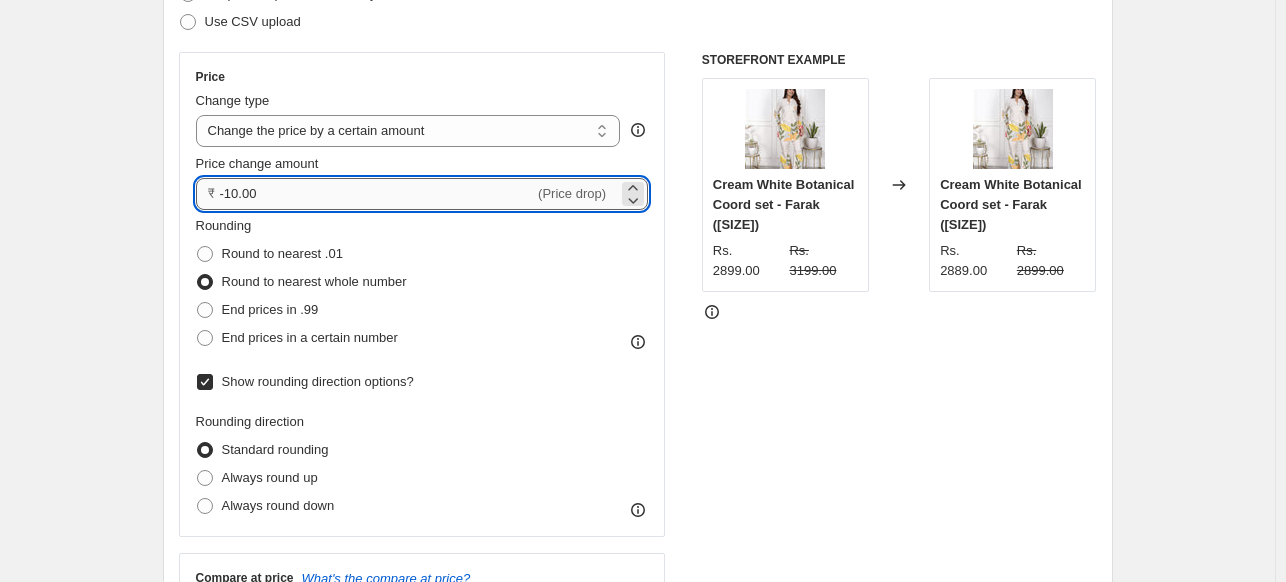 click on "-10.00" at bounding box center [377, 194] 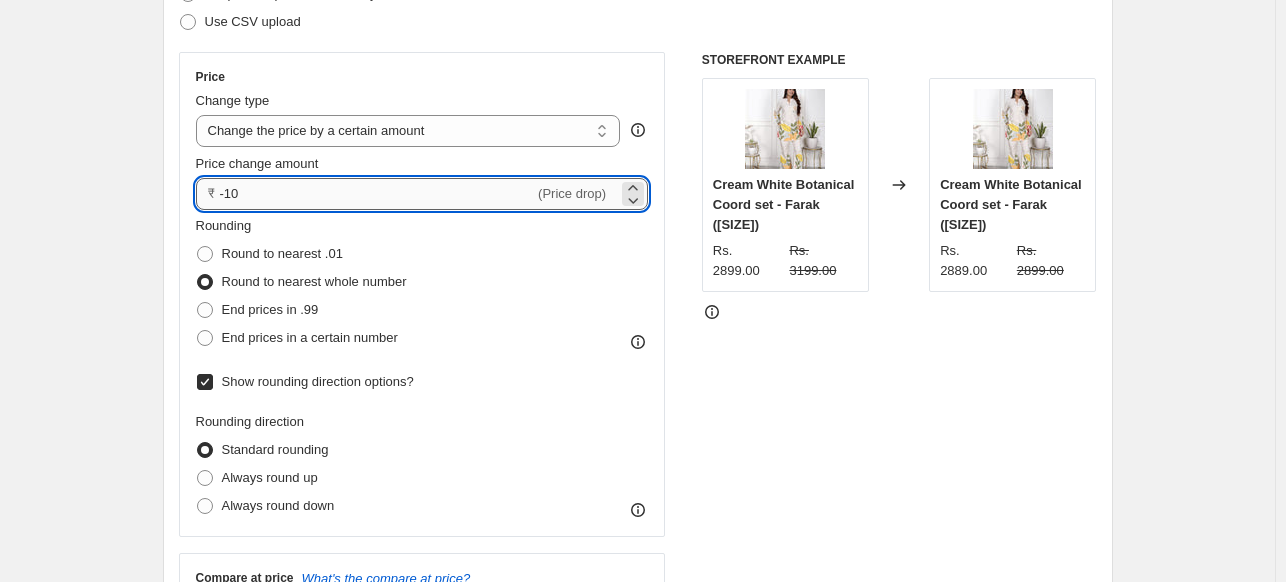 type on "-1" 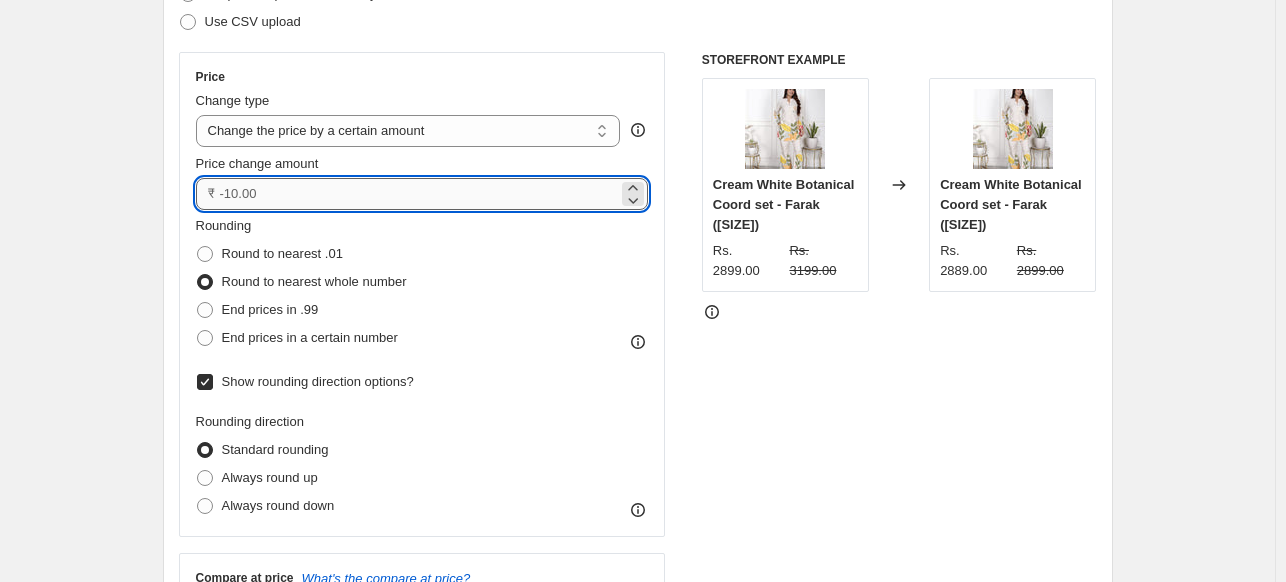 type on "1" 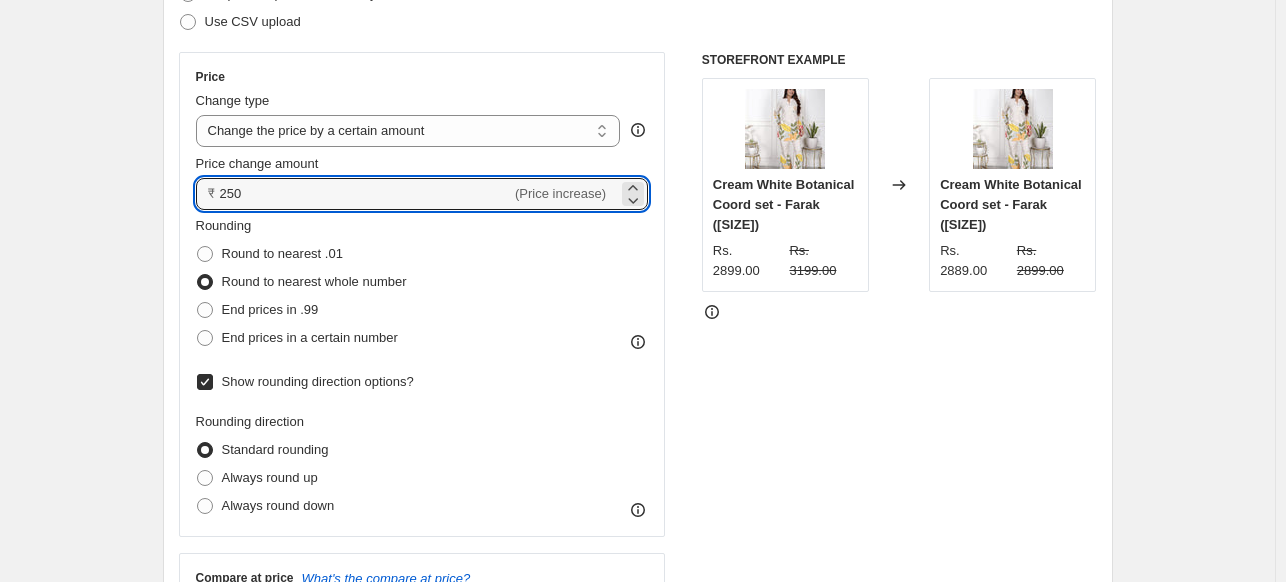 type on "250.00" 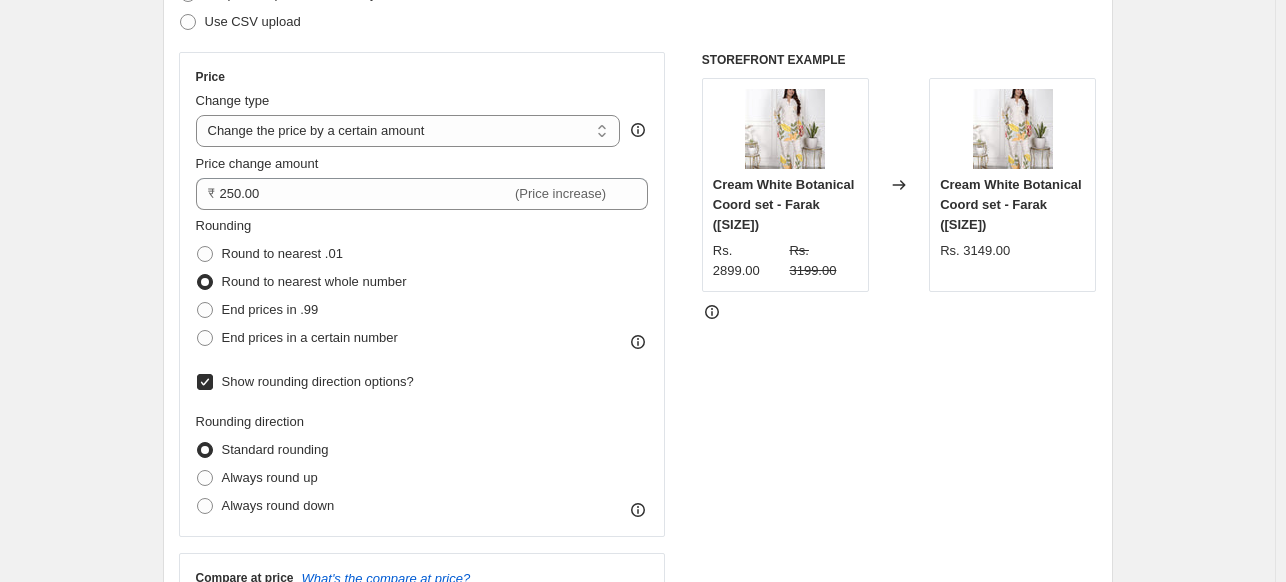 click on "STOREFRONT EXAMPLE Cream White Botanical Coord set - Farak ([SIZE]) Rs. 2899.00 Rs. 3199.00 Changed to Cream White Botanical Coord set - Farak ([SIZE]) Rs. 3149.00" at bounding box center (899, 359) 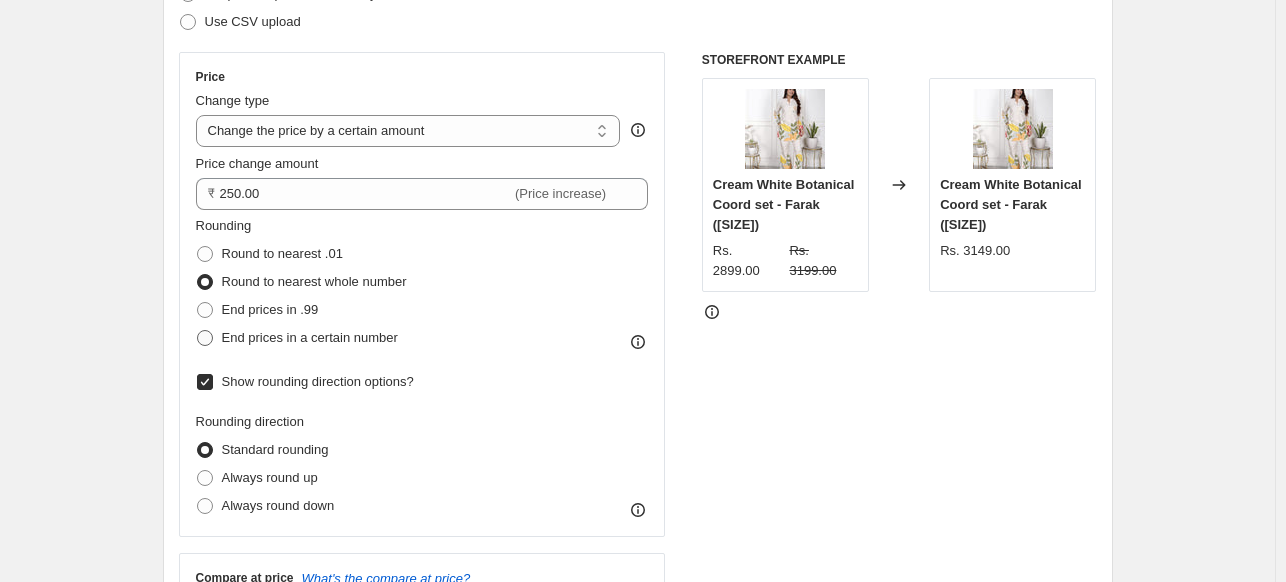 click on "End prices in a certain number" at bounding box center (310, 337) 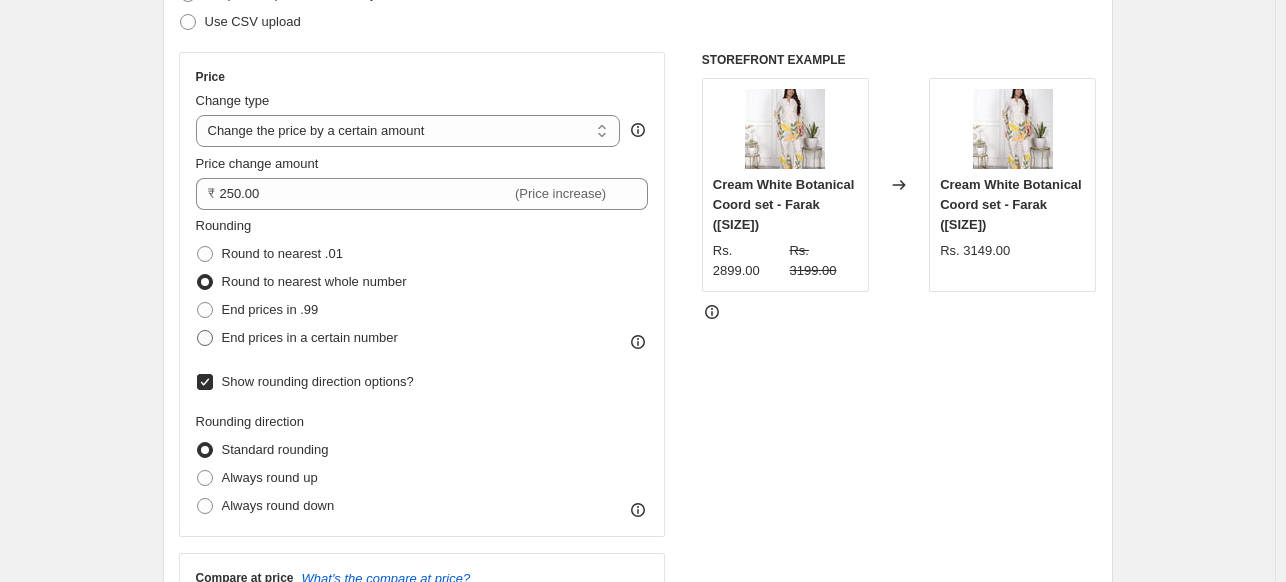 radio on "true" 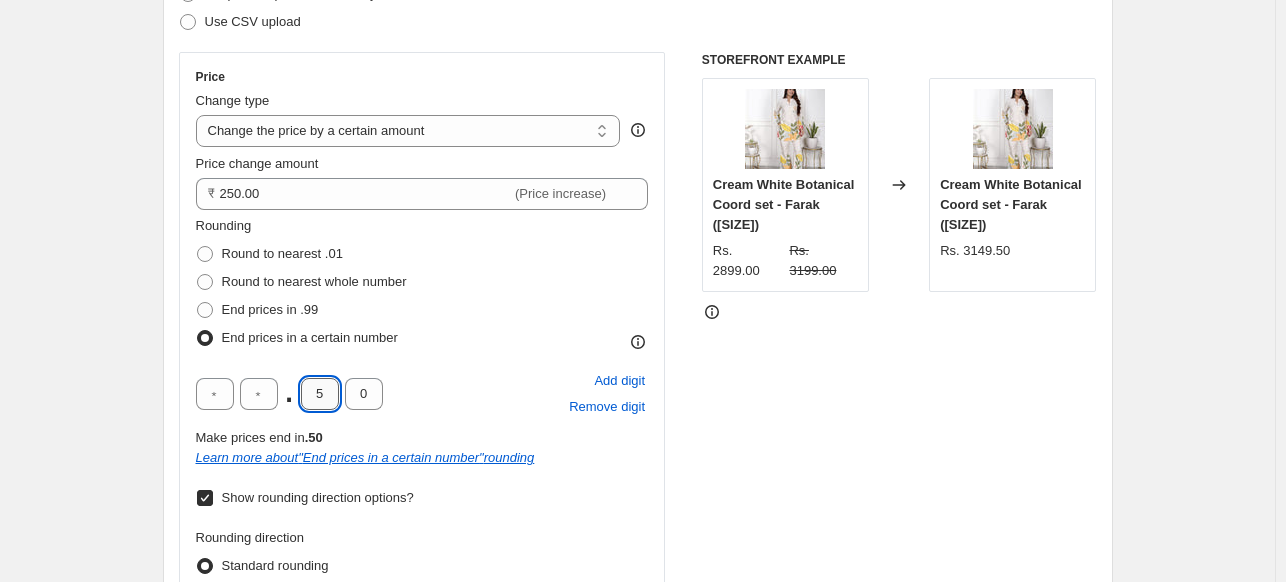 click on "5" at bounding box center (320, 394) 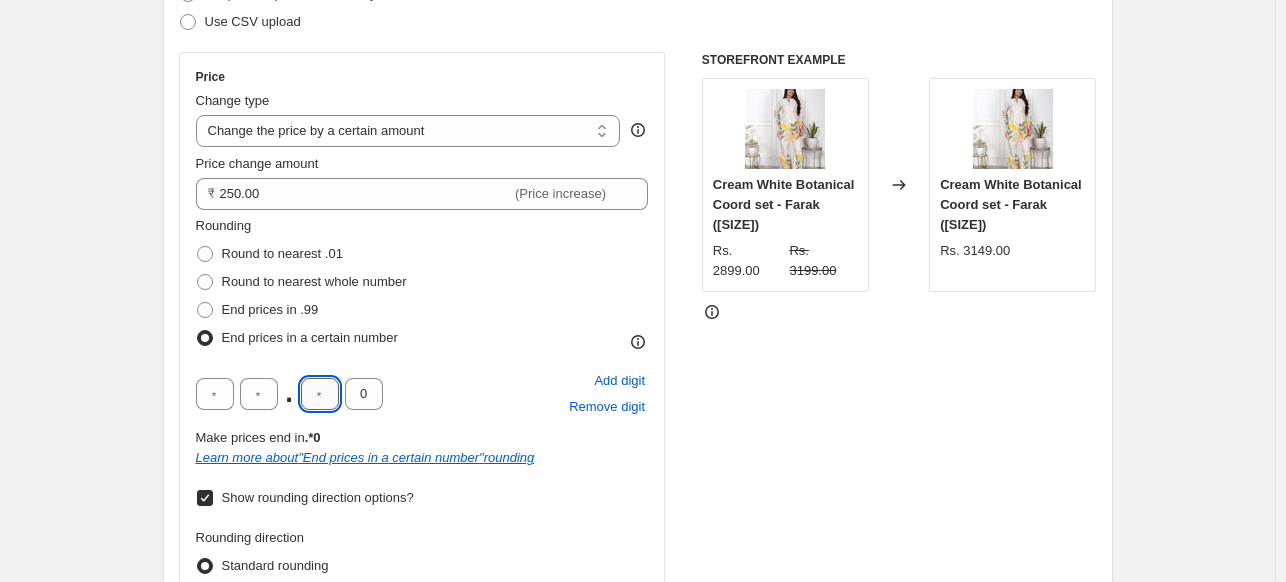 type on "0" 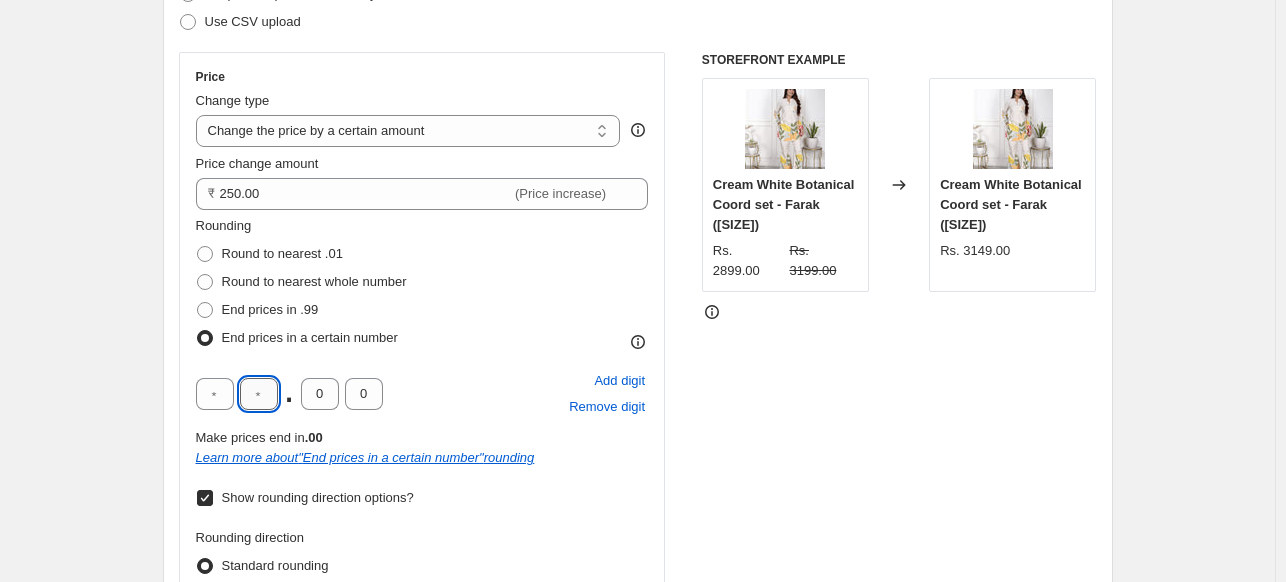 click at bounding box center (259, 394) 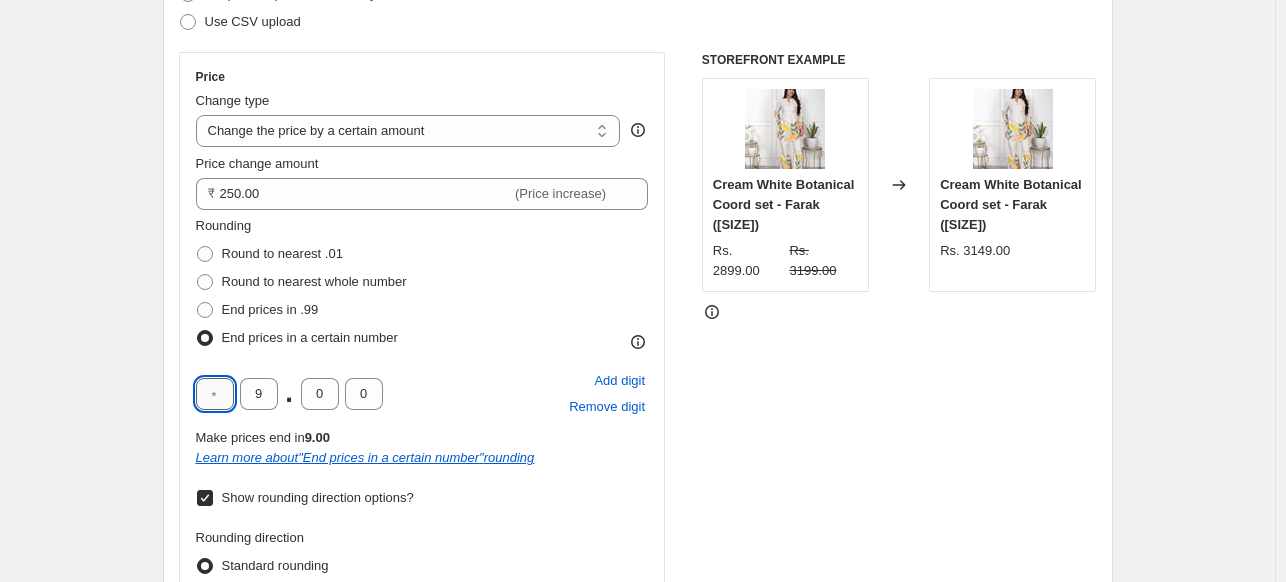 click at bounding box center [215, 394] 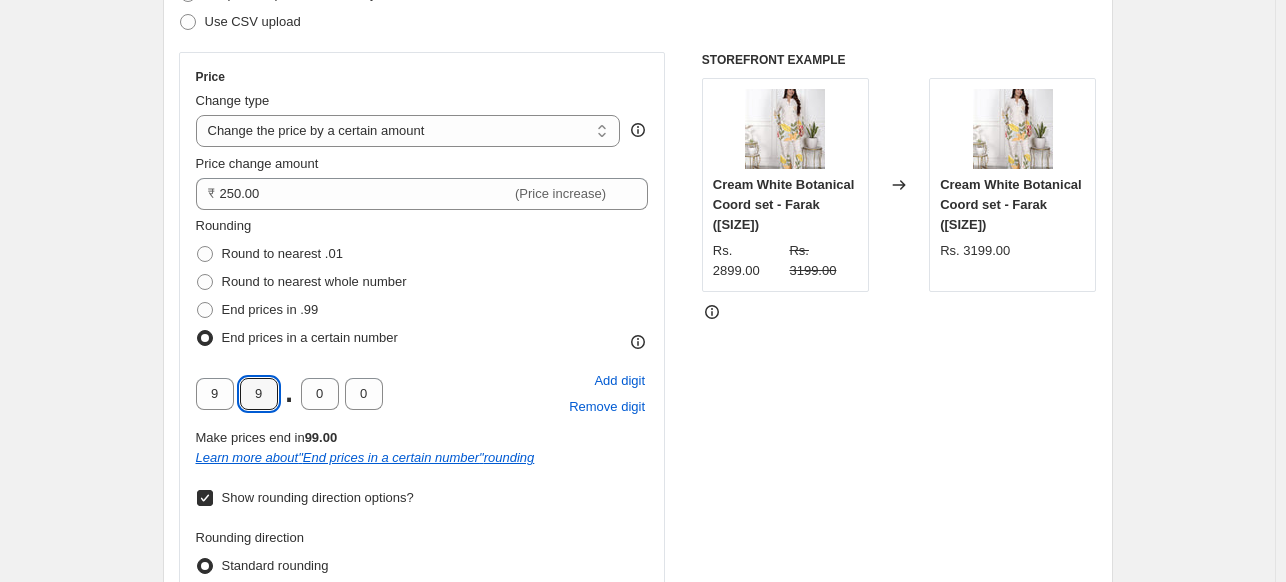 scroll, scrollTop: 428, scrollLeft: 0, axis: vertical 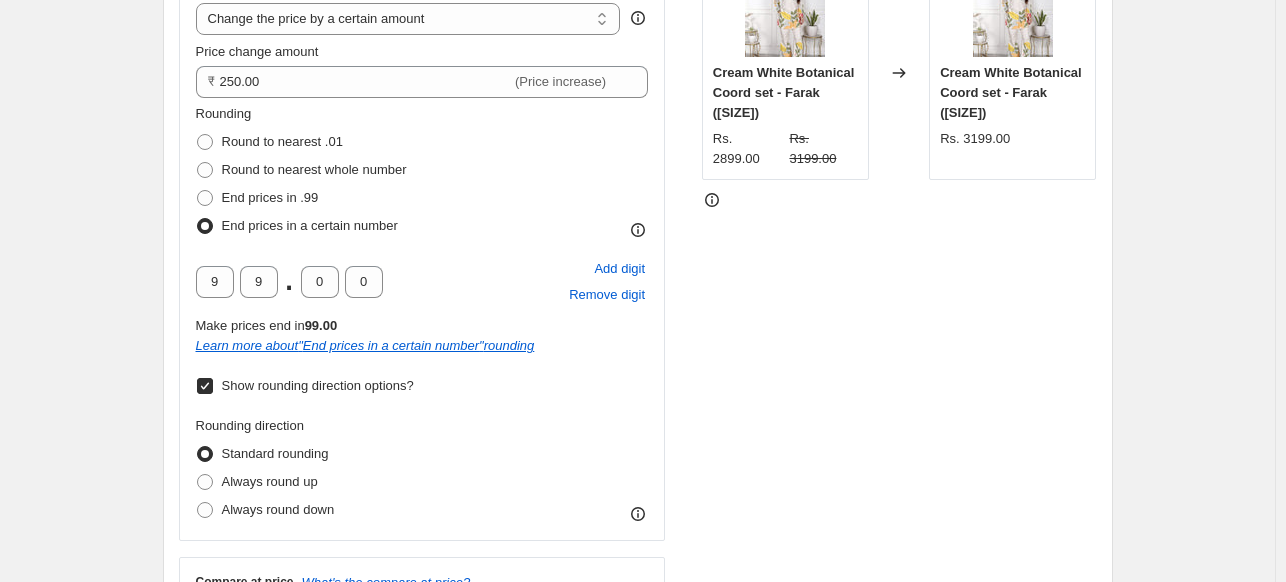 click on "Show rounding direction options?" at bounding box center [318, 385] 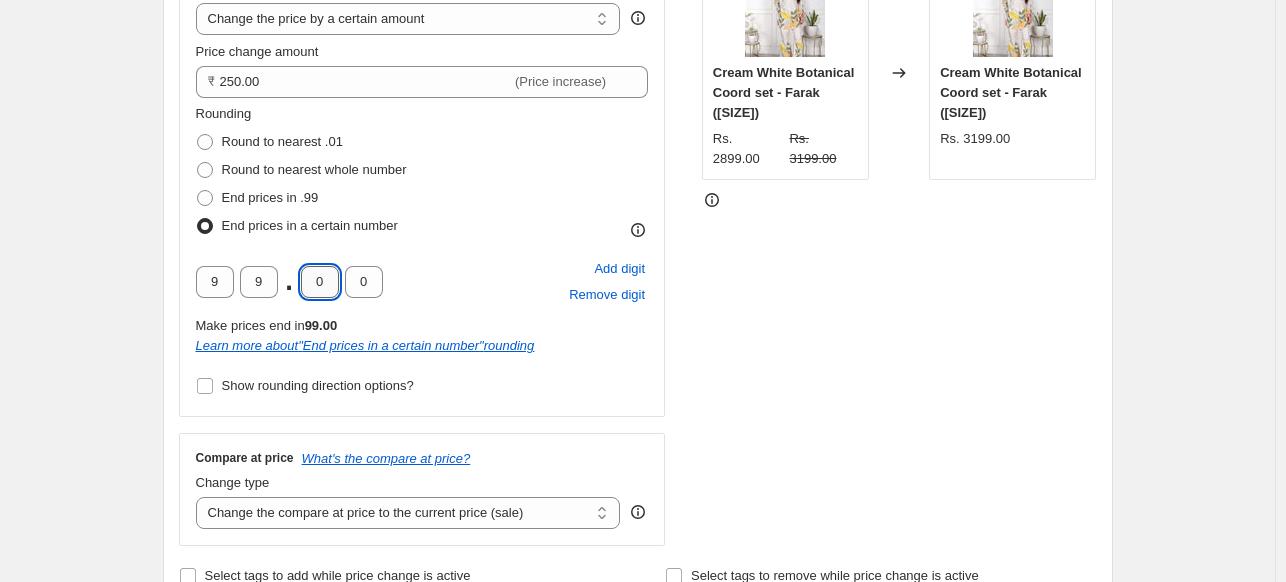 click on "0" at bounding box center [320, 282] 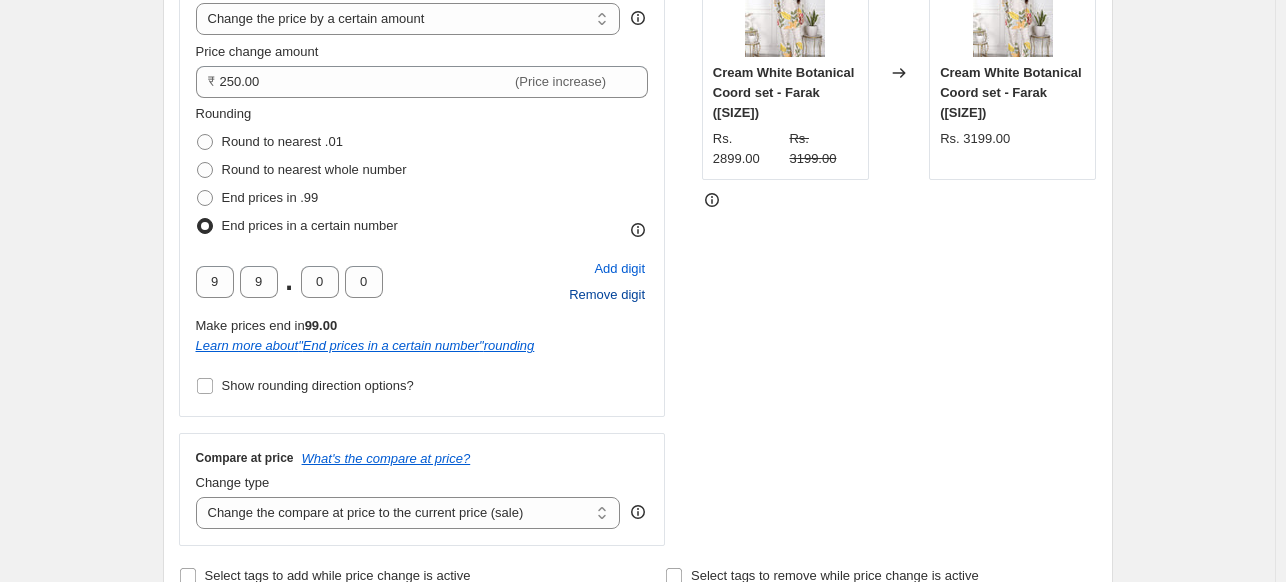 click on "Remove digit" at bounding box center (607, 295) 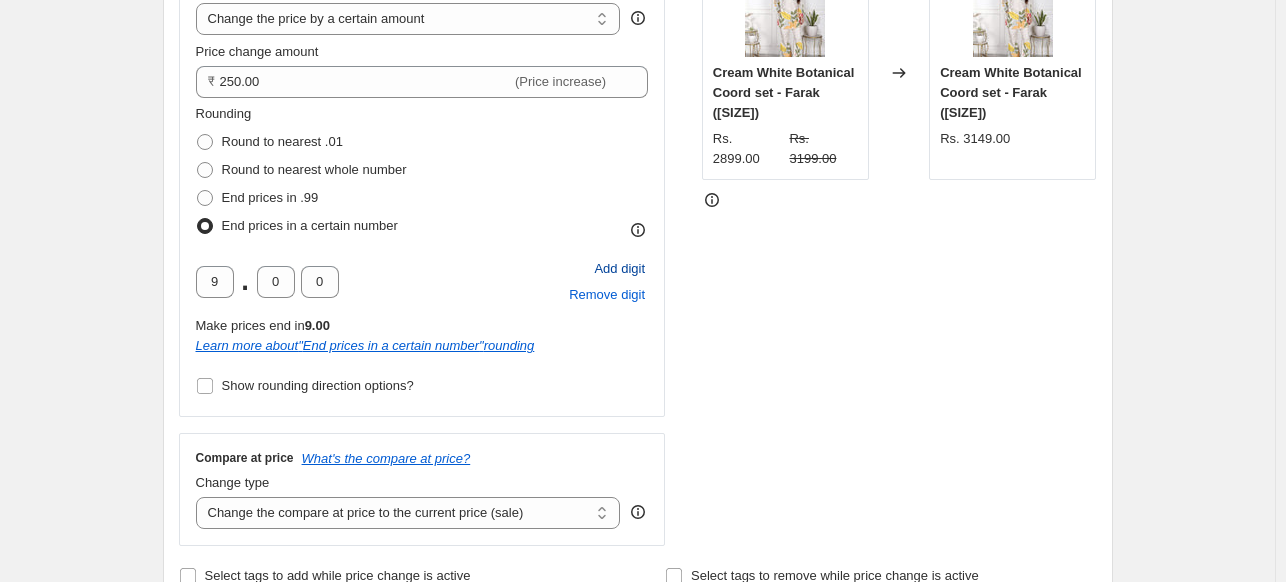 click on "Add digit" at bounding box center [619, 269] 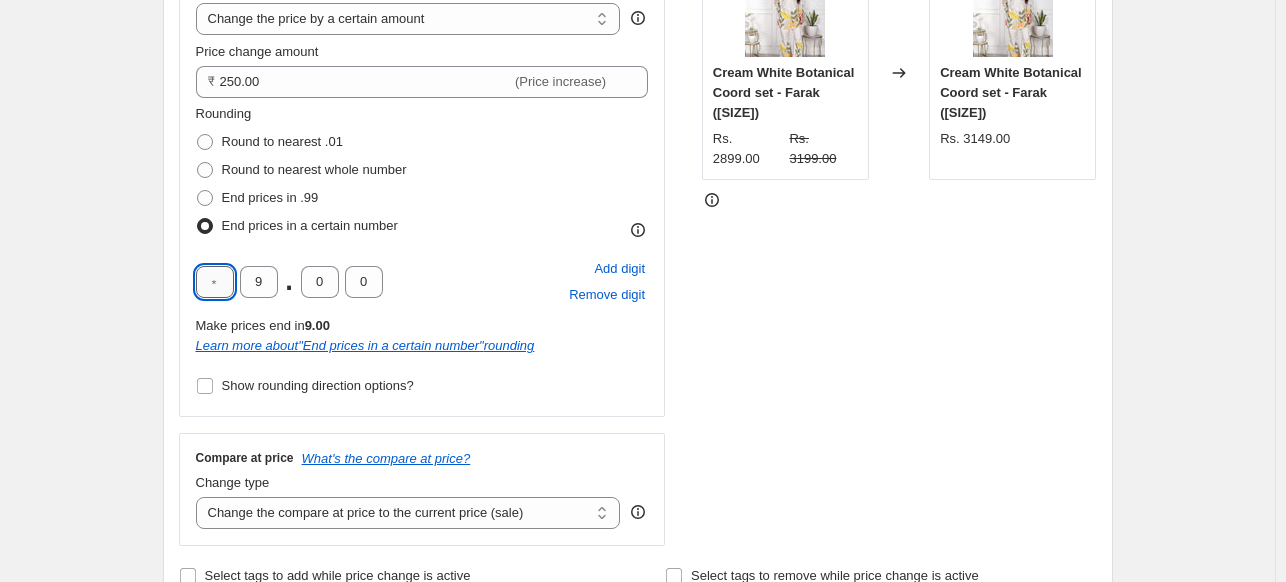 click at bounding box center (215, 282) 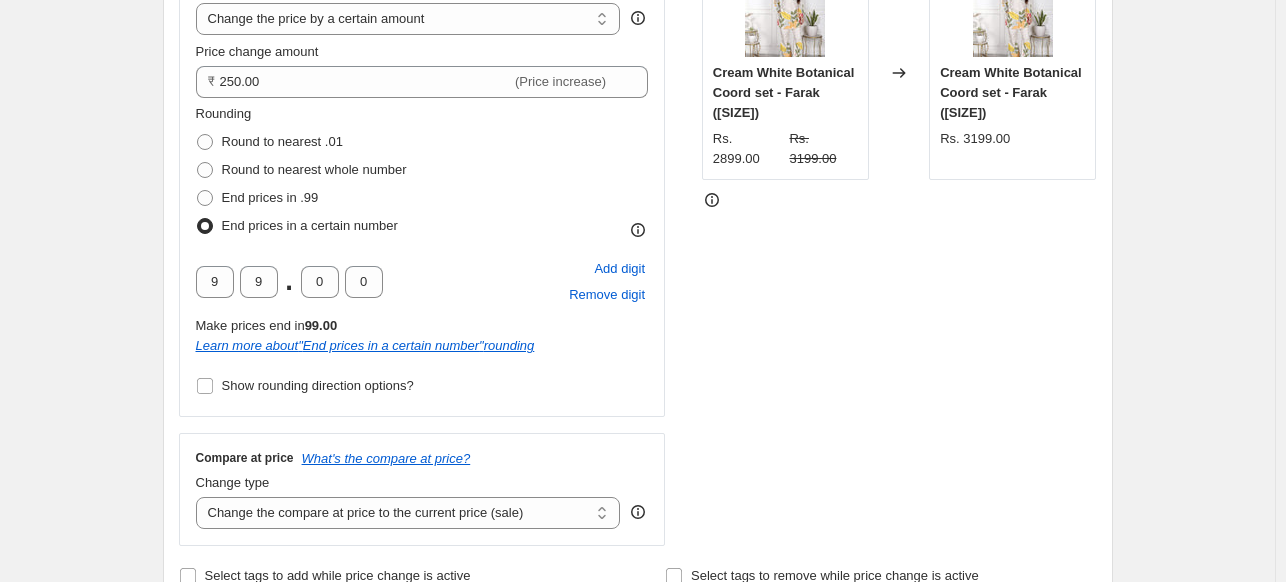 click on "Rounding Round to nearest .01 Round to nearest whole number End prices in .99 End prices in a certain number" at bounding box center (422, 172) 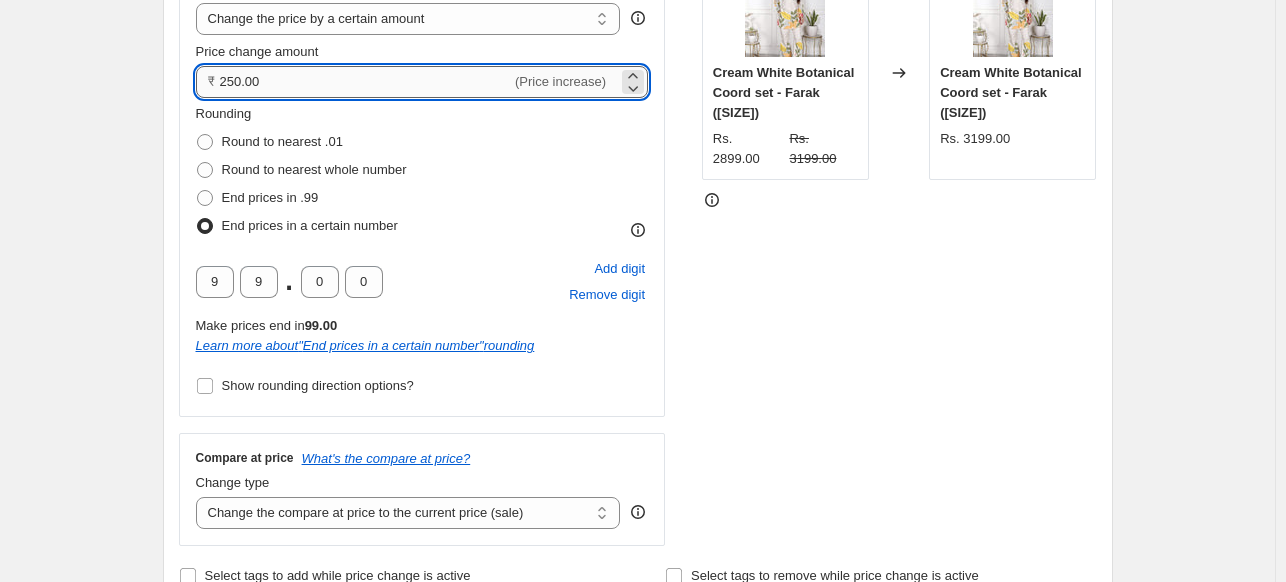 click on "250.00" at bounding box center (366, 82) 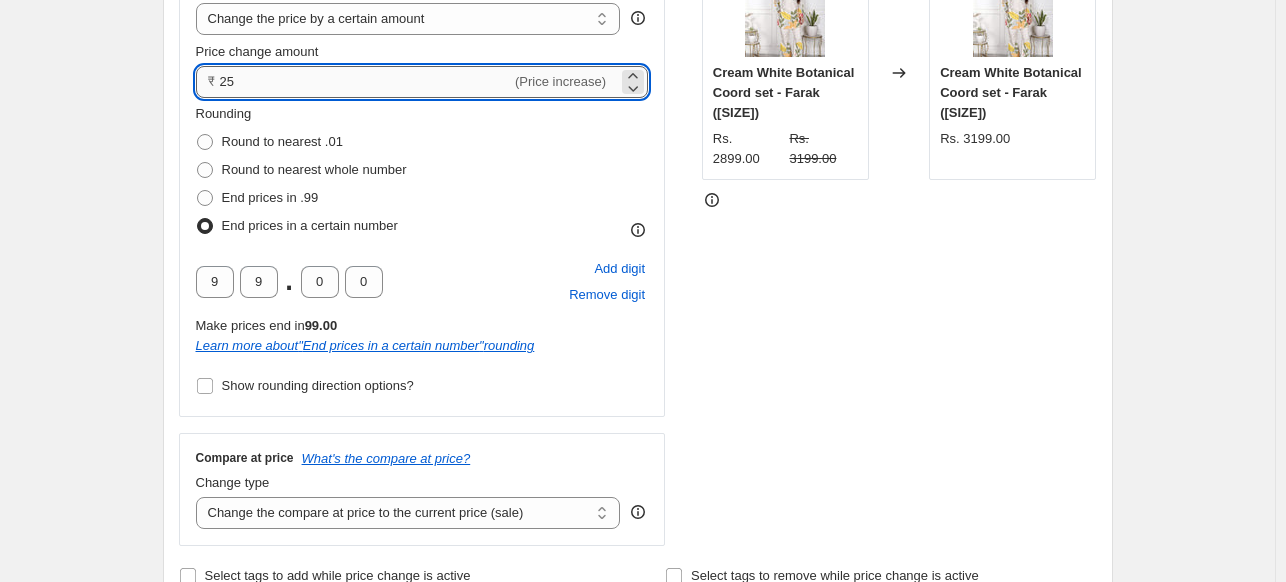 type on "2" 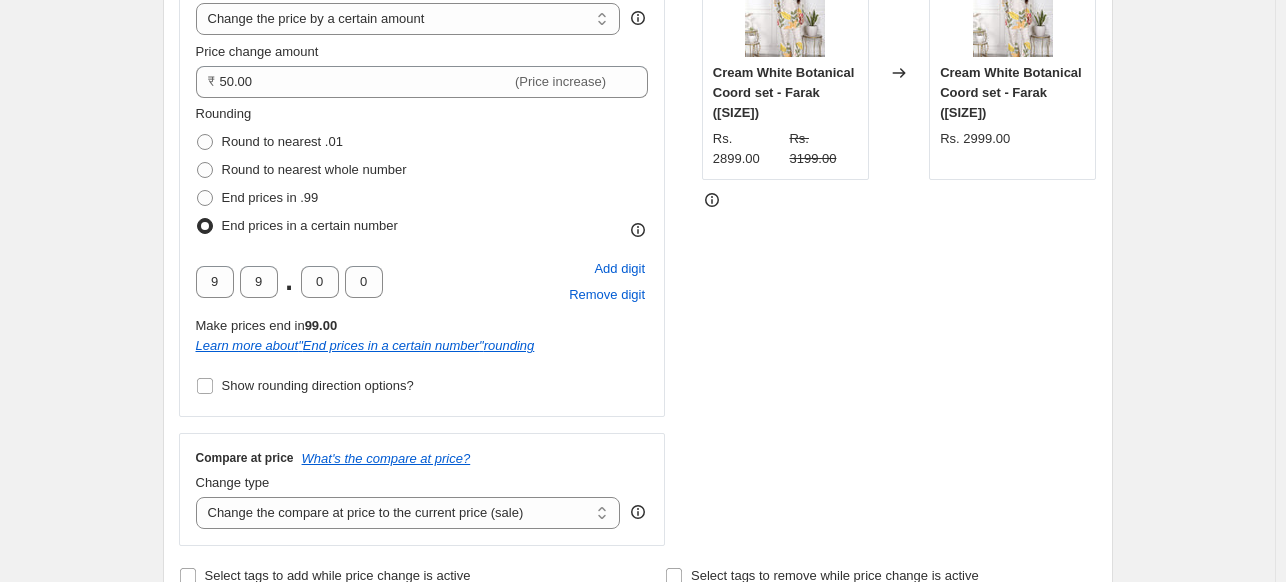 click on "Rounding Round to nearest .01 Round to nearest whole number End prices in .99 End prices in a certain number" at bounding box center [422, 172] 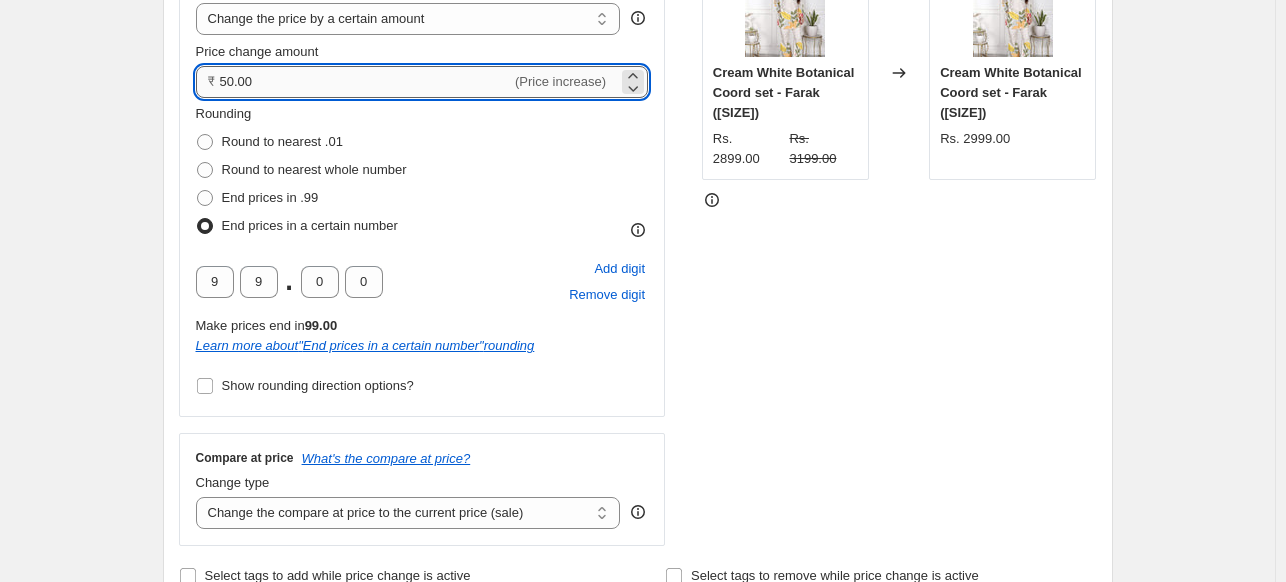 click on "50.00" at bounding box center [366, 82] 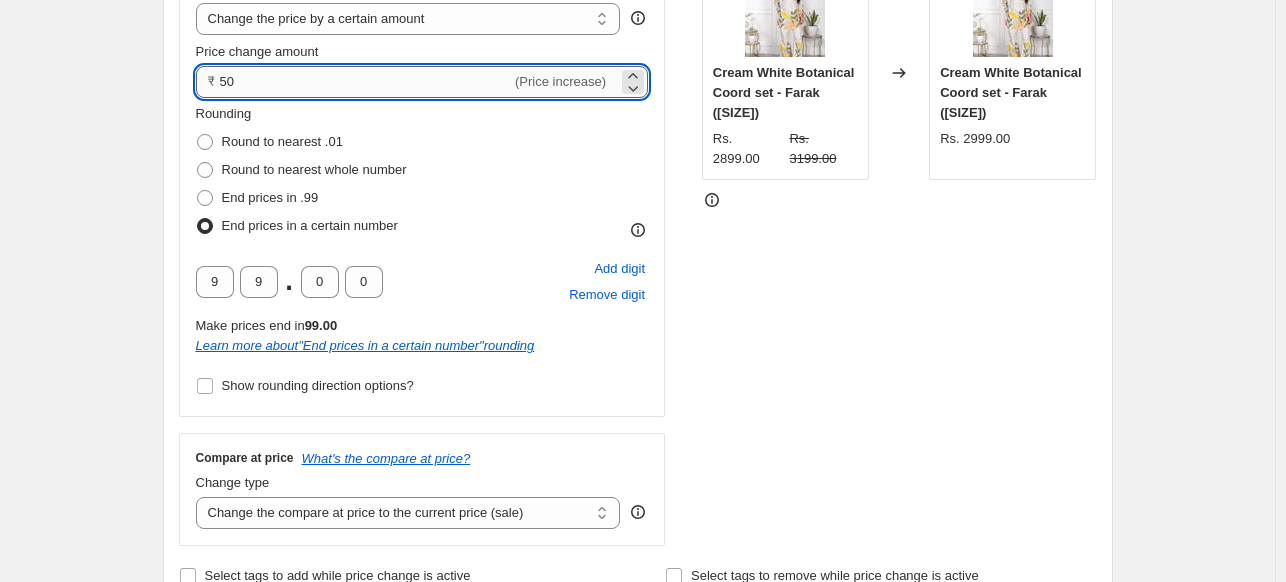 type on "5" 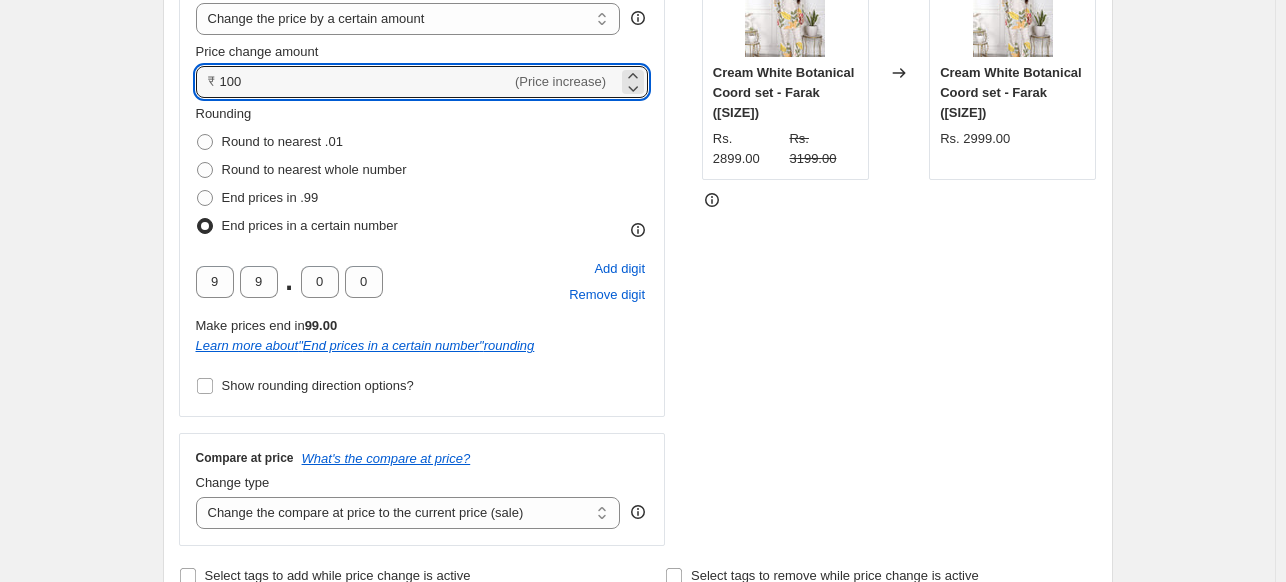 type on "100.00" 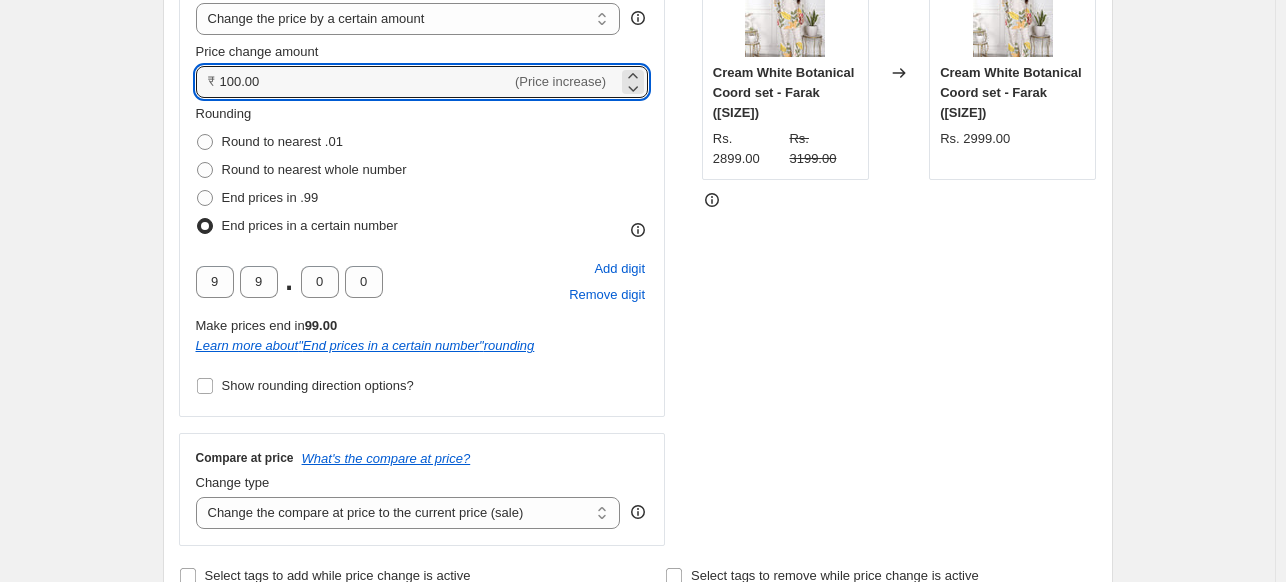 click on "Rounding Round to nearest .01 Round to nearest whole number End prices in .99 End prices in a certain number" at bounding box center [422, 172] 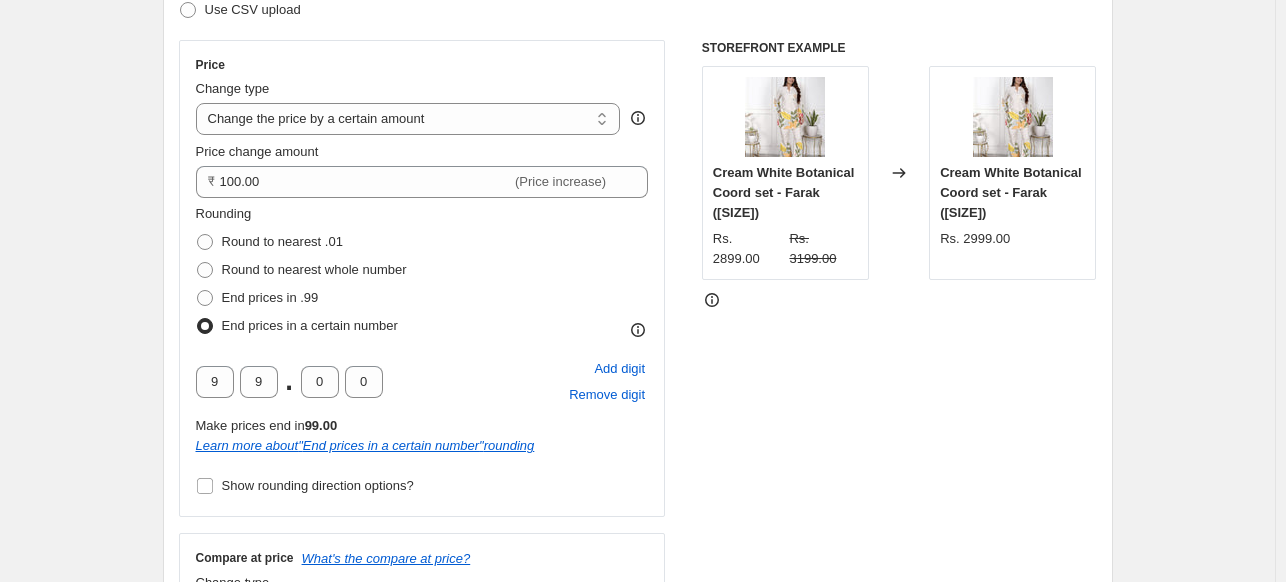 scroll, scrollTop: 328, scrollLeft: 0, axis: vertical 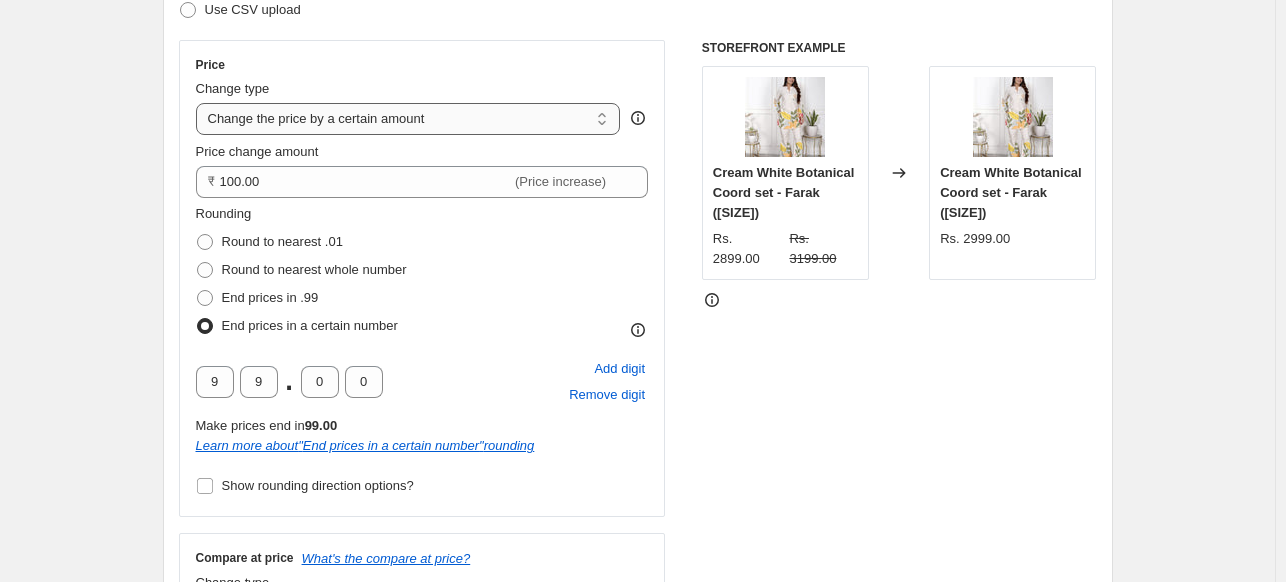 click on "Change the price to a certain amount Change the price by a certain amount Change the price by a certain percentage Change the price to the current compare at price (price before sale) Change the price by a certain amount relative to the compare at price Change the price by a certain percentage relative to the compare at price Don't change the price Change the price by a certain percentage relative to the cost per item Change price to certain cost margin" at bounding box center (408, 119) 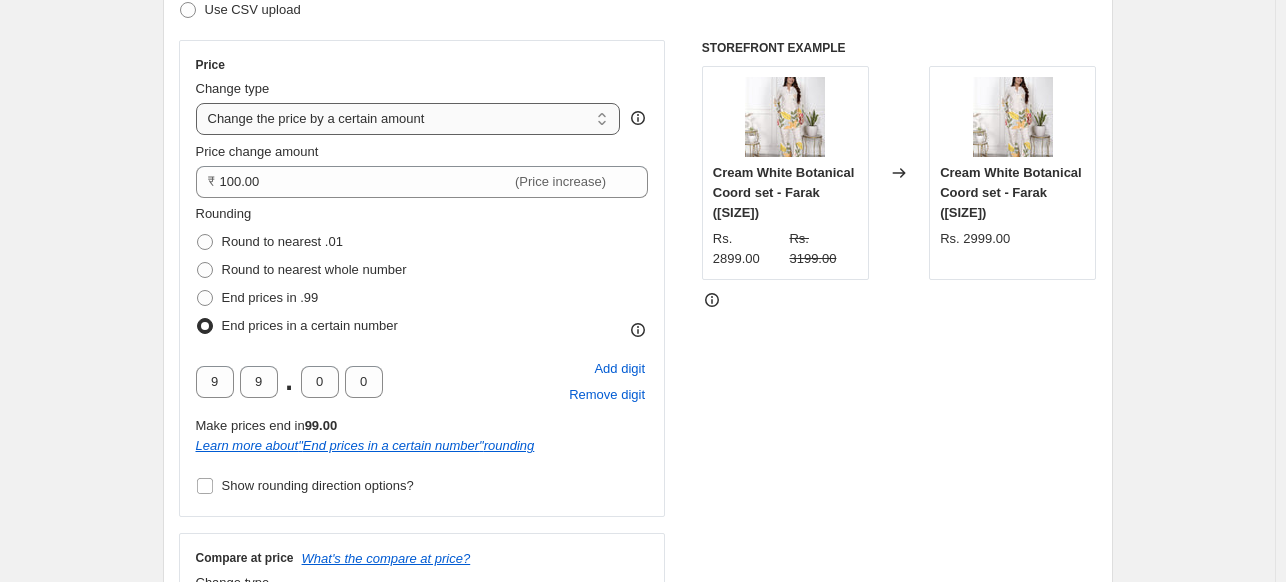 select on "margin" 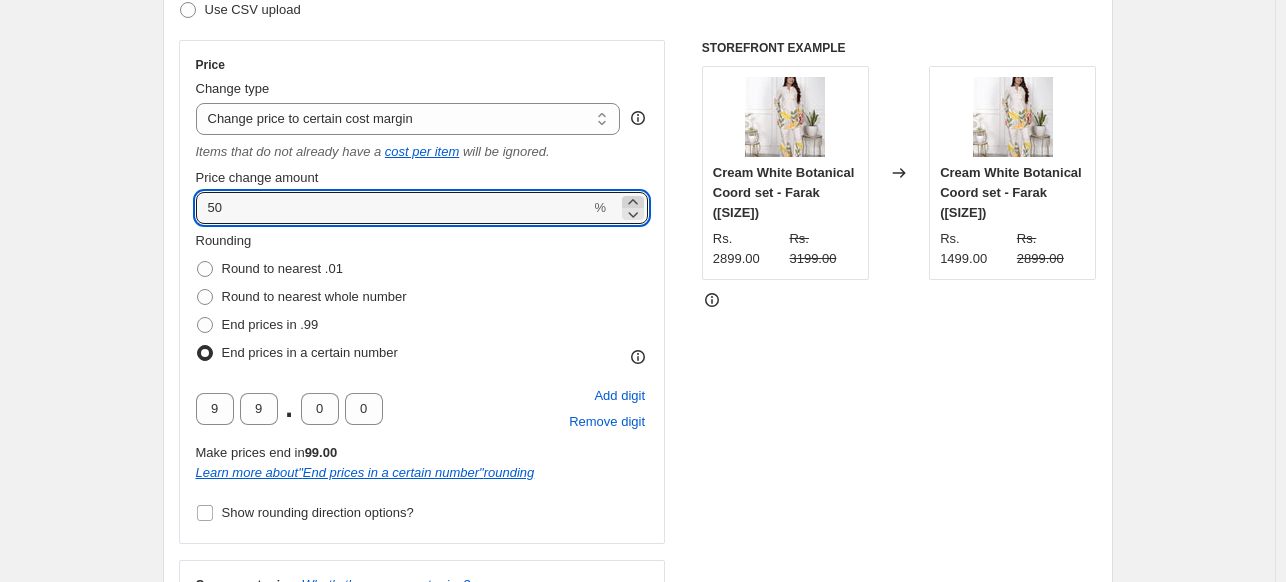click 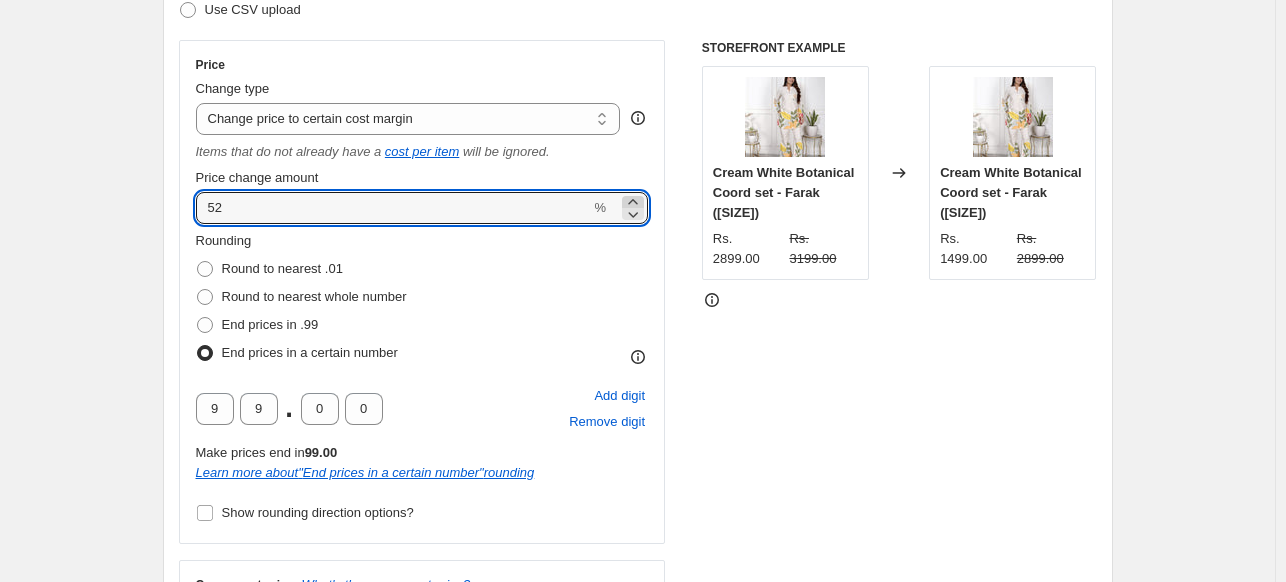 click 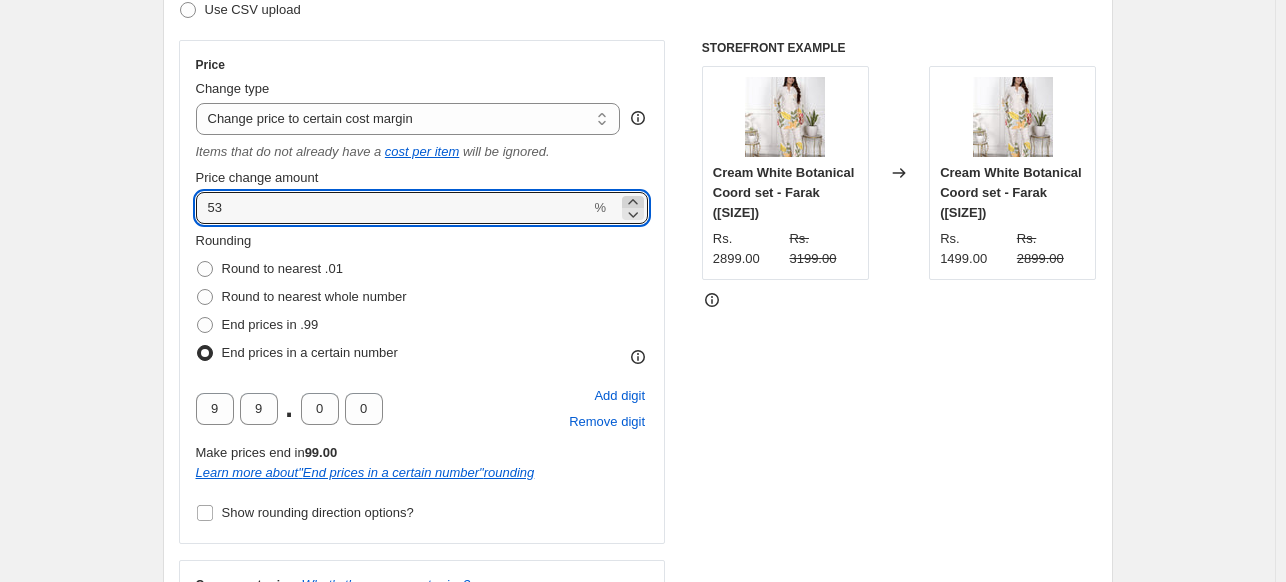 click 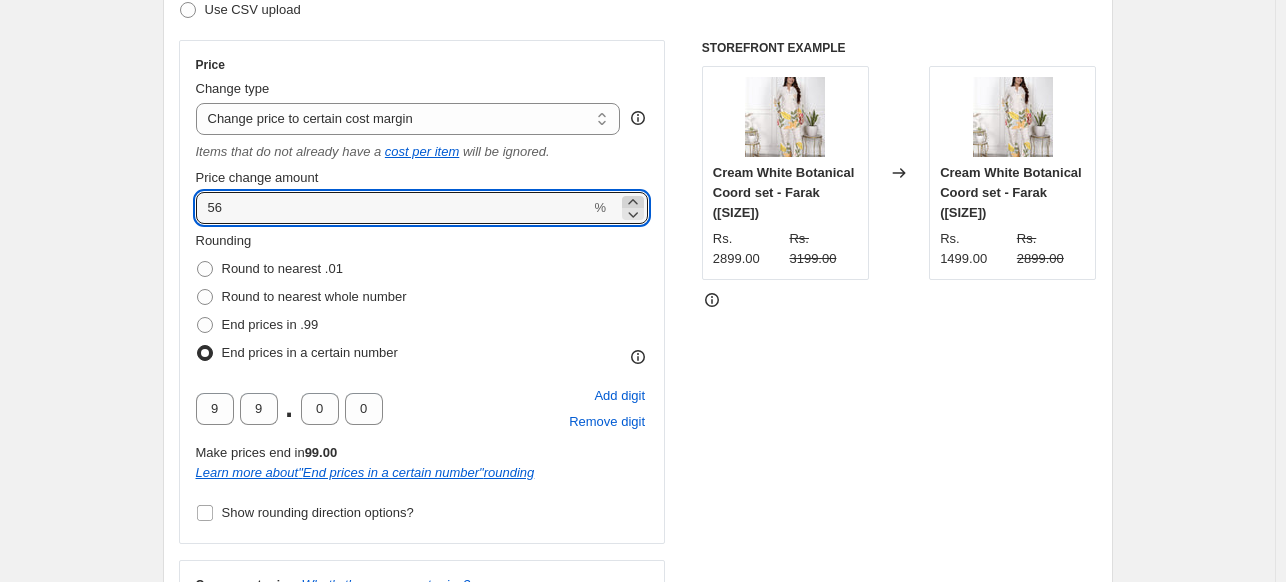 click 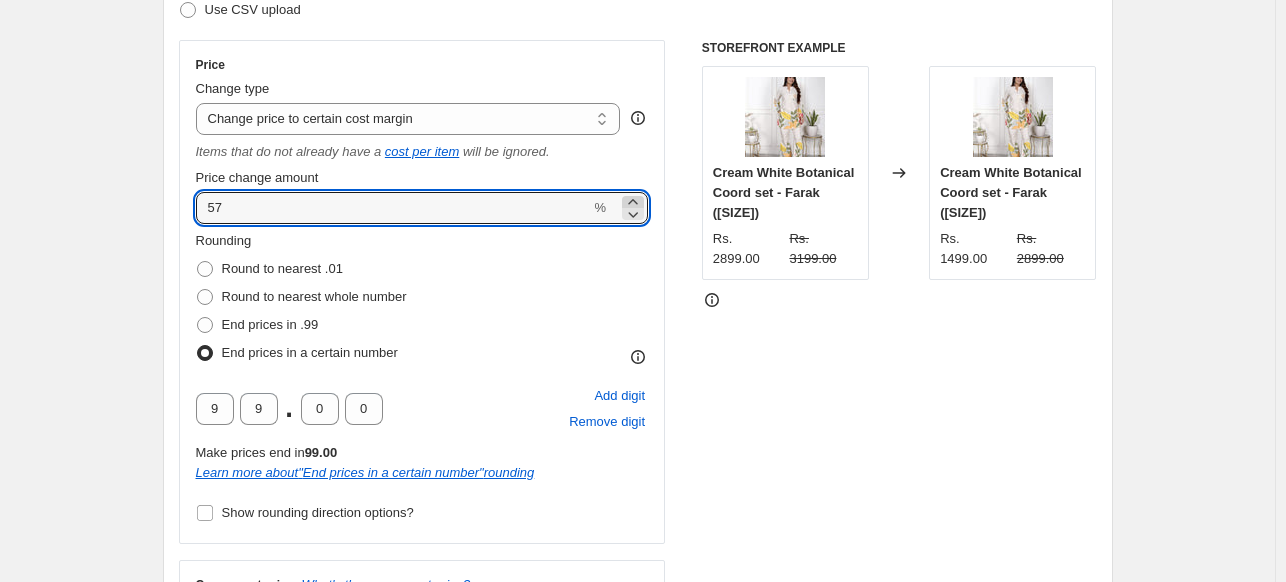 click 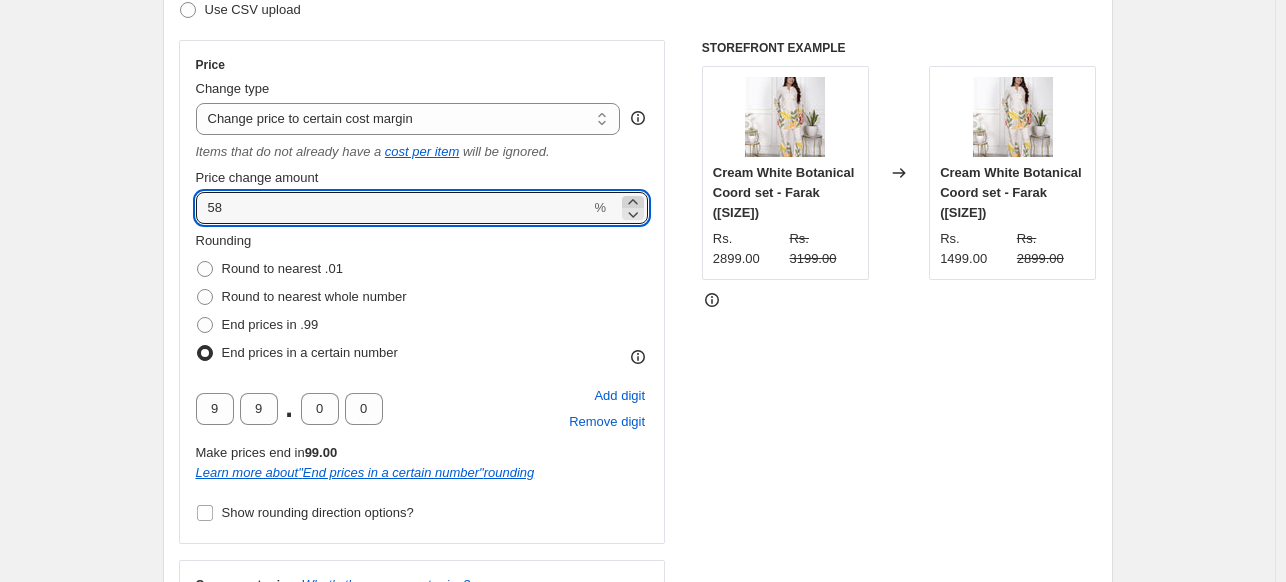 click 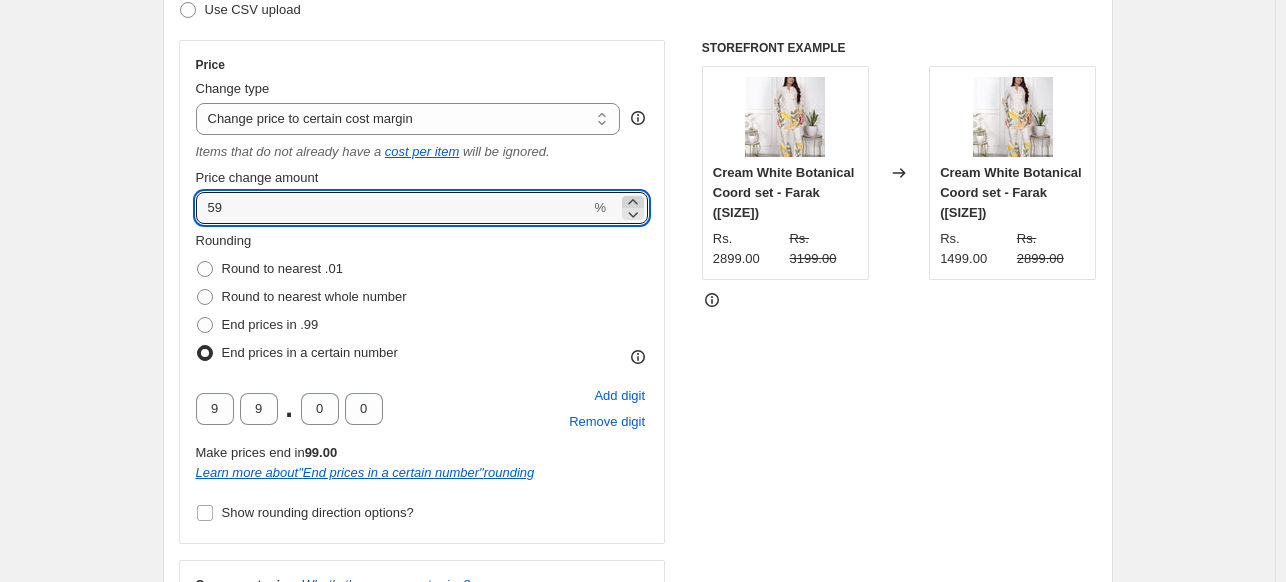 click 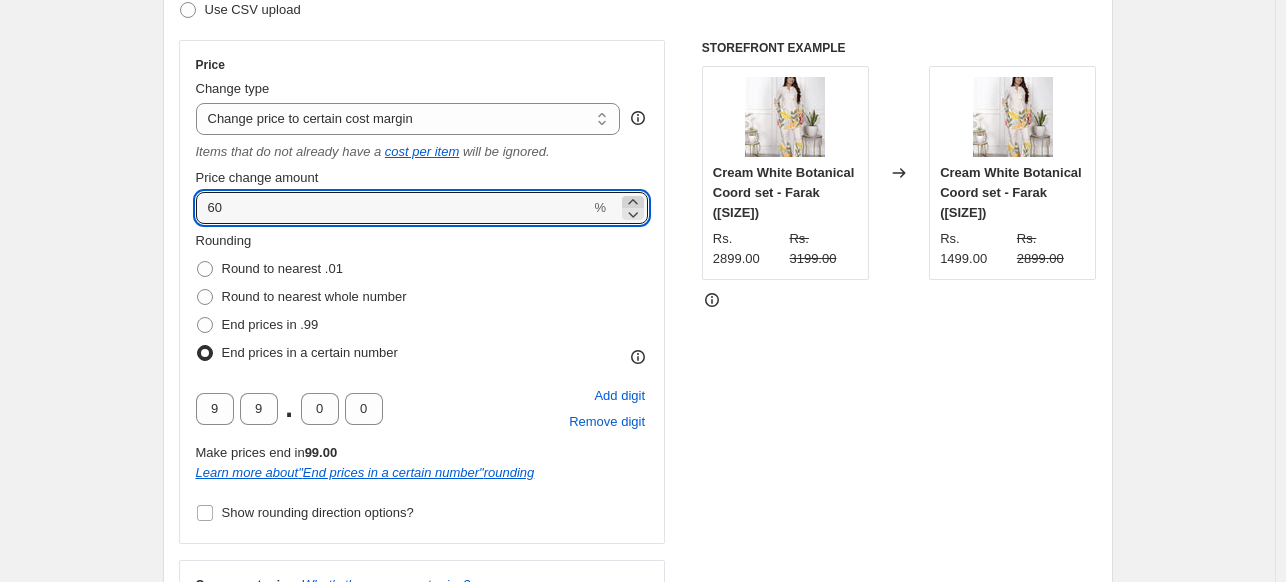 click 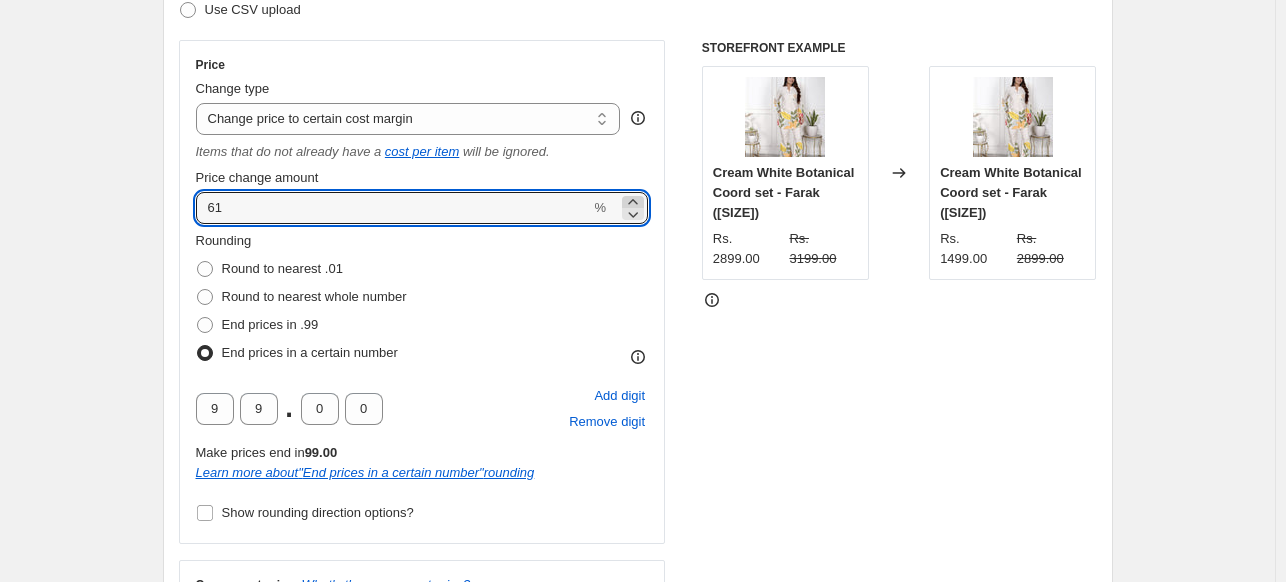 click 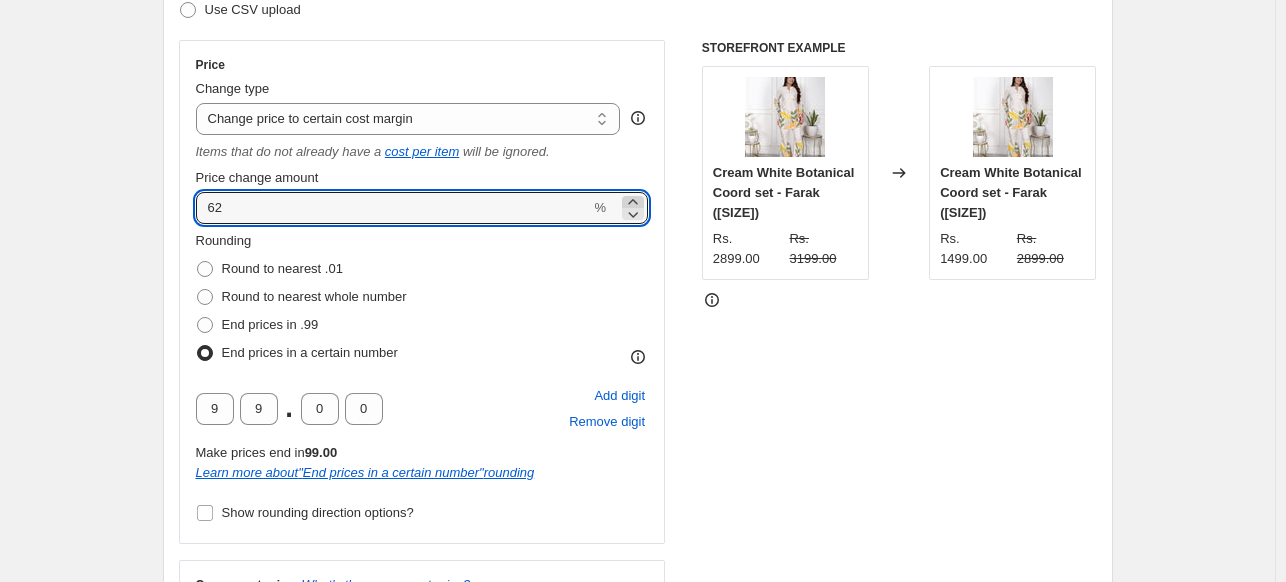 click 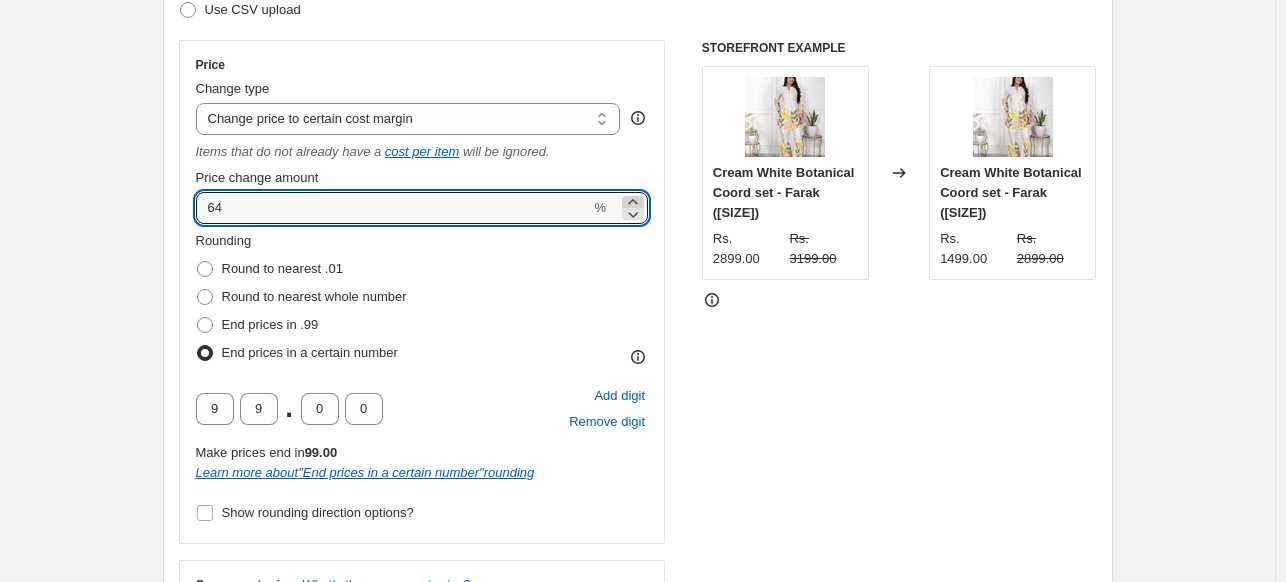 click 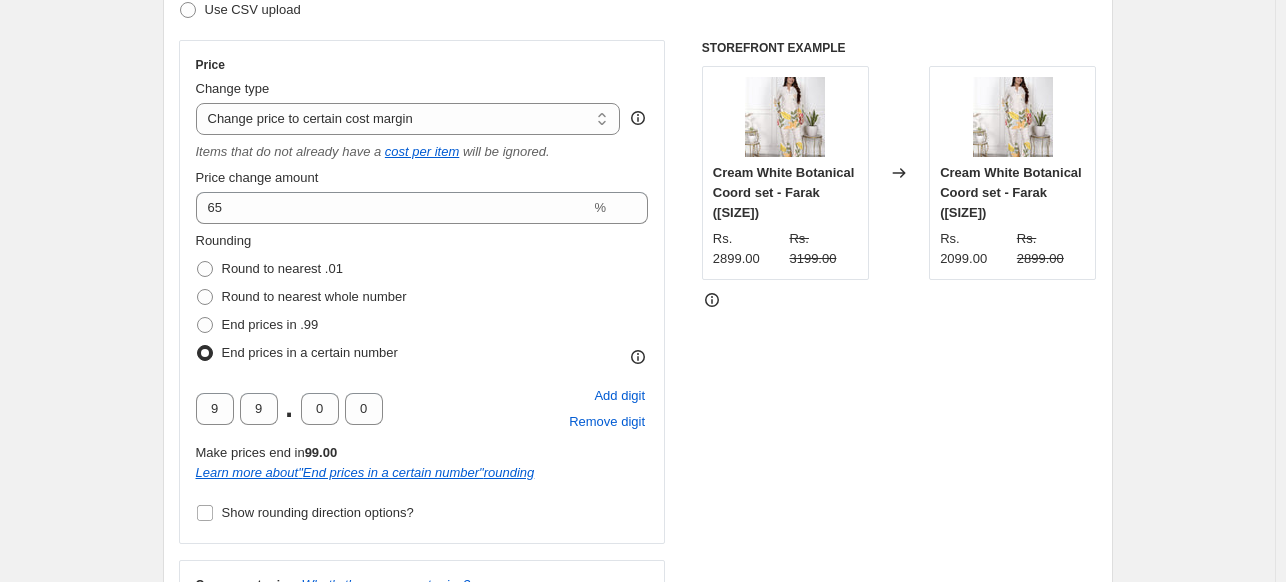click on "Rounding Round to nearest .01 Round to nearest whole number End prices in .99 End prices in a certain number" at bounding box center [422, 299] 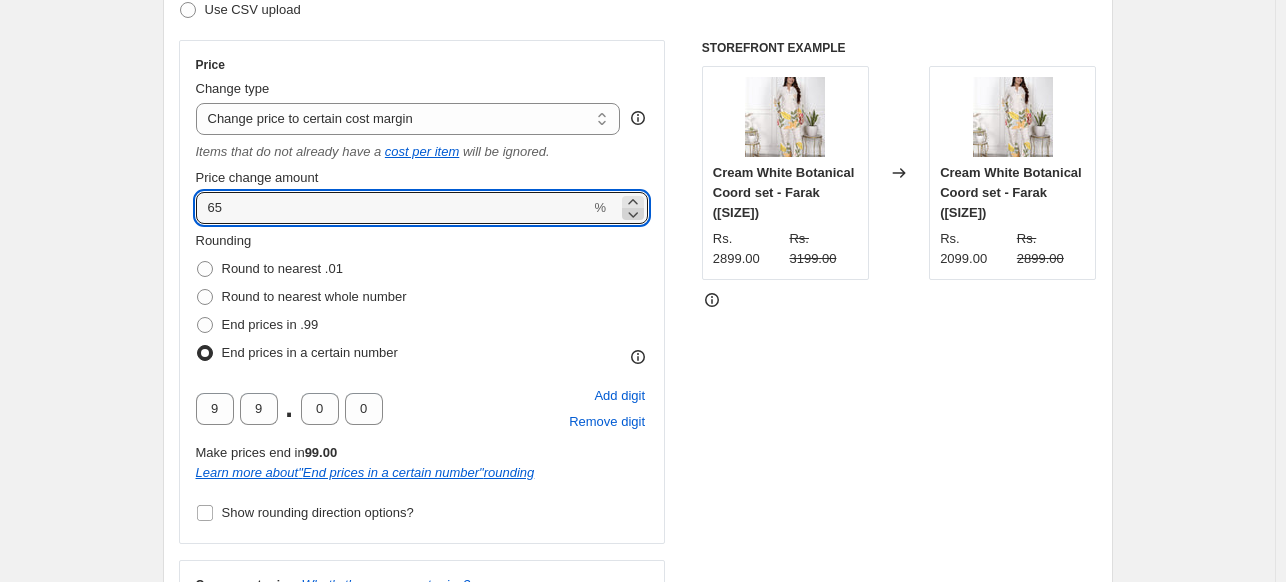 click 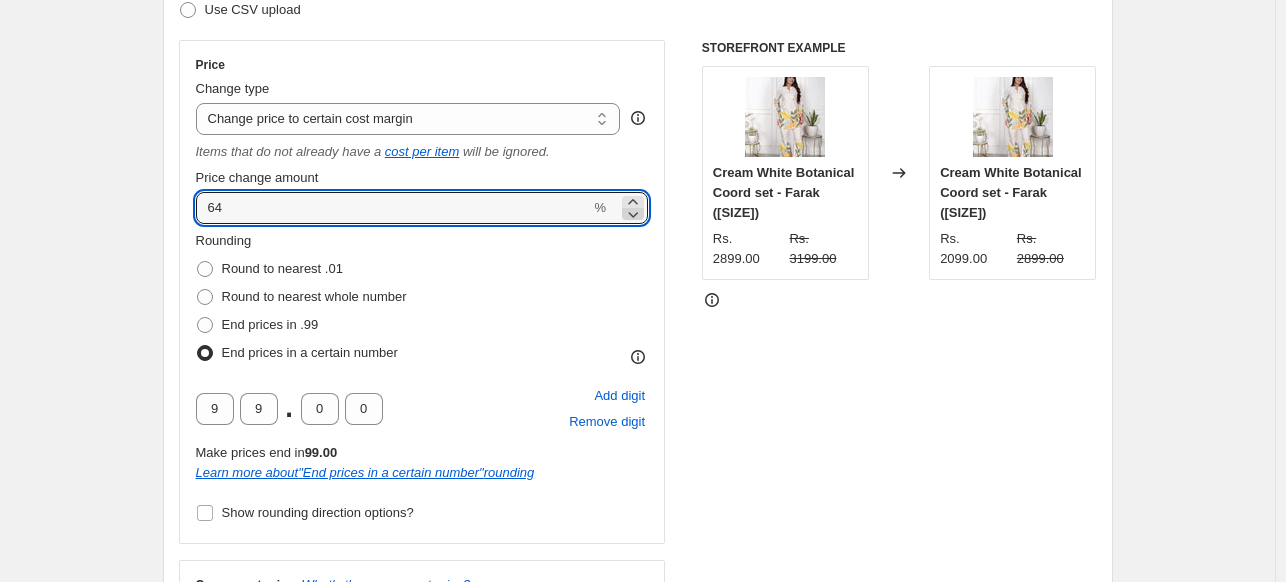 click 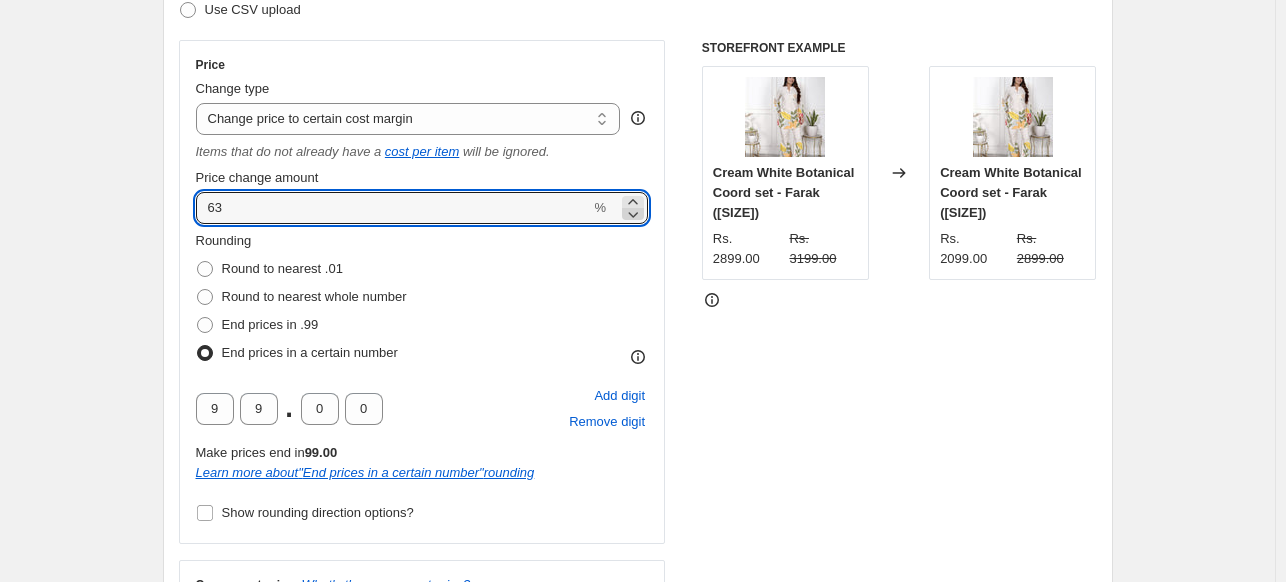 click 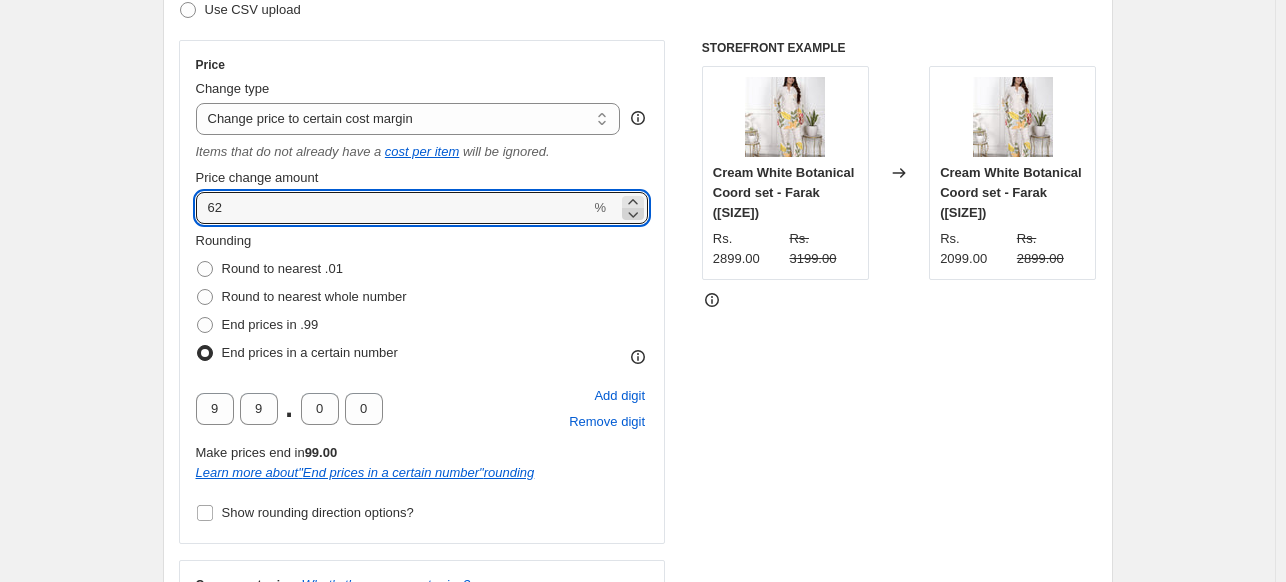 click 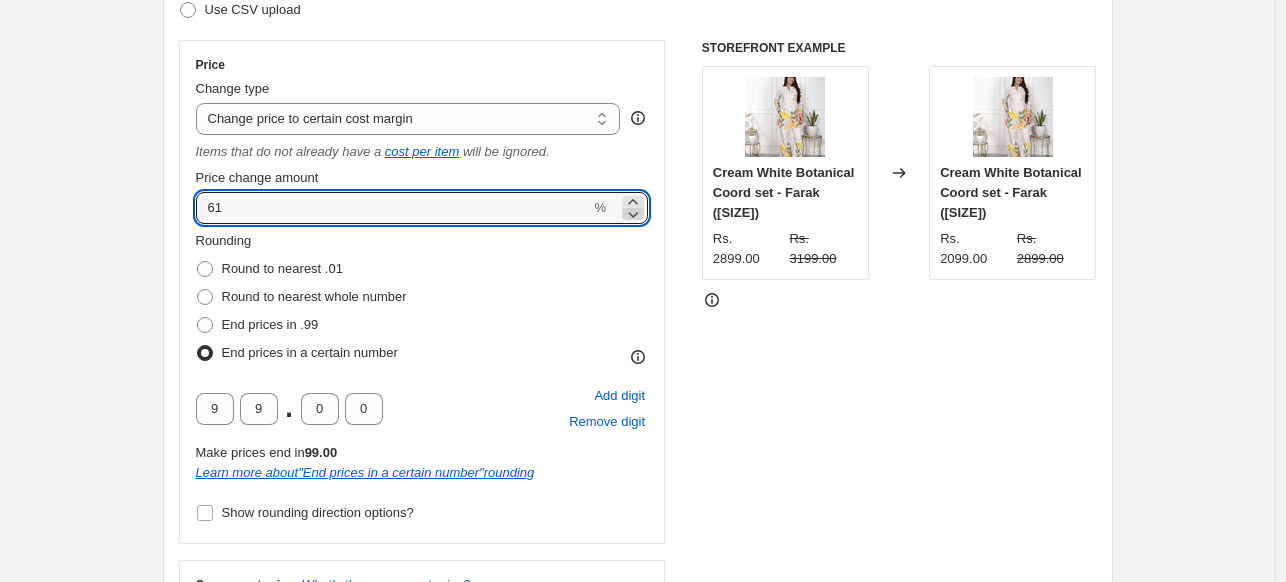 click 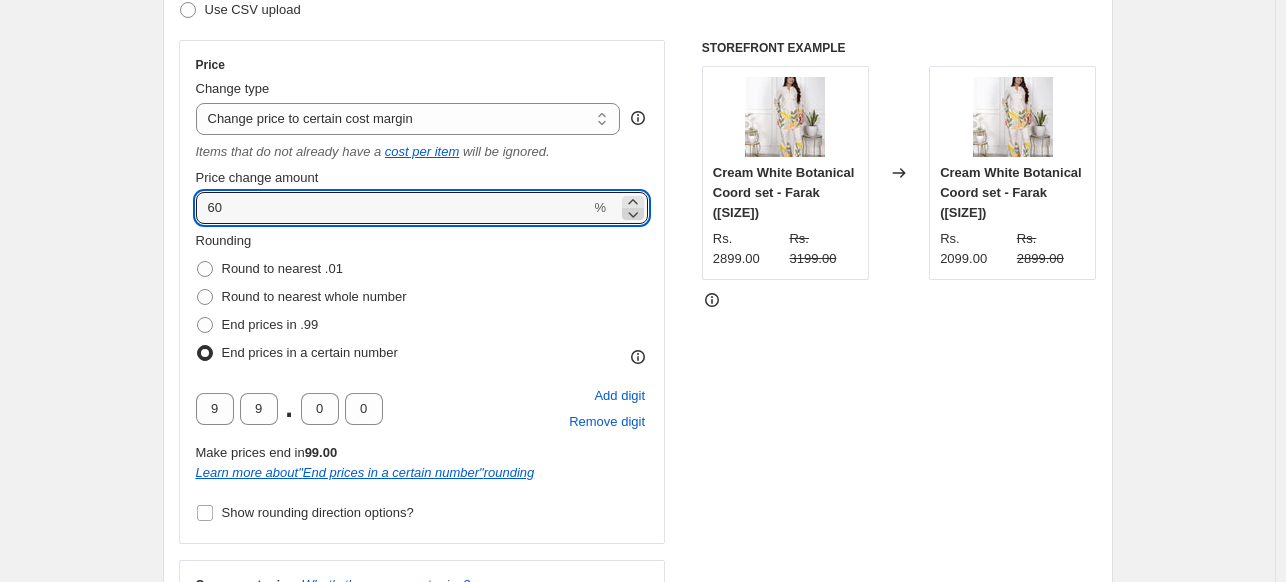 click 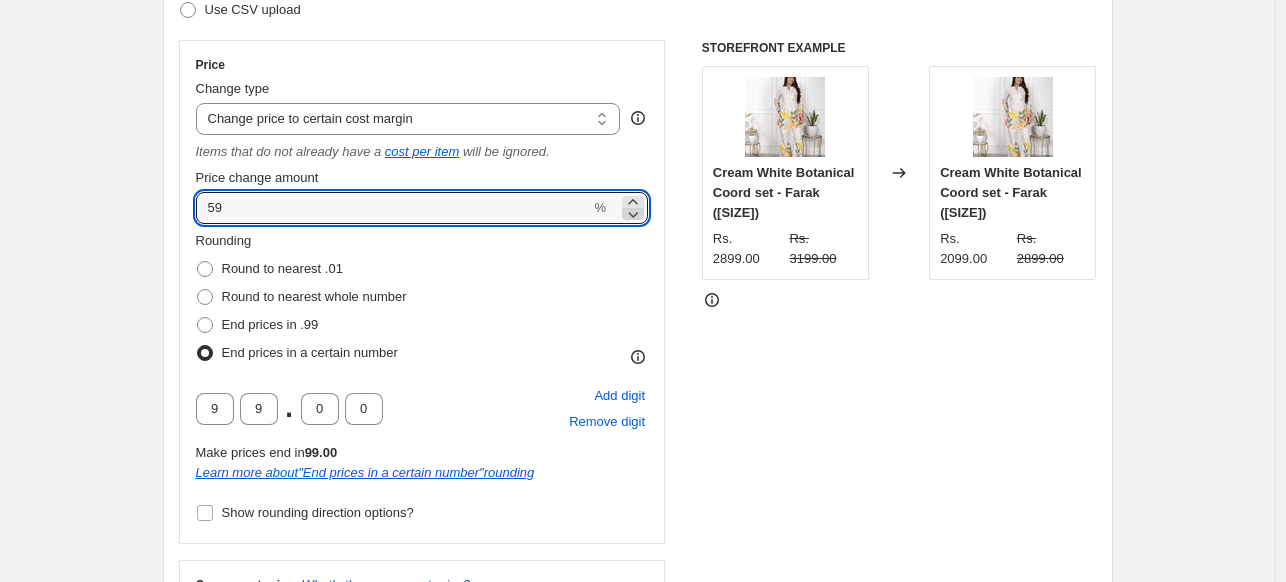 click 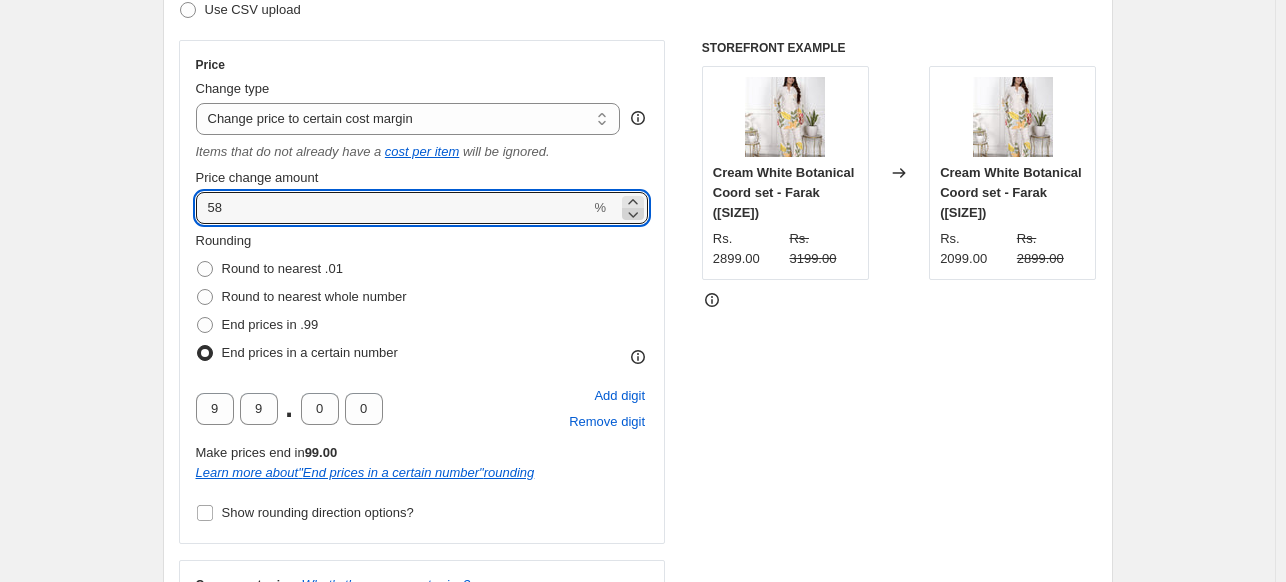click 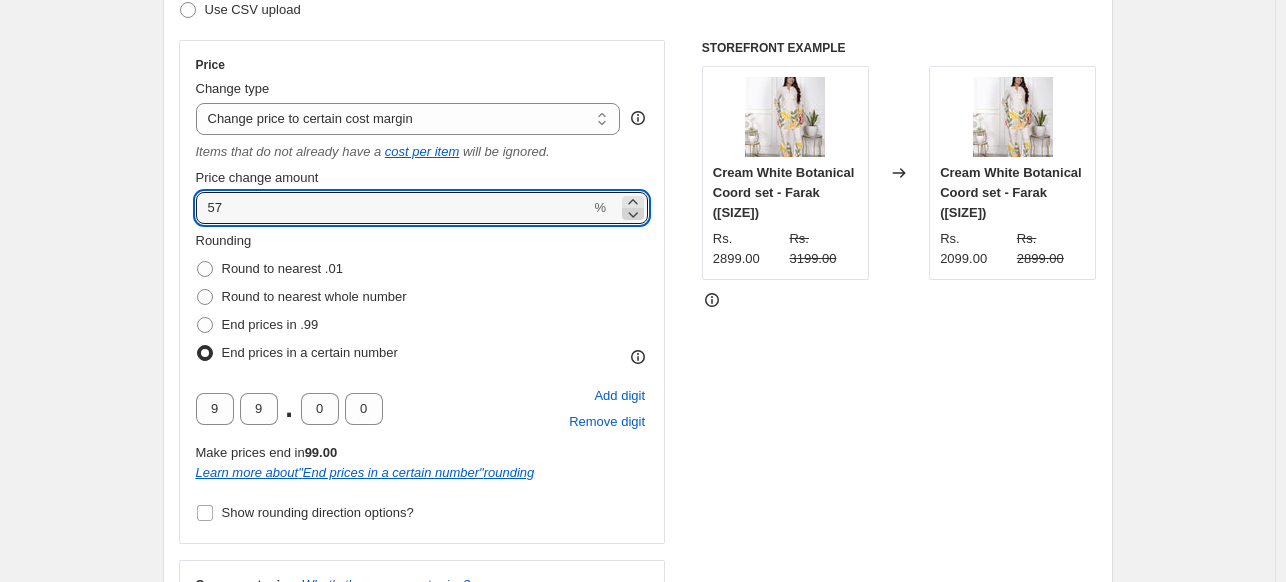 click 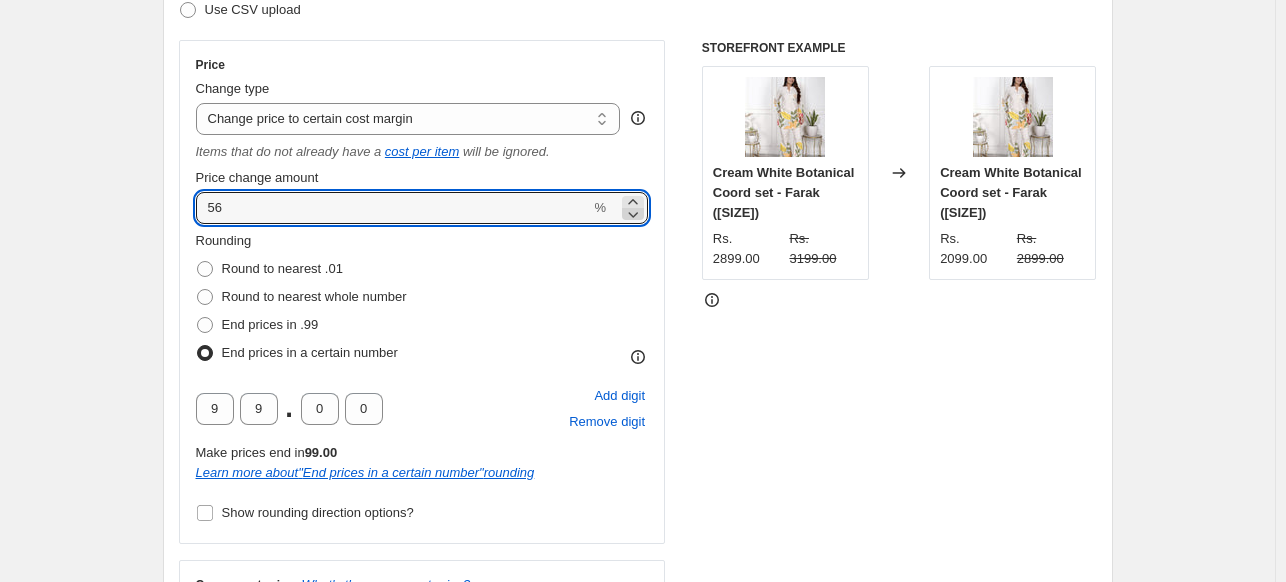 click 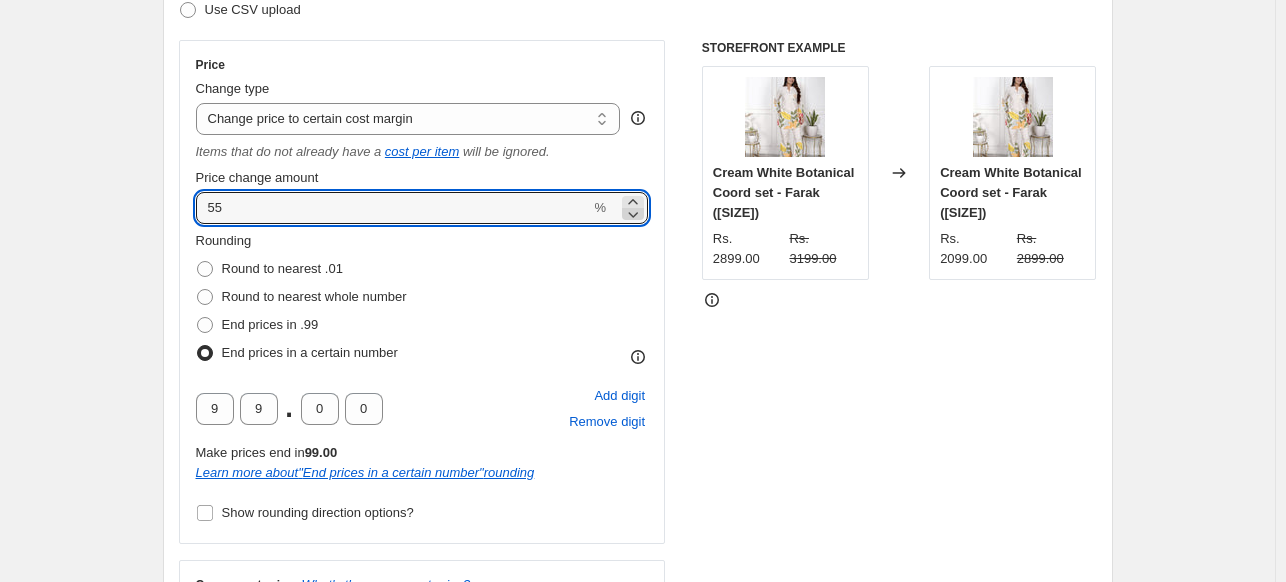 click 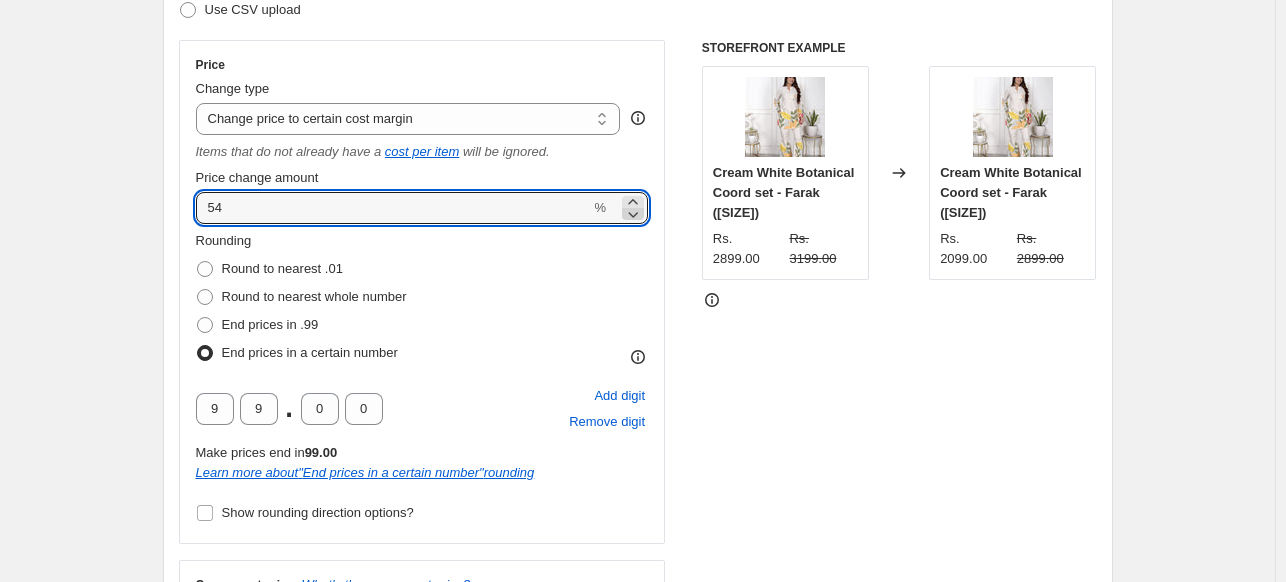 click 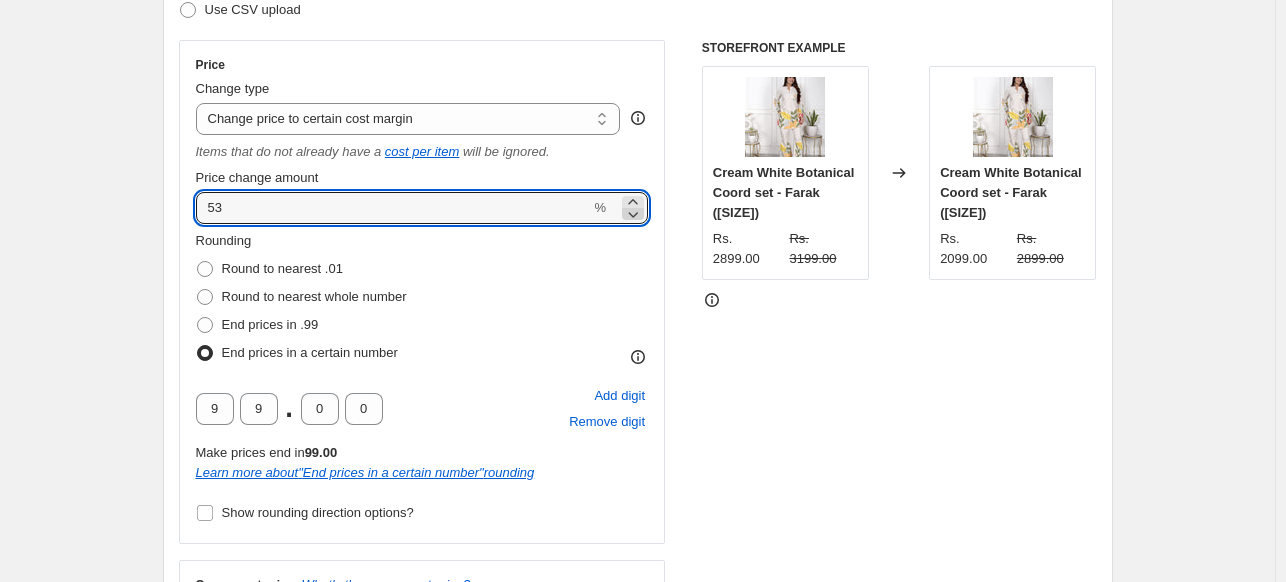 click 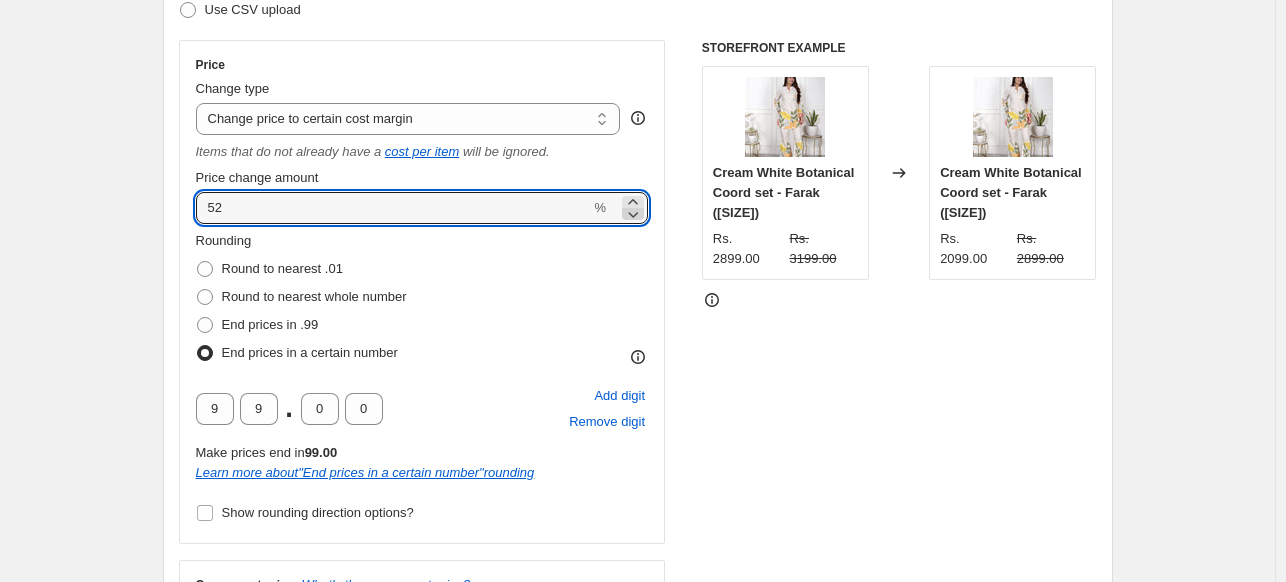 click 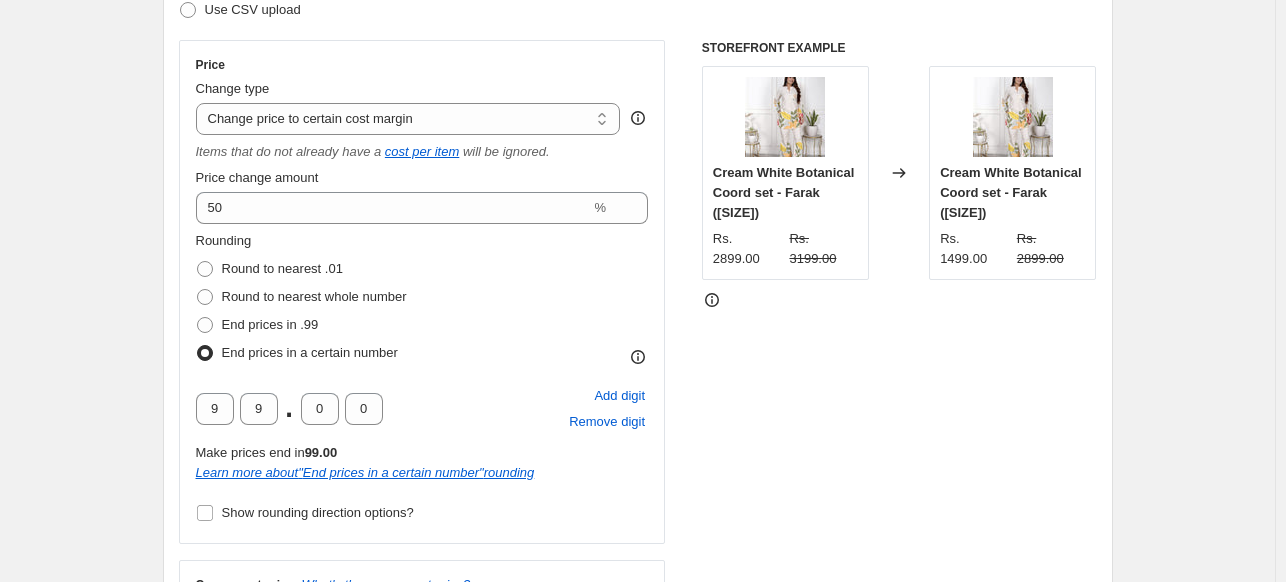click on "Rounding Round to nearest .01 Round to nearest whole number End prices in .99 End prices in a certain number" at bounding box center (422, 299) 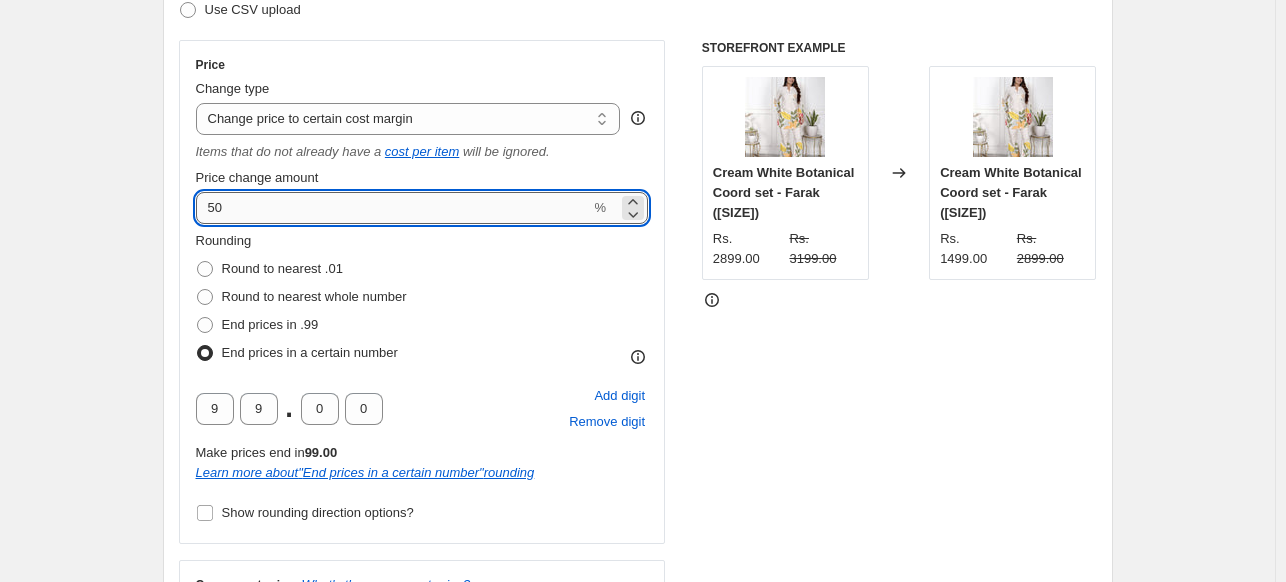click on "50" at bounding box center (393, 208) 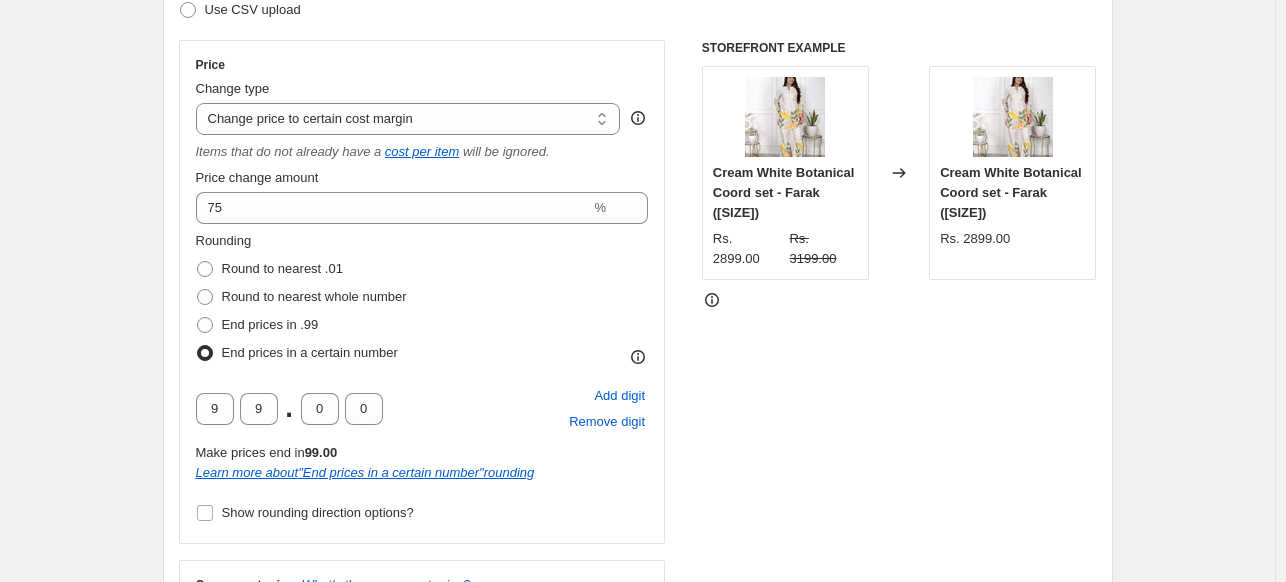 click on "Rounding Round to nearest .01 Round to nearest whole number End prices in .99 End prices in a certain number" at bounding box center [422, 299] 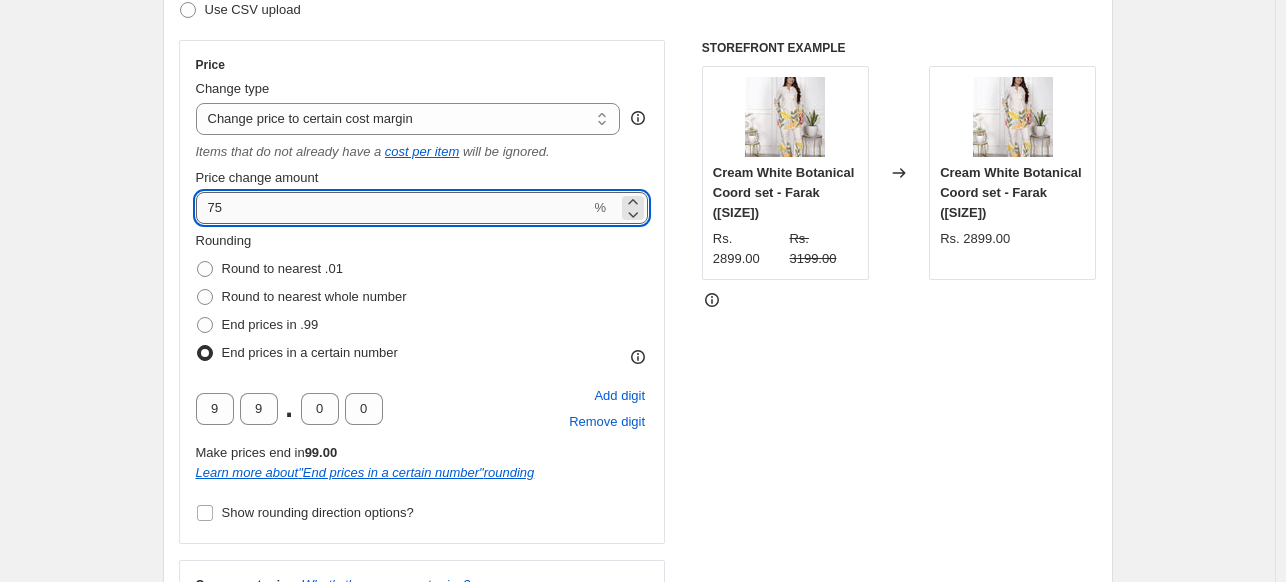 click on "75" at bounding box center [393, 208] 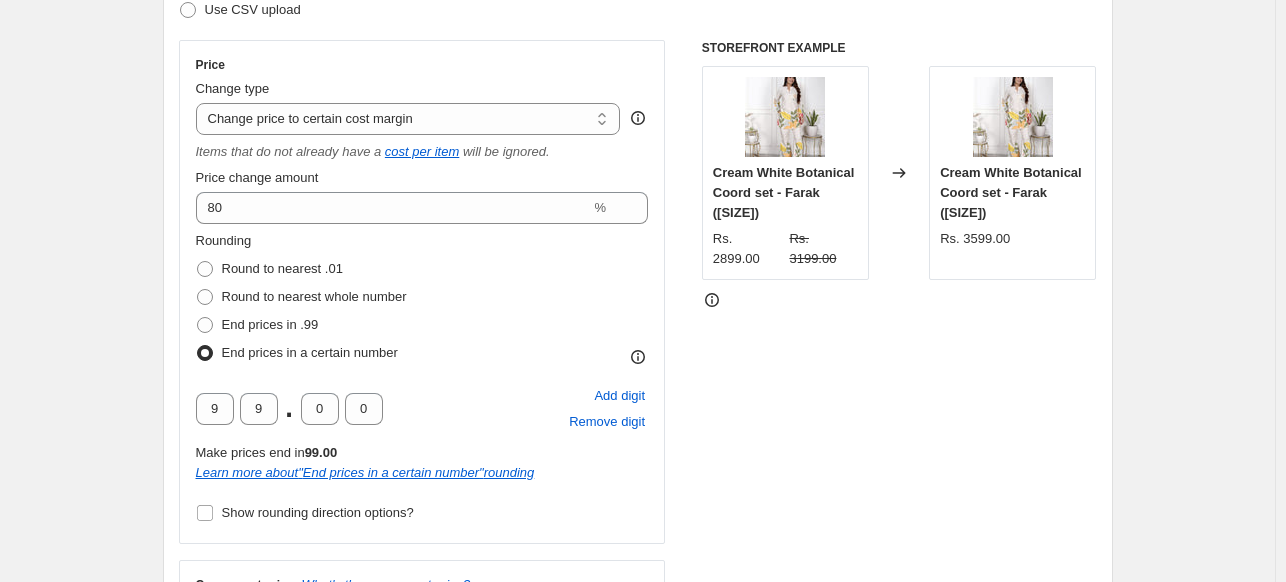 click on "Rounding Round to nearest .01 Round to nearest whole number End prices in .99 End prices in a certain number" at bounding box center (422, 299) 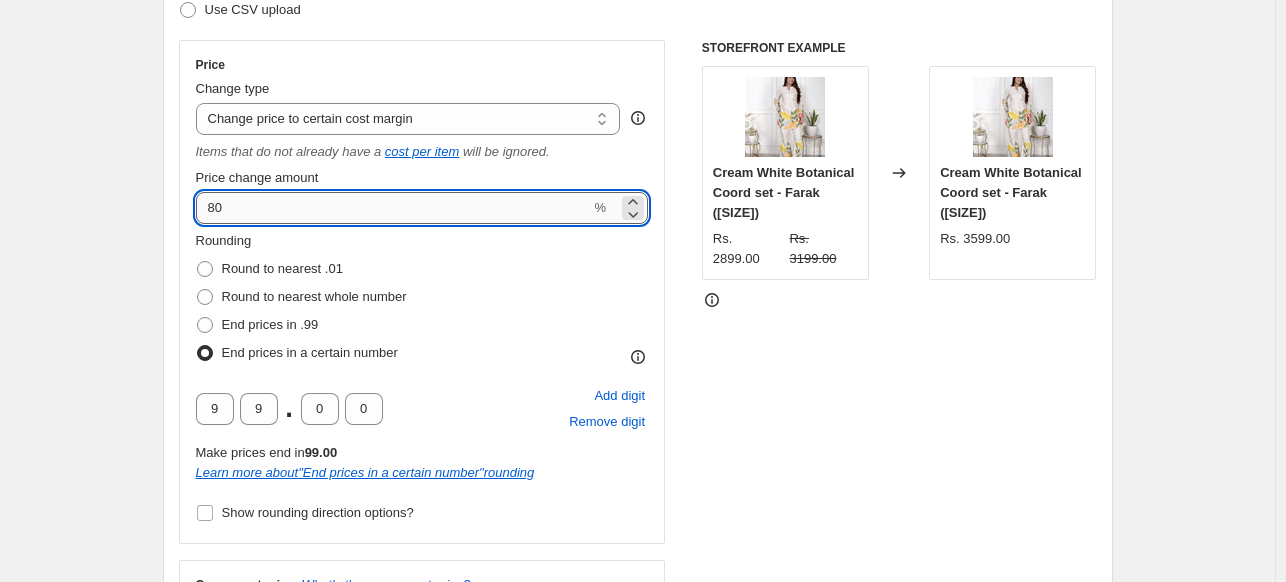 click on "80" at bounding box center [393, 208] 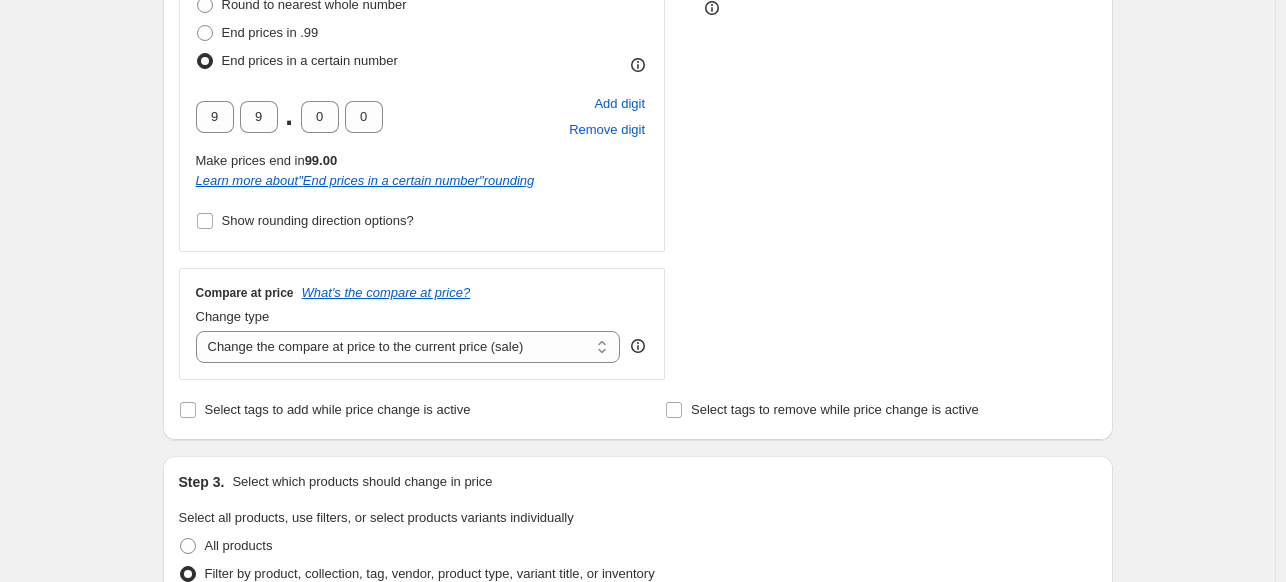 scroll, scrollTop: 620, scrollLeft: 0, axis: vertical 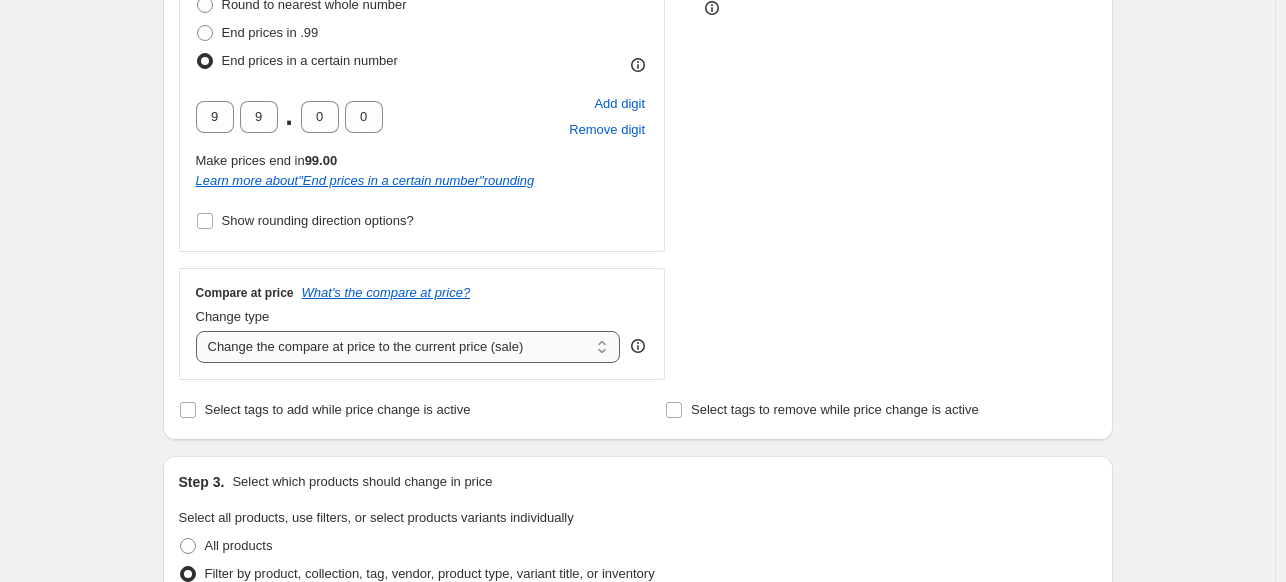 type on "-27" 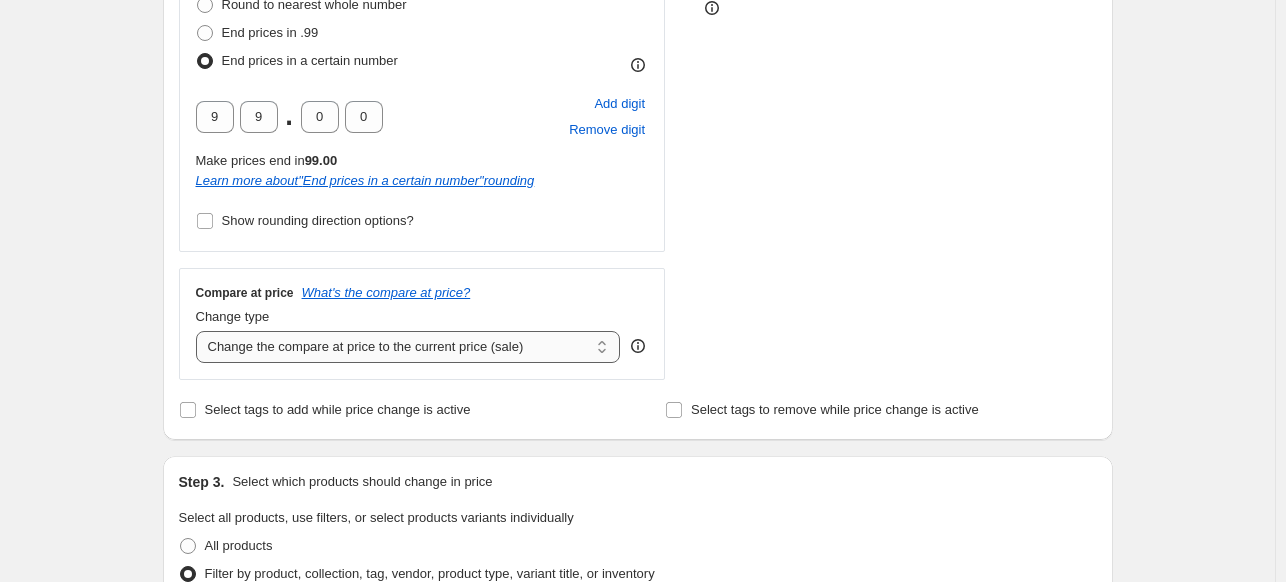 click on "Change the compare at price to the current price (sale) Change the compare at price to a certain amount Change the compare at price by a certain amount Change the compare at price by a certain percentage Change the compare at price by a certain amount relative to the actual price Change the compare at price by a certain percentage relative to the actual price Don't change the compare at price Remove the compare at price" at bounding box center (408, 347) 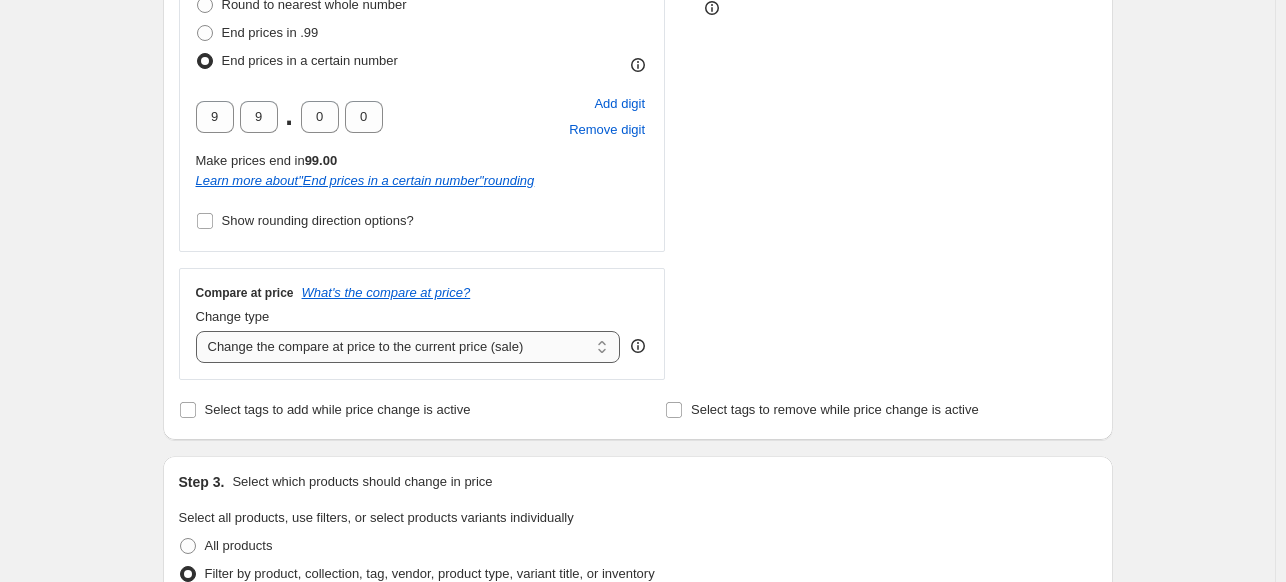 select on "bp" 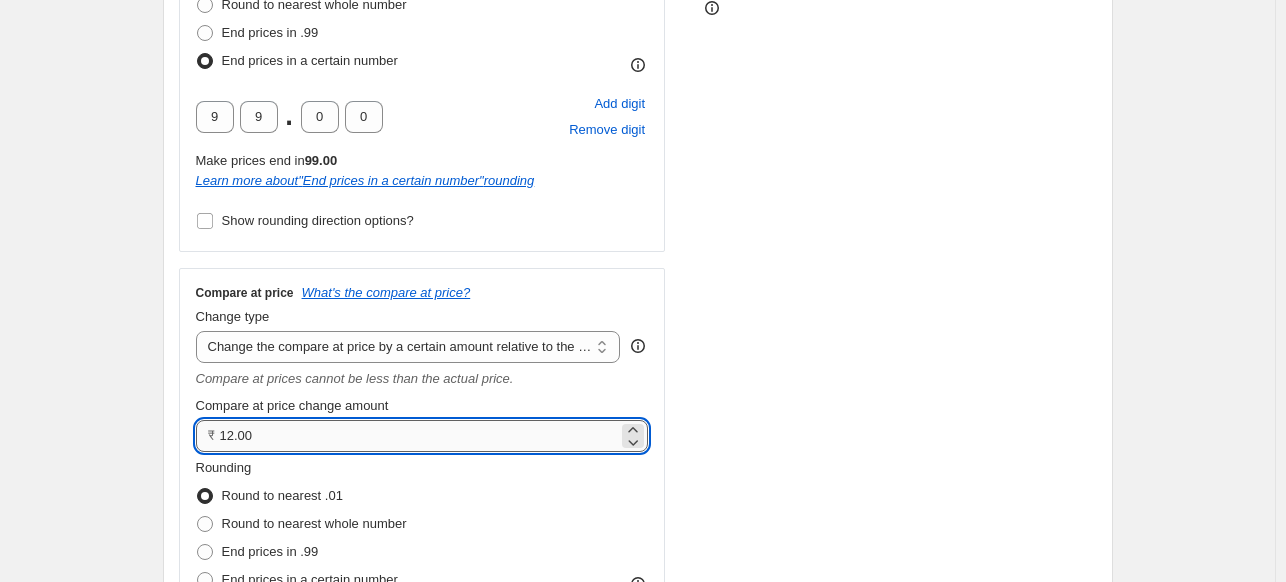 click on "12.00" at bounding box center [419, 436] 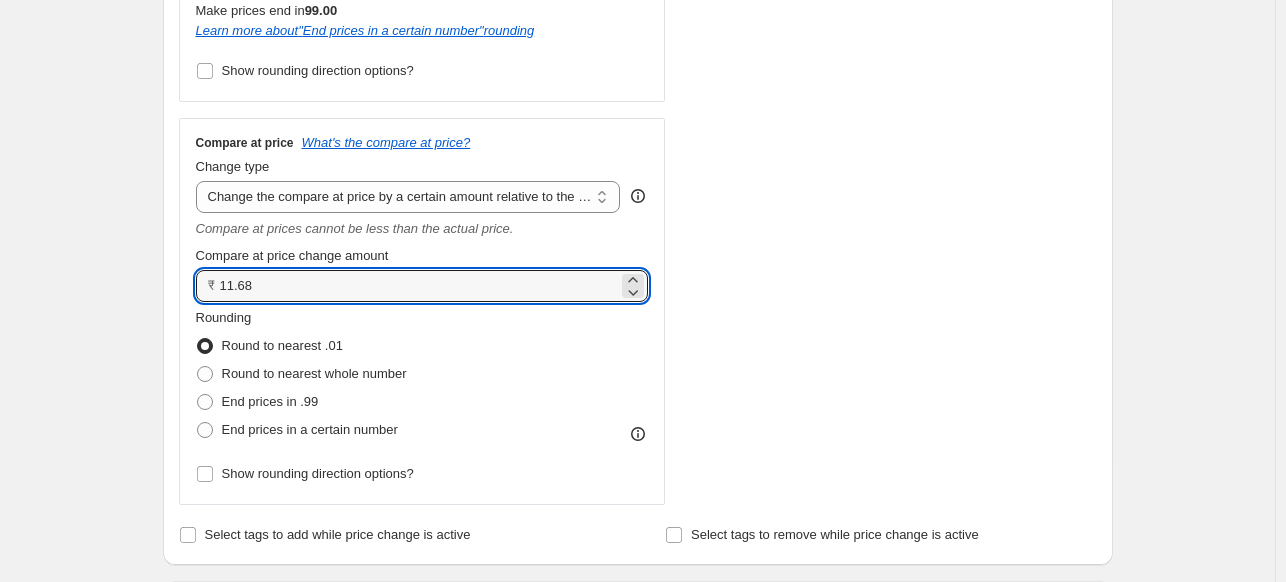 scroll, scrollTop: 768, scrollLeft: 0, axis: vertical 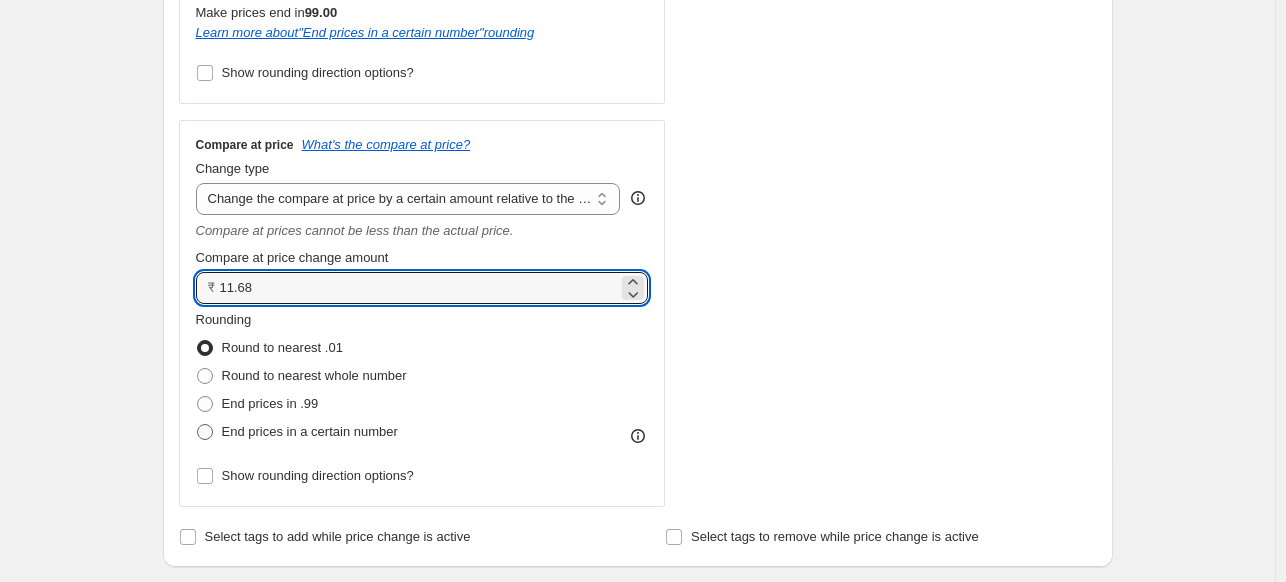 type on "11.68" 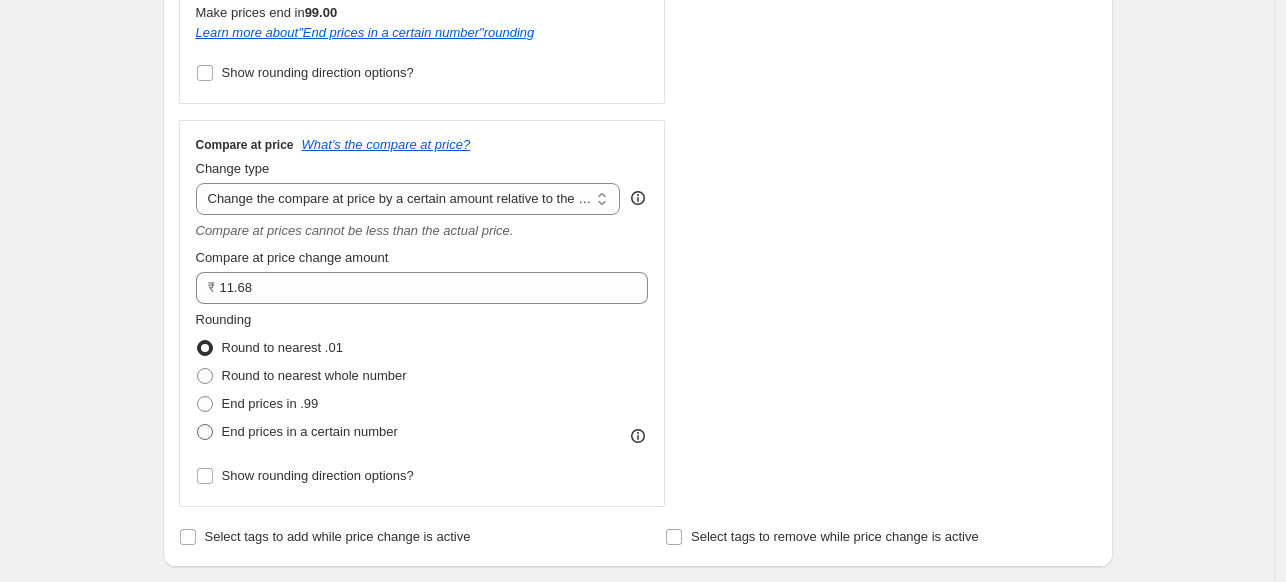 click on "End prices in a certain number" at bounding box center [310, 431] 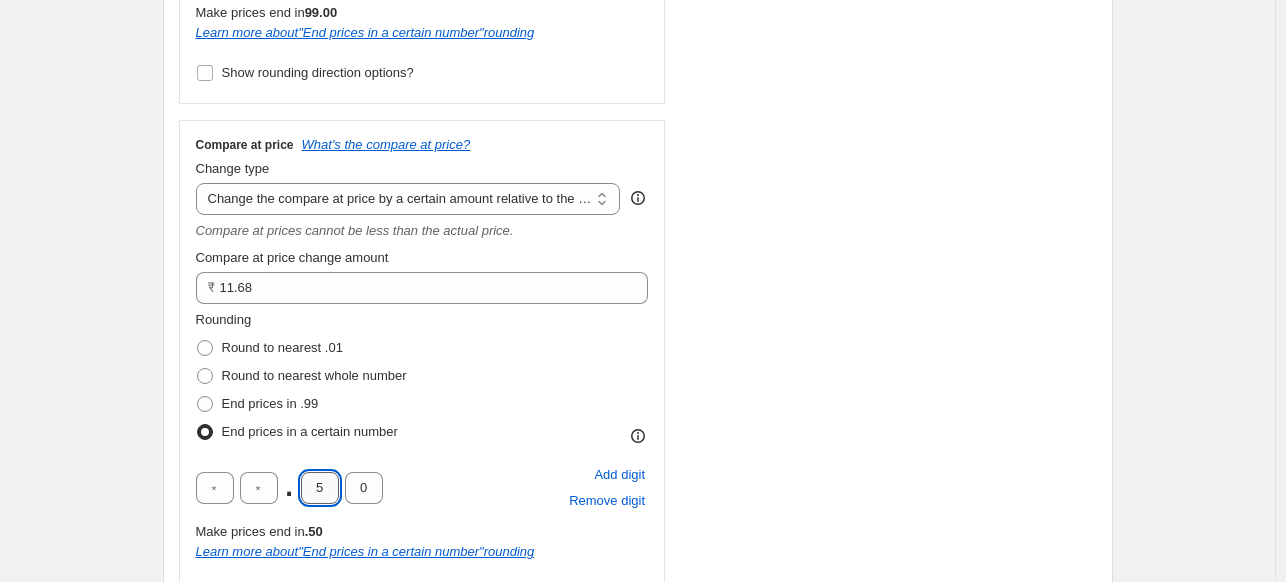 click on "5" at bounding box center (320, 488) 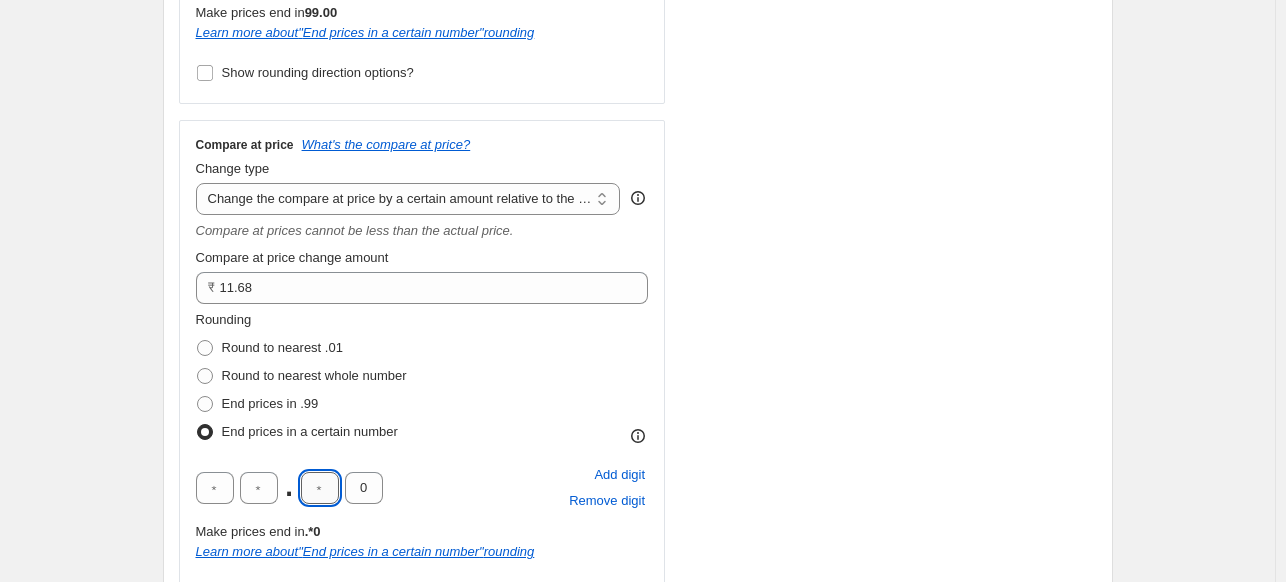 type on "0" 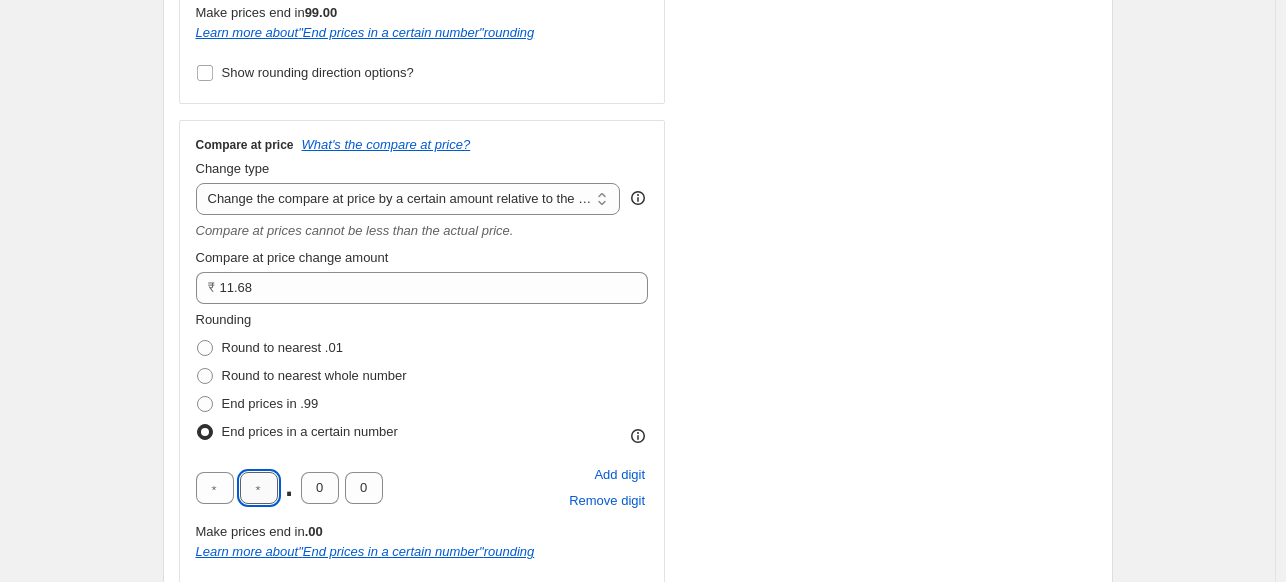 click at bounding box center [259, 488] 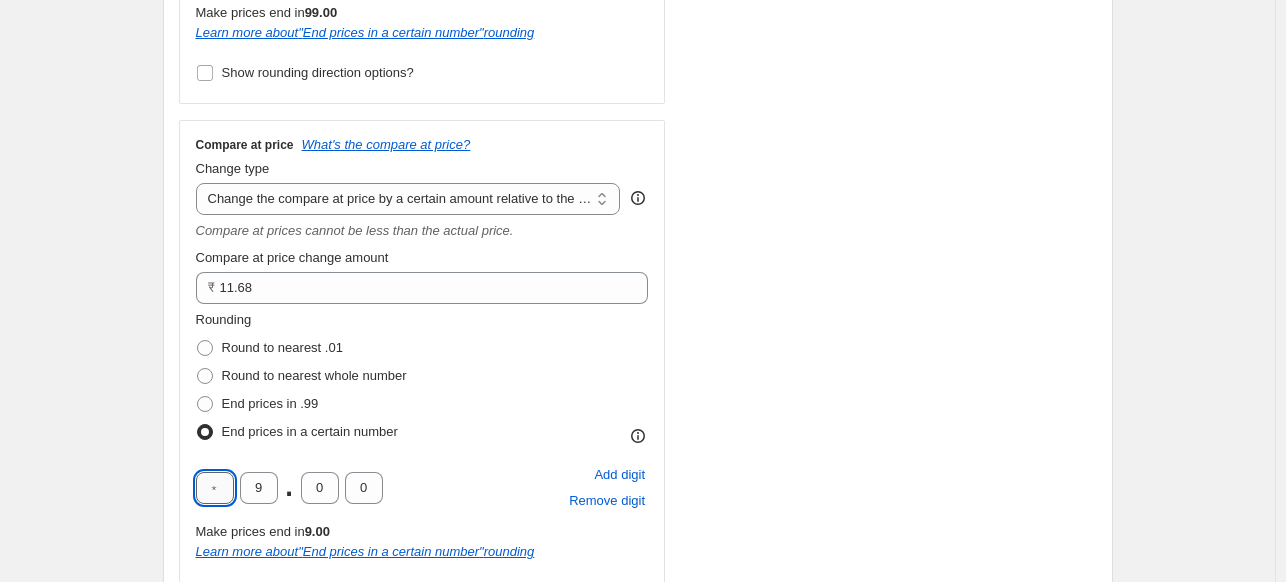 click at bounding box center [215, 488] 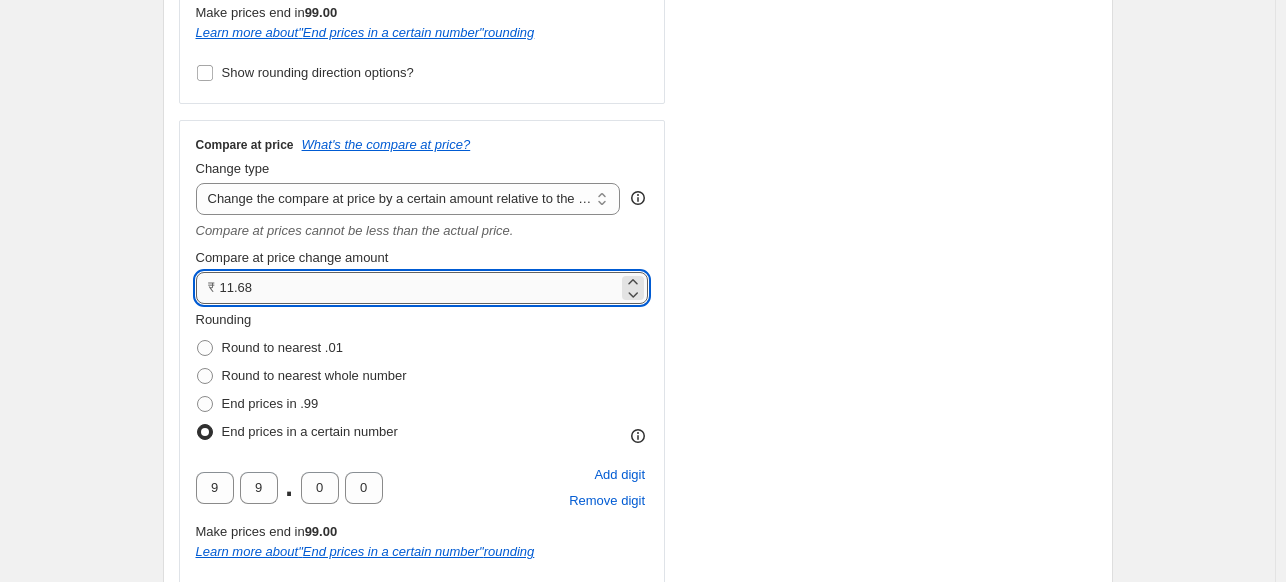 click on "11.68" at bounding box center (419, 288) 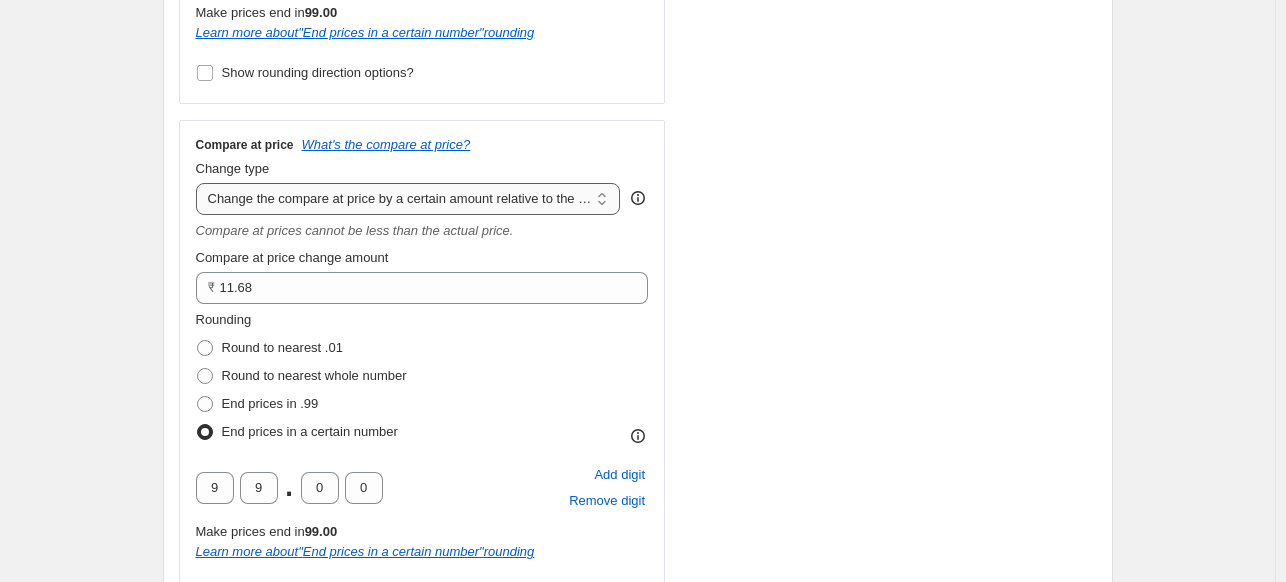 click on "Change the compare at price to the current price (sale) Change the compare at price to a certain amount Change the compare at price by a certain amount Change the compare at price by a certain percentage Change the compare at price by a certain amount relative to the actual price Change the compare at price by a certain percentage relative to the actual price Don't change the compare at price Remove the compare at price" at bounding box center [408, 199] 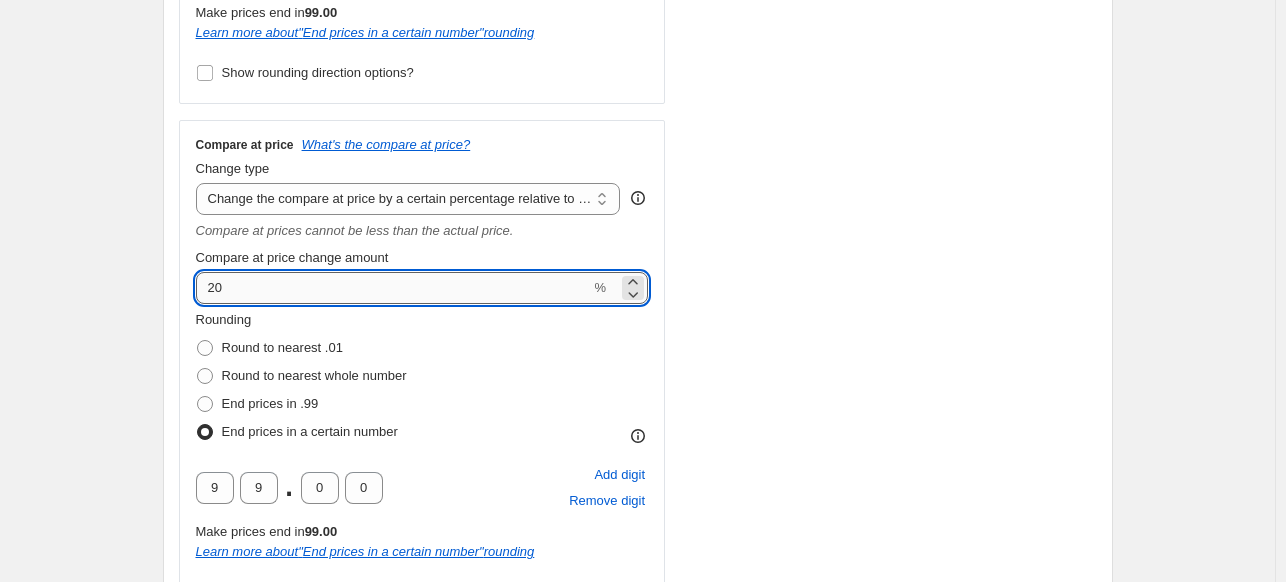 click on "20" at bounding box center (393, 288) 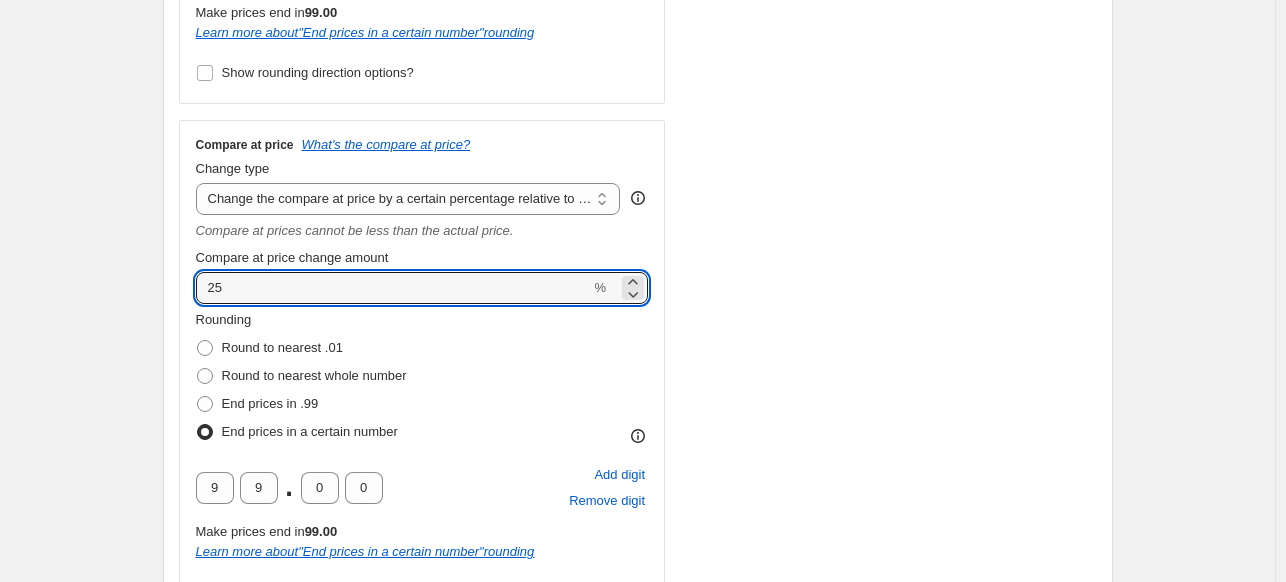type on "25" 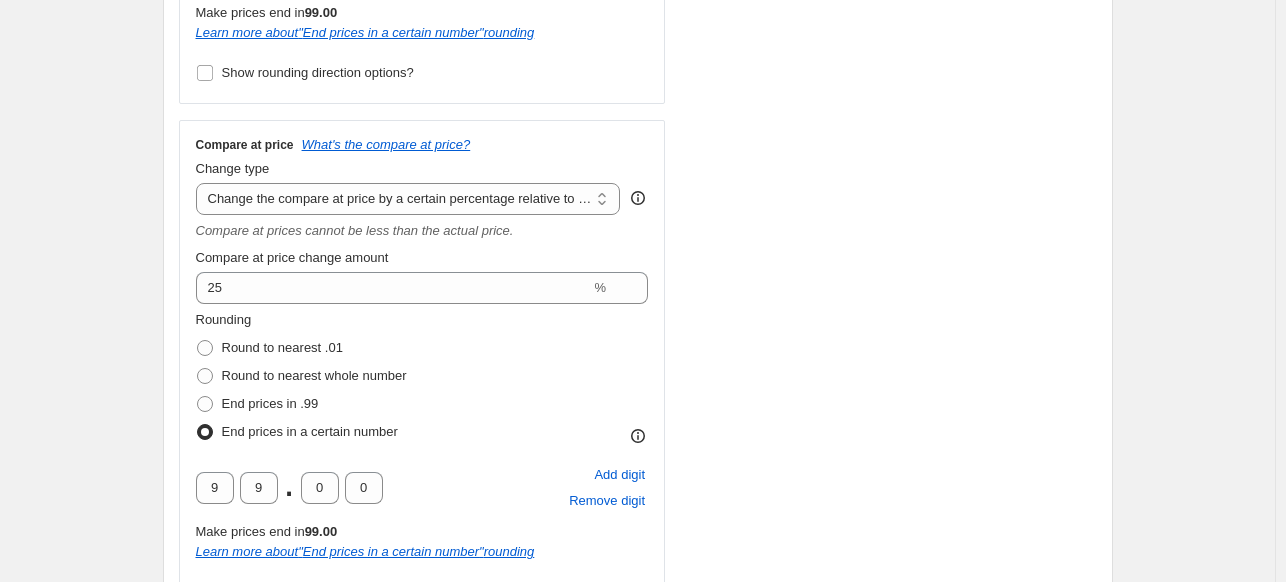 click on "STOREFRONT EXAMPLE Cream White Botanical Coord set - Farak ([SIZE]) Rs. 2899.00 Rs. 3199.00 Changed to Cream White Botanical Coord set - Farak ([SIZE]) Rs. 599.00 Rs. 3599.00" at bounding box center [899, 111] 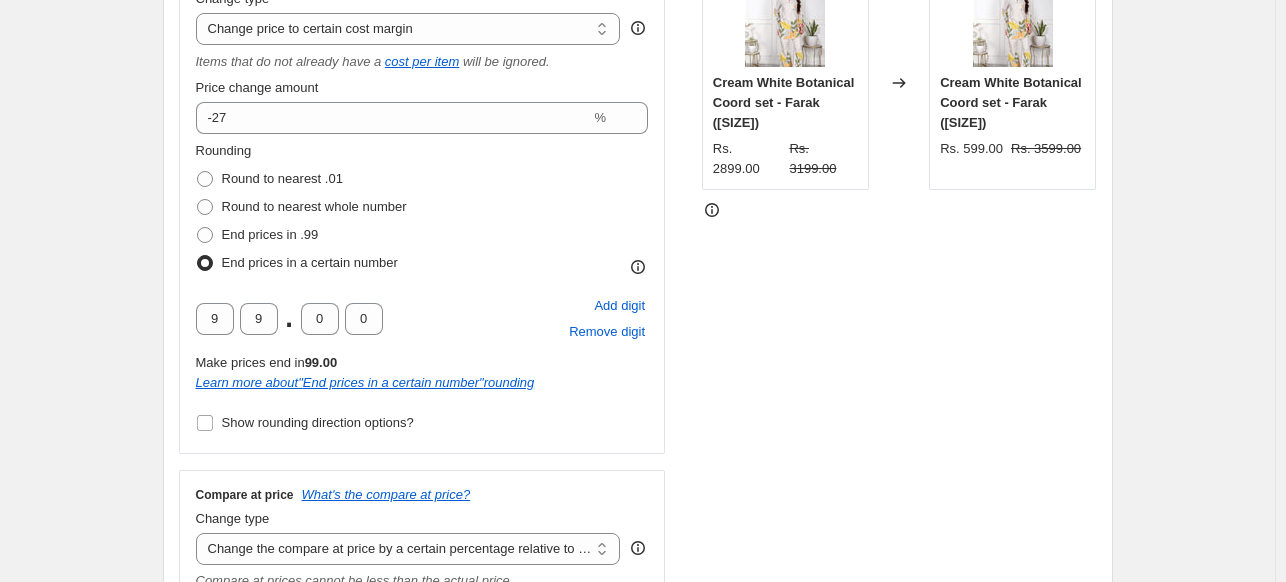 scroll, scrollTop: 412, scrollLeft: 0, axis: vertical 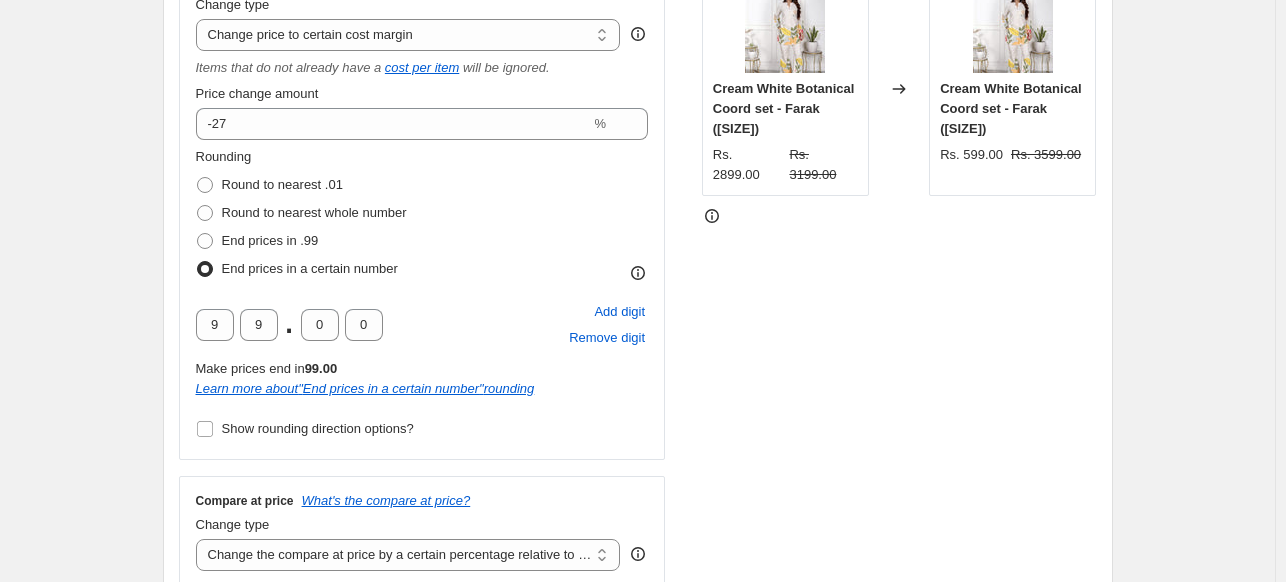 click on "Price change amount -27 %" at bounding box center [422, 112] 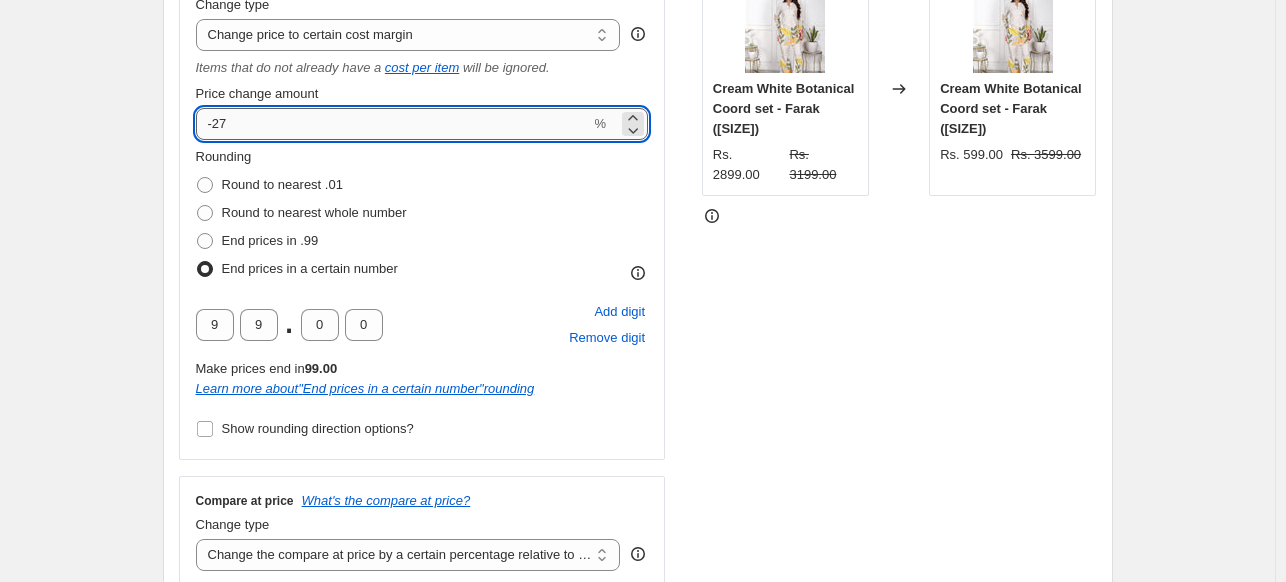 click on "-27" at bounding box center [393, 124] 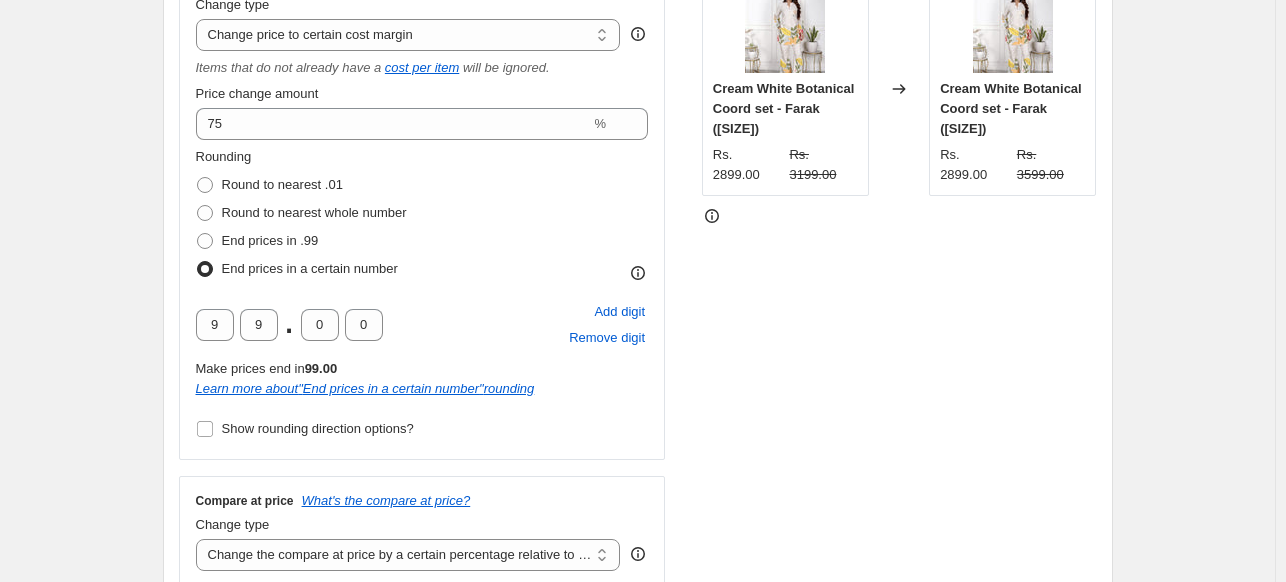click on "Rounding Round to nearest .01 Round to nearest whole number End prices in .99 End prices in a certain number" at bounding box center (422, 215) 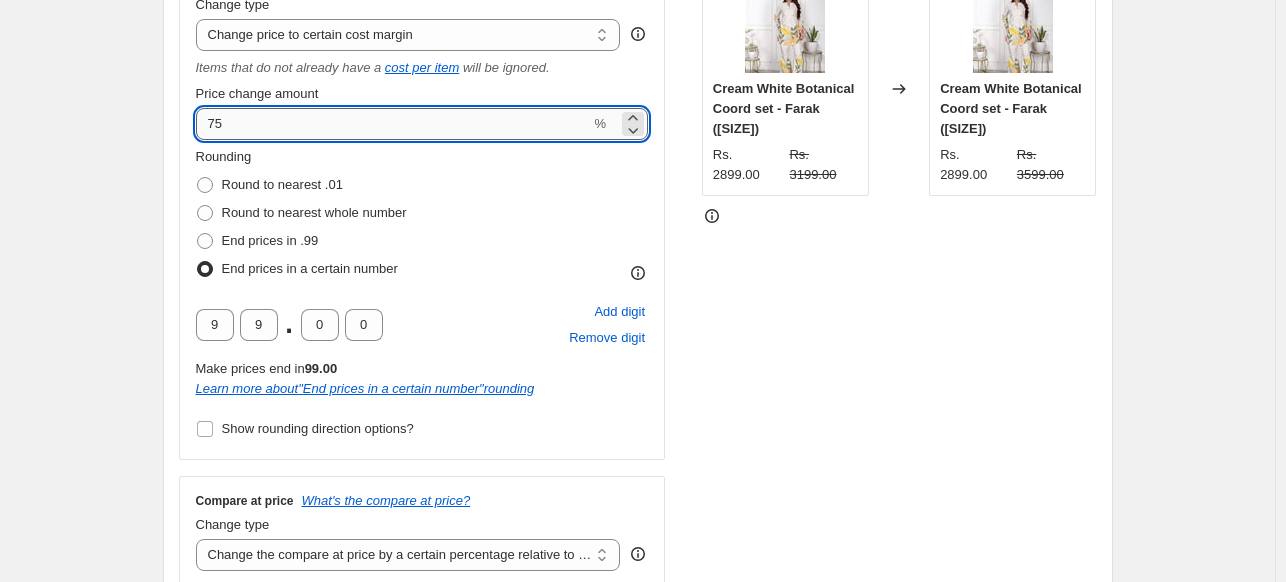 click on "75" at bounding box center [393, 124] 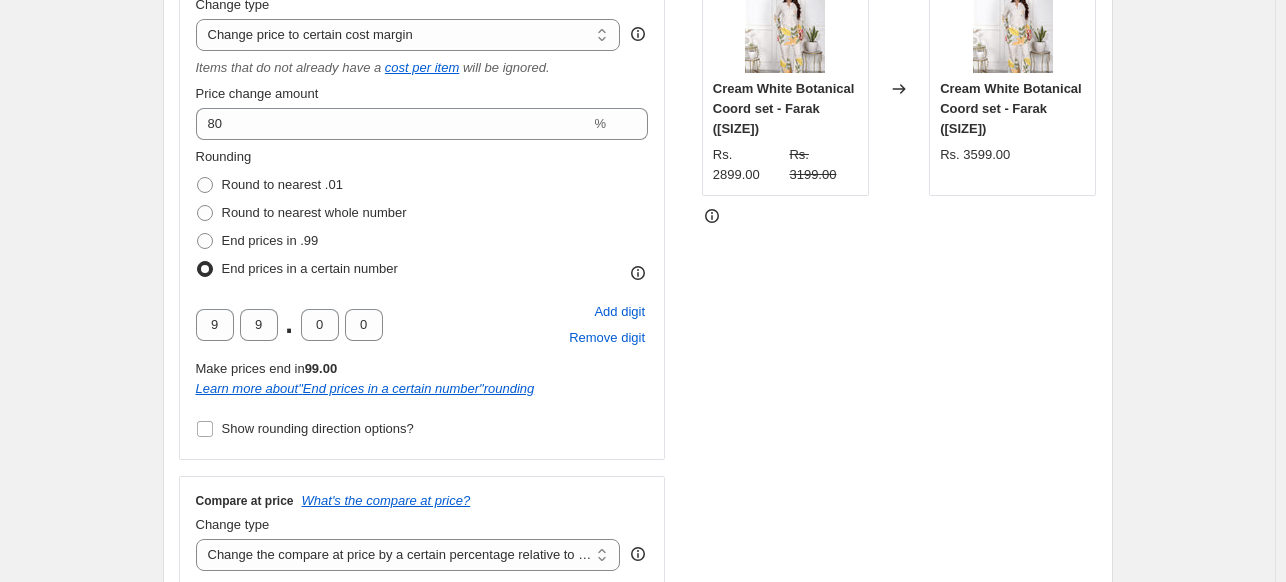 click on "Rounding Round to nearest .01 Round to nearest whole number End prices in .99 End prices in a certain number" at bounding box center (422, 215) 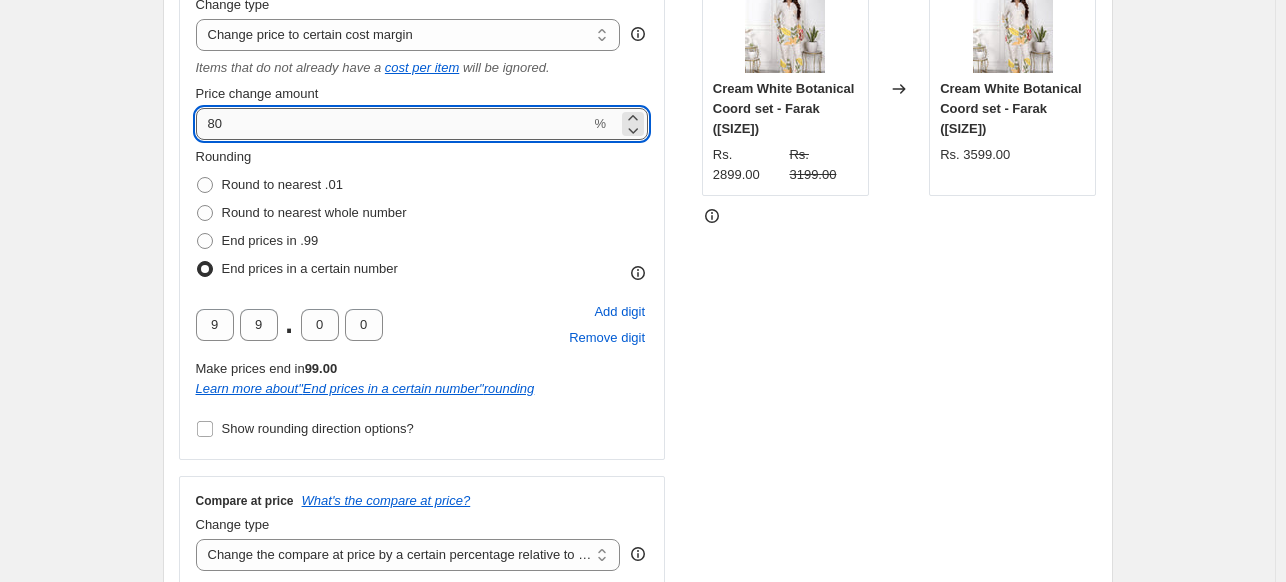 click on "80" at bounding box center [393, 124] 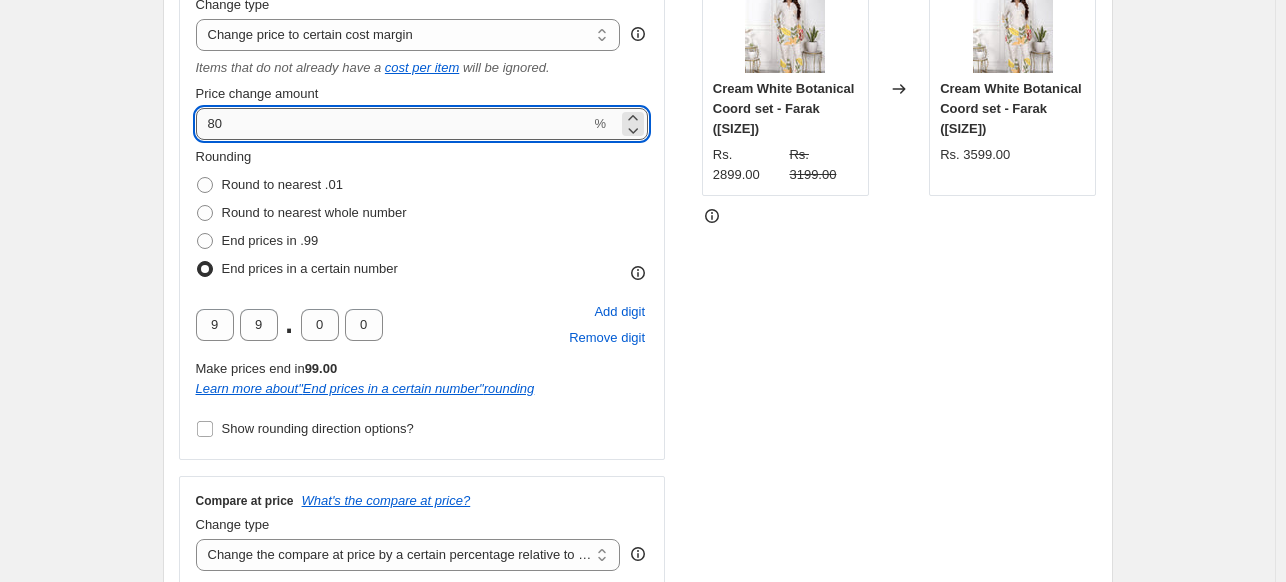 type on "8" 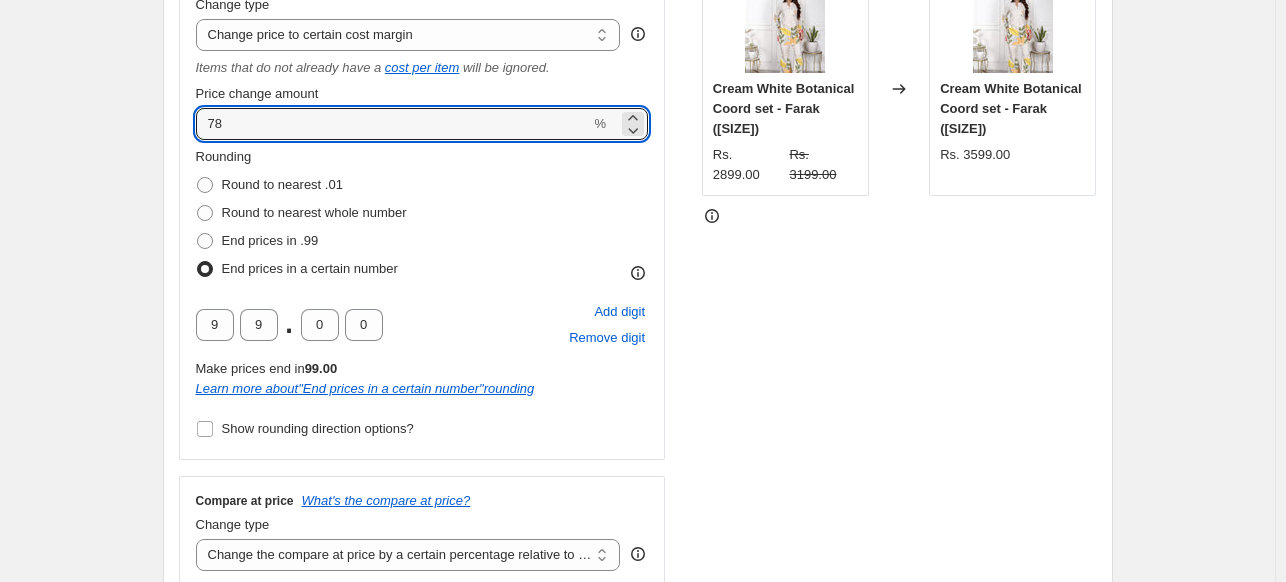 type on "78" 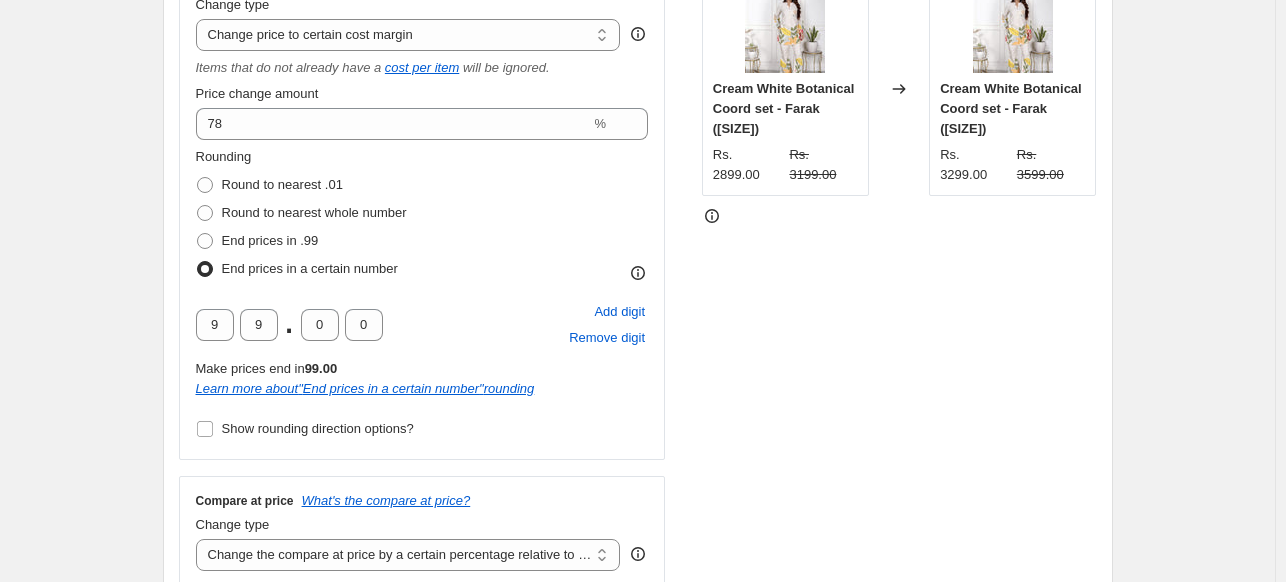 click on "Rounding Round to nearest .01 Round to nearest whole number End prices in .99 End prices in a certain number" at bounding box center (422, 215) 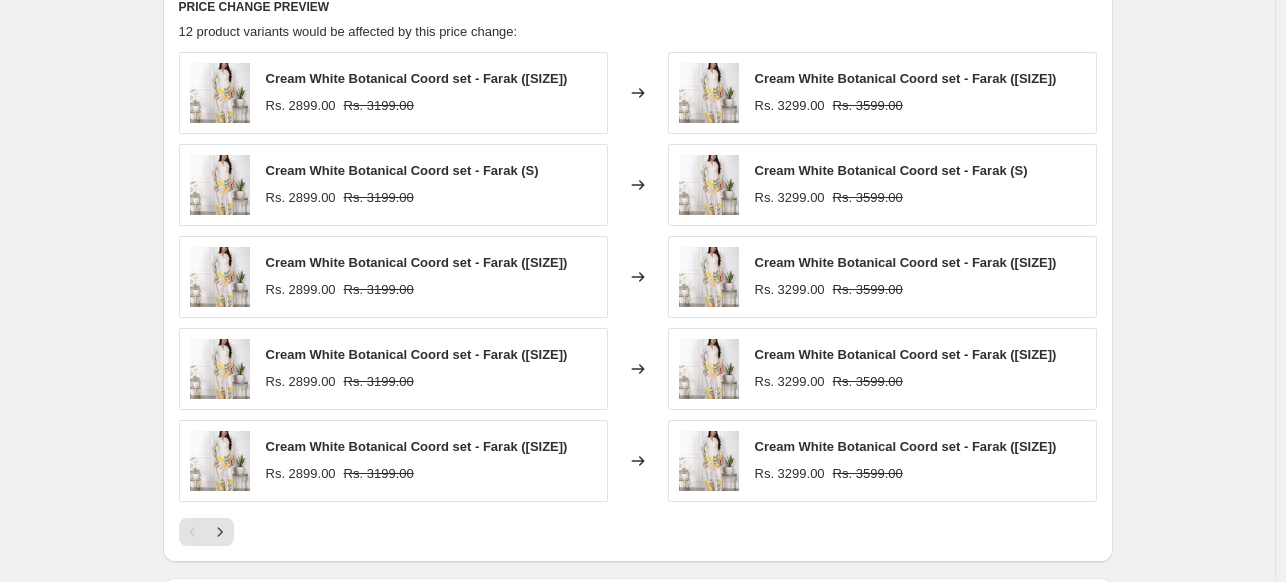 scroll, scrollTop: 1884, scrollLeft: 0, axis: vertical 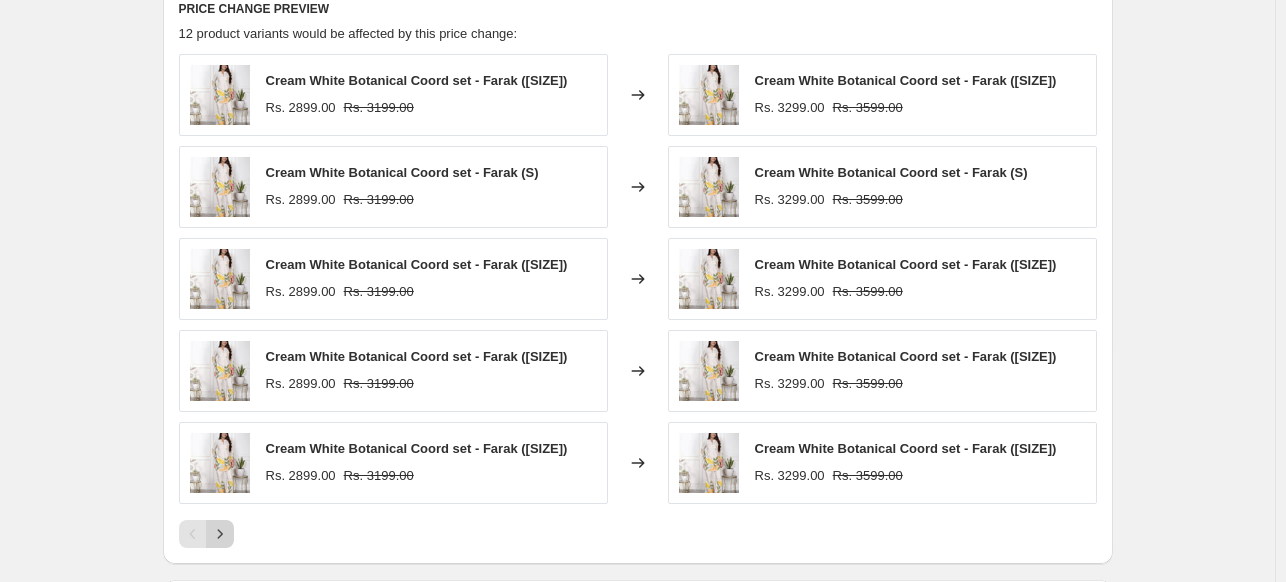 click 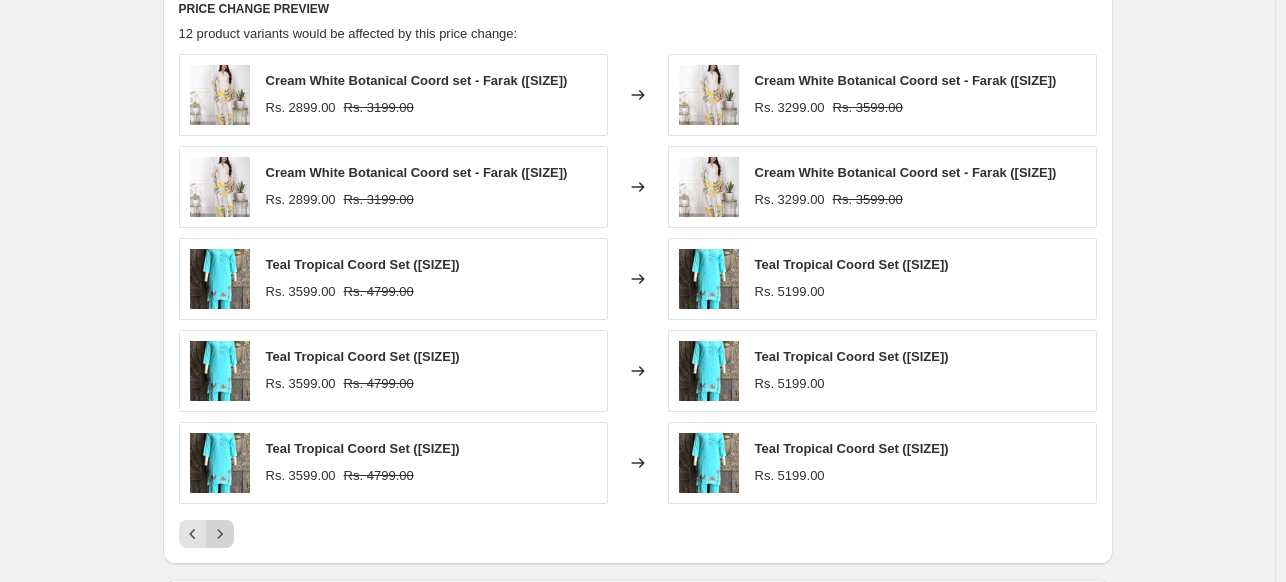 click 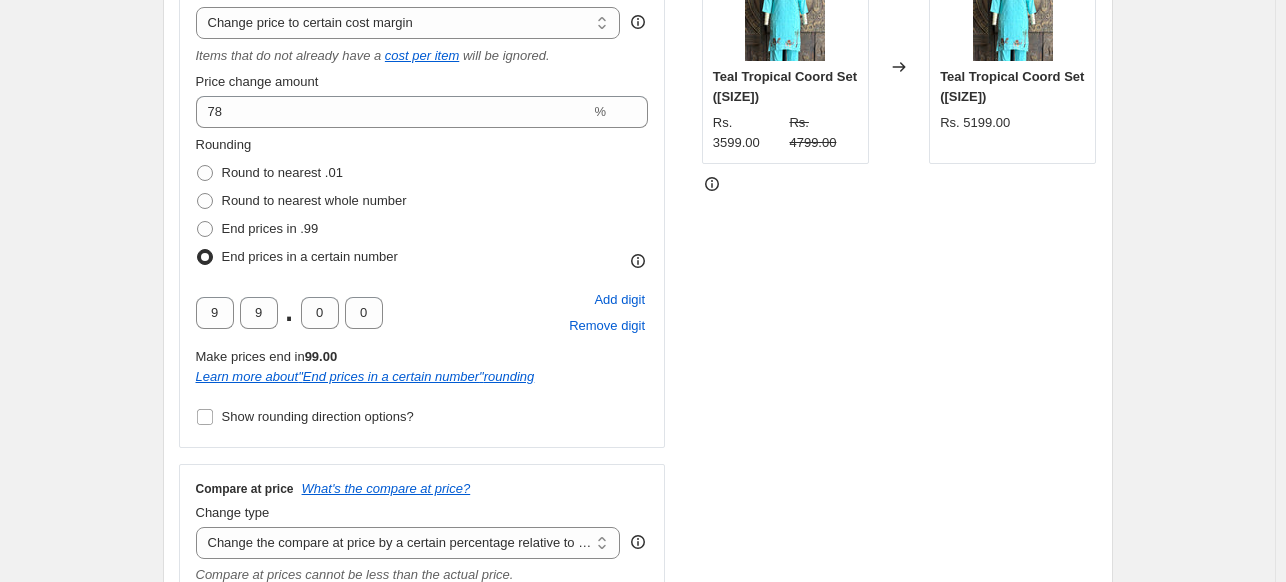 scroll, scrollTop: 0, scrollLeft: 0, axis: both 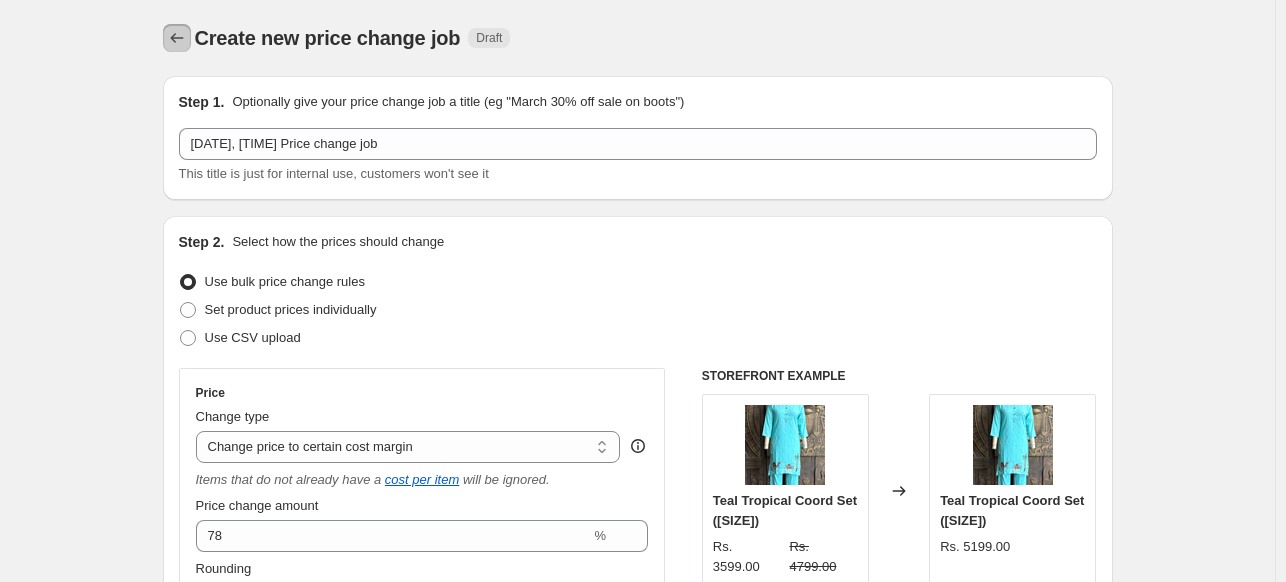 click 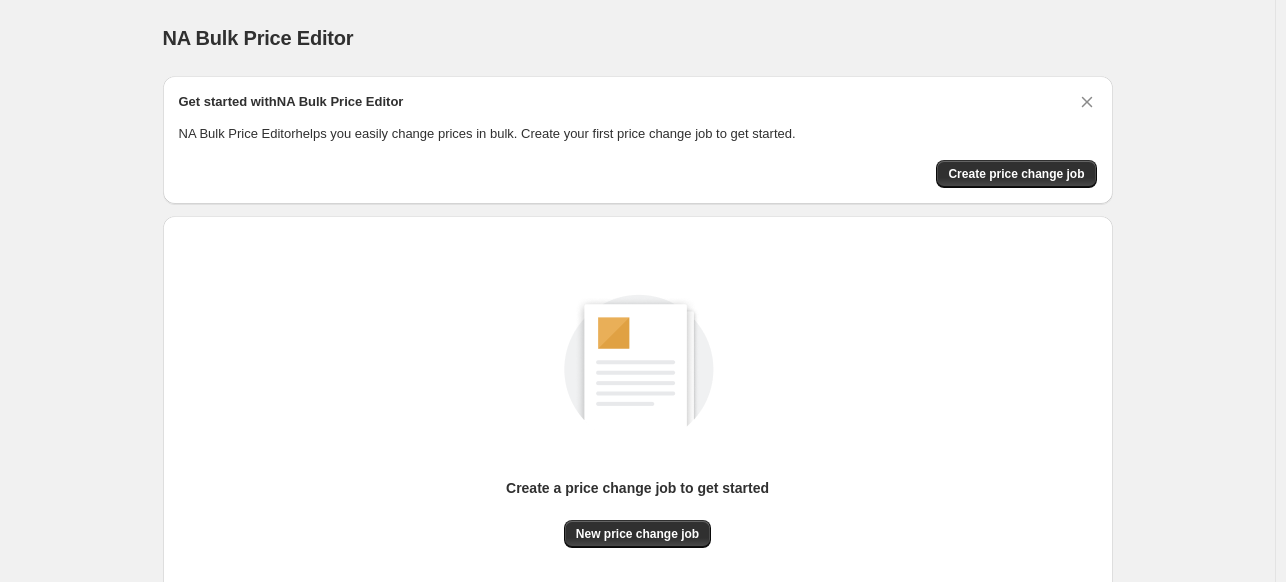 scroll, scrollTop: 166, scrollLeft: 0, axis: vertical 